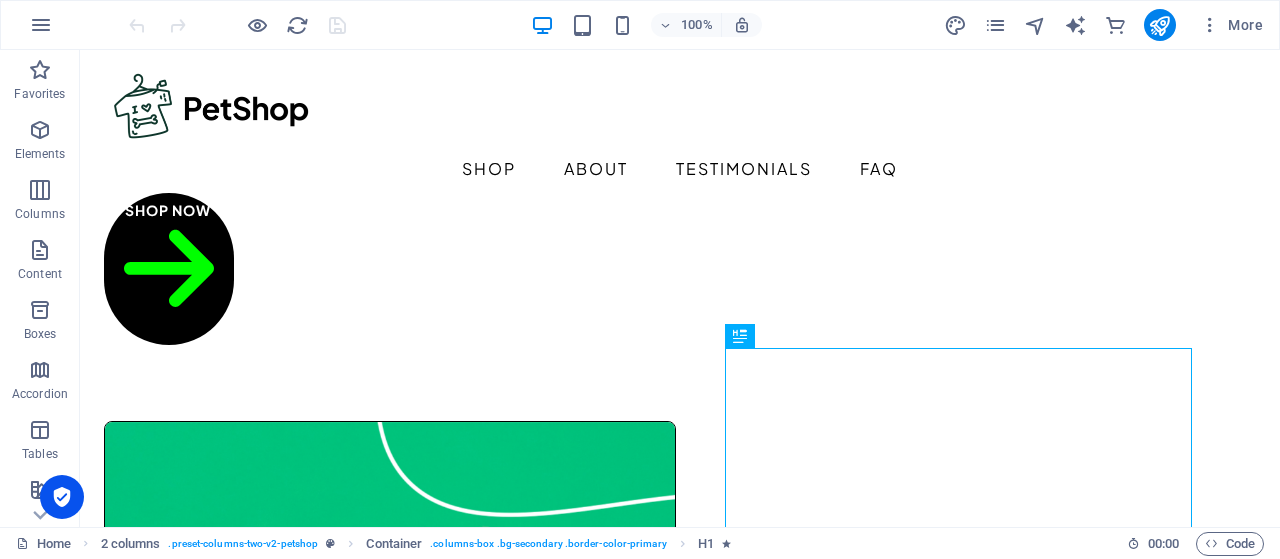 scroll, scrollTop: 0, scrollLeft: 0, axis: both 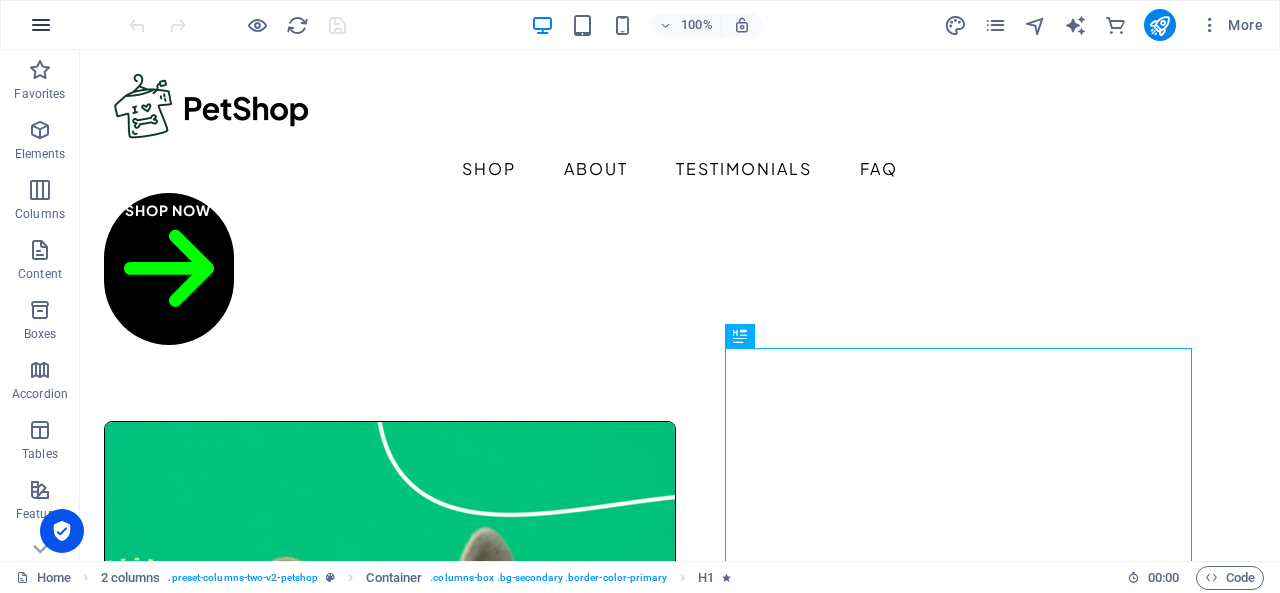click at bounding box center (41, 25) 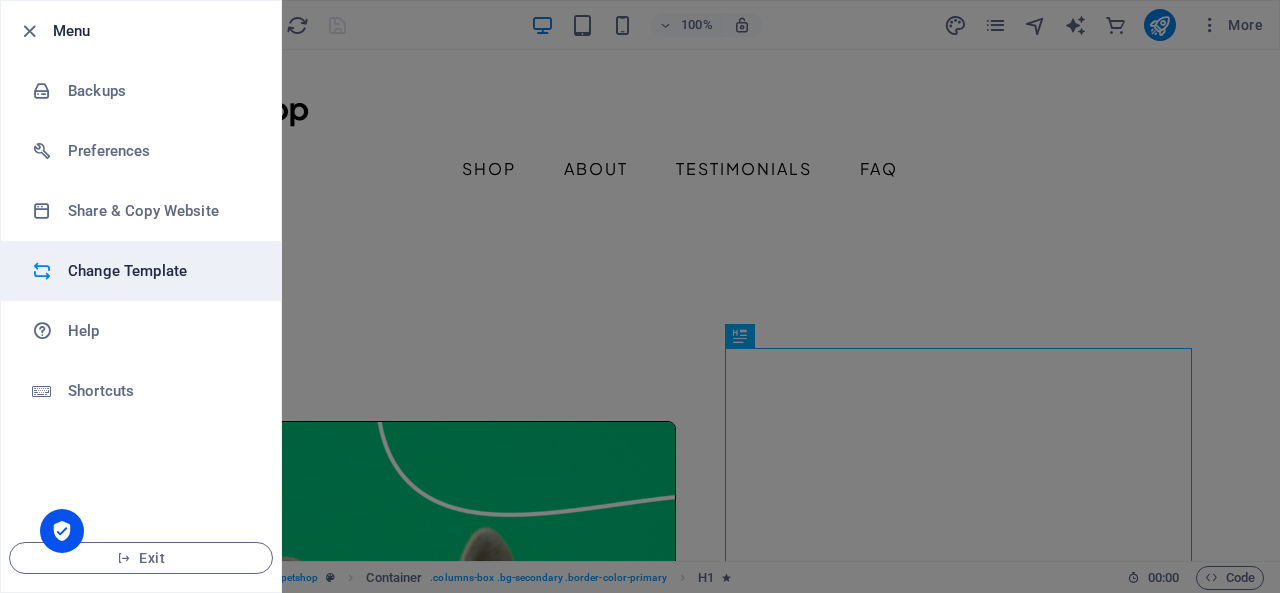 click on "Change Template" at bounding box center [160, 271] 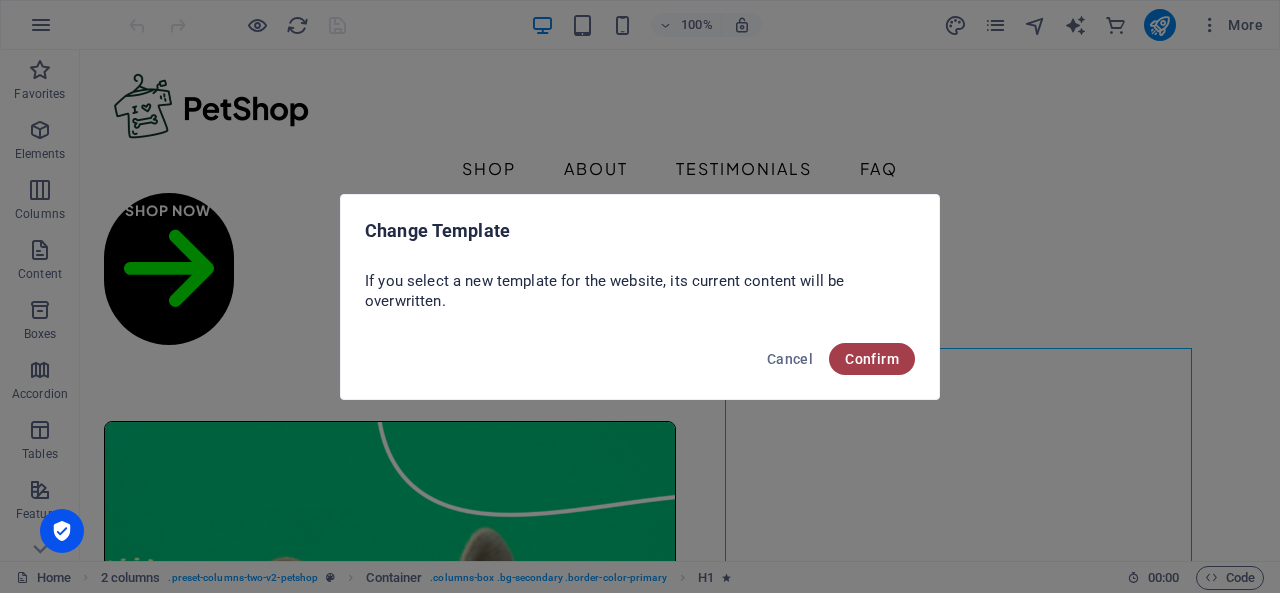 click on "Confirm" at bounding box center [872, 359] 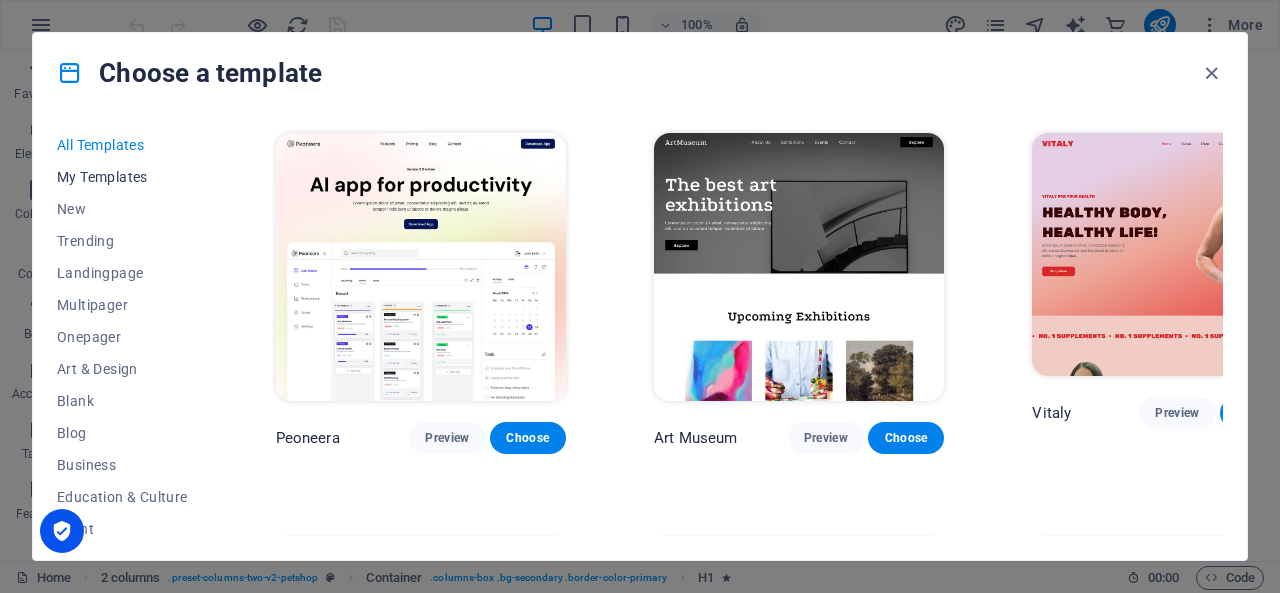 click on "My Templates" at bounding box center (122, 177) 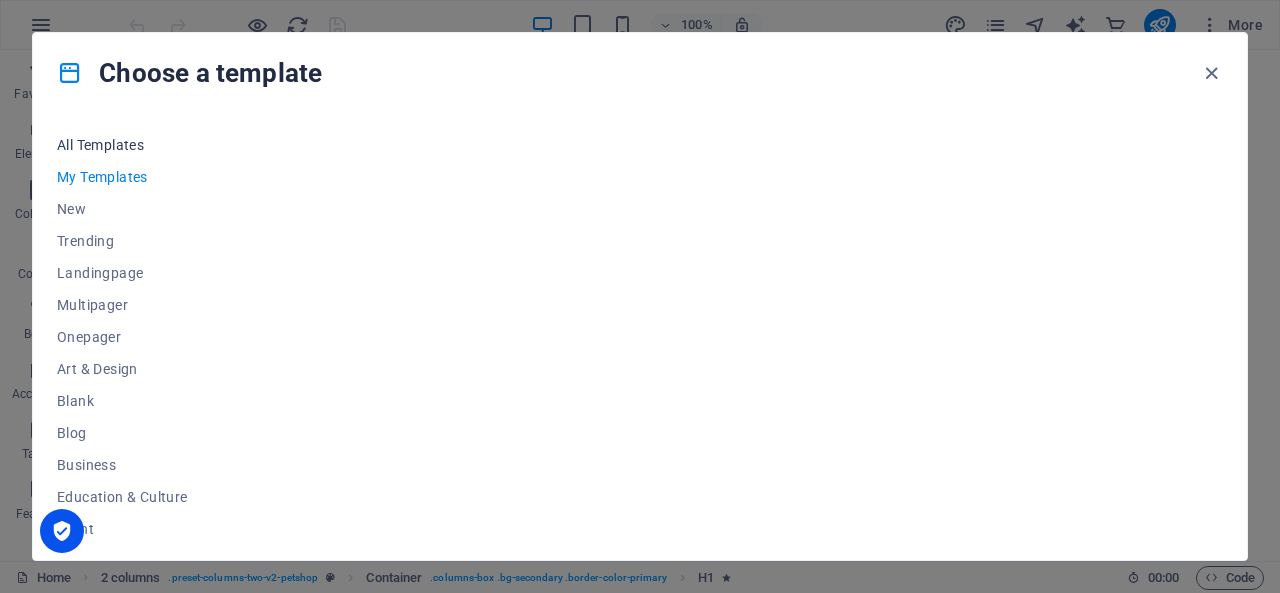 click on "All Templates" at bounding box center [122, 145] 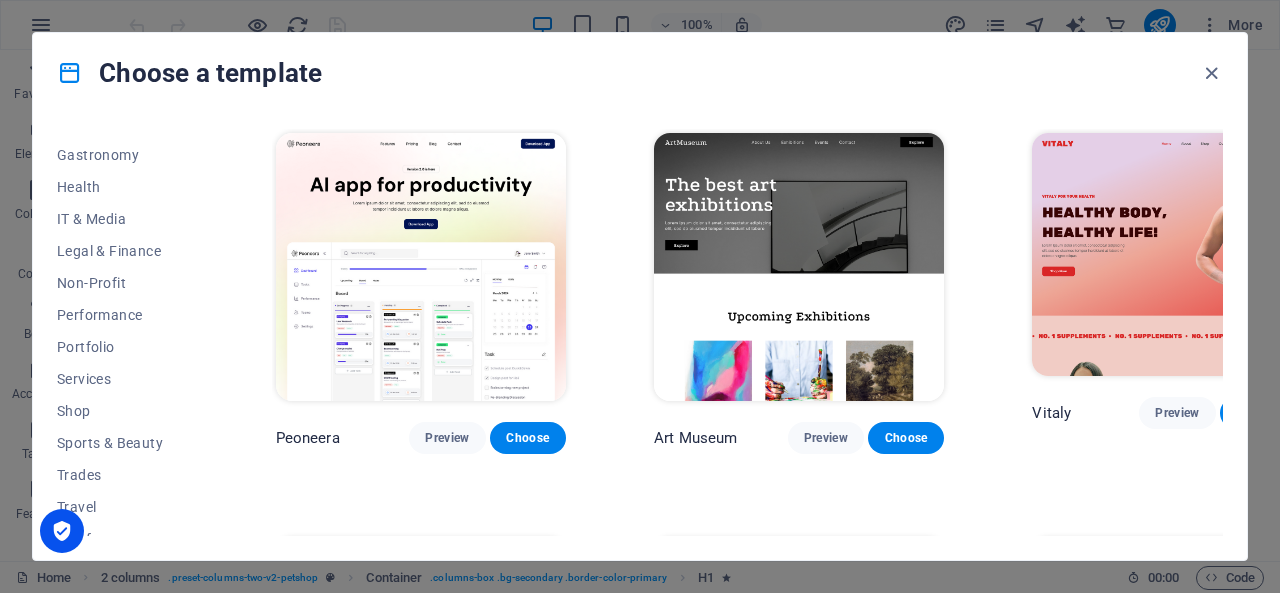 scroll, scrollTop: 424, scrollLeft: 0, axis: vertical 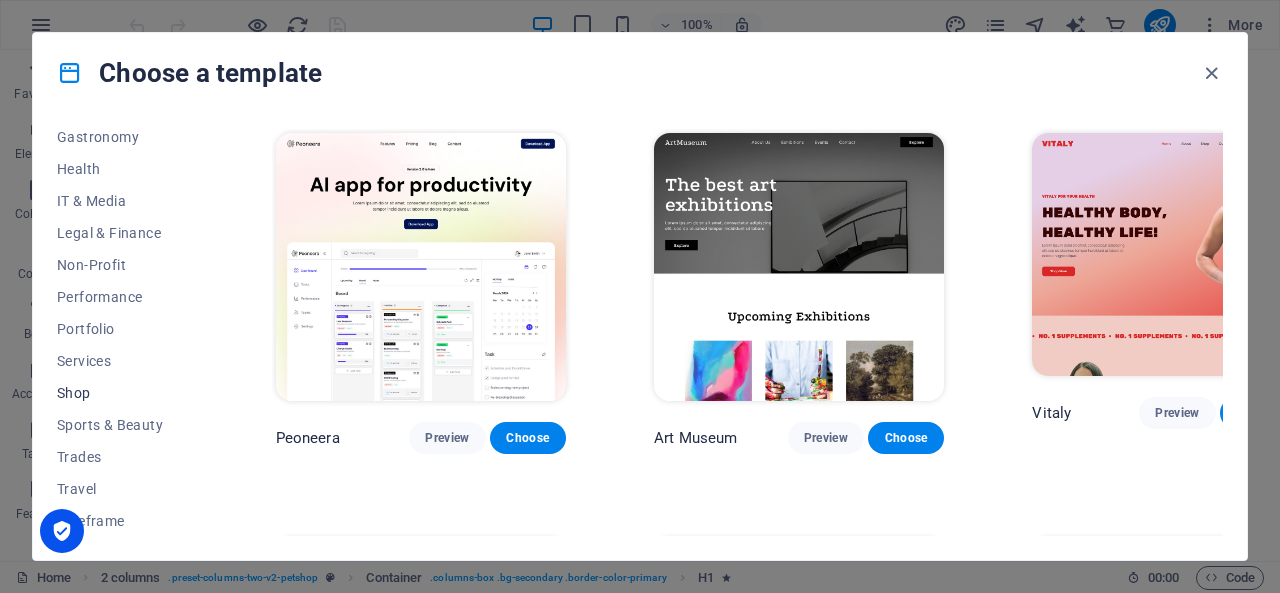 click on "Shop" at bounding box center [122, 393] 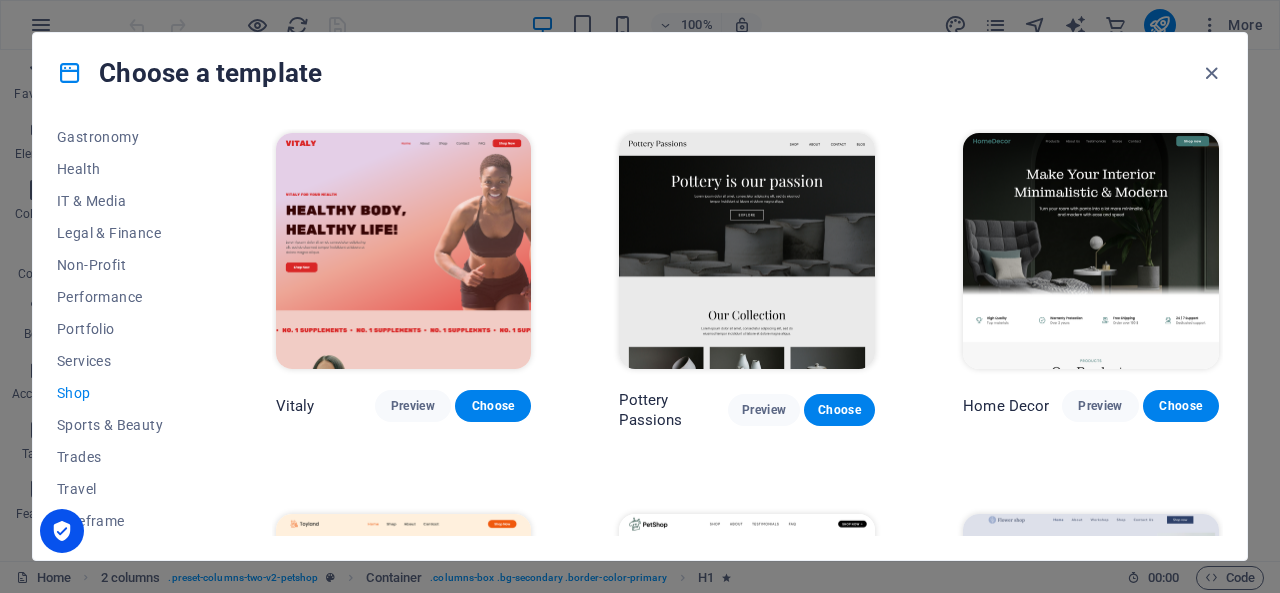 scroll, scrollTop: 0, scrollLeft: 0, axis: both 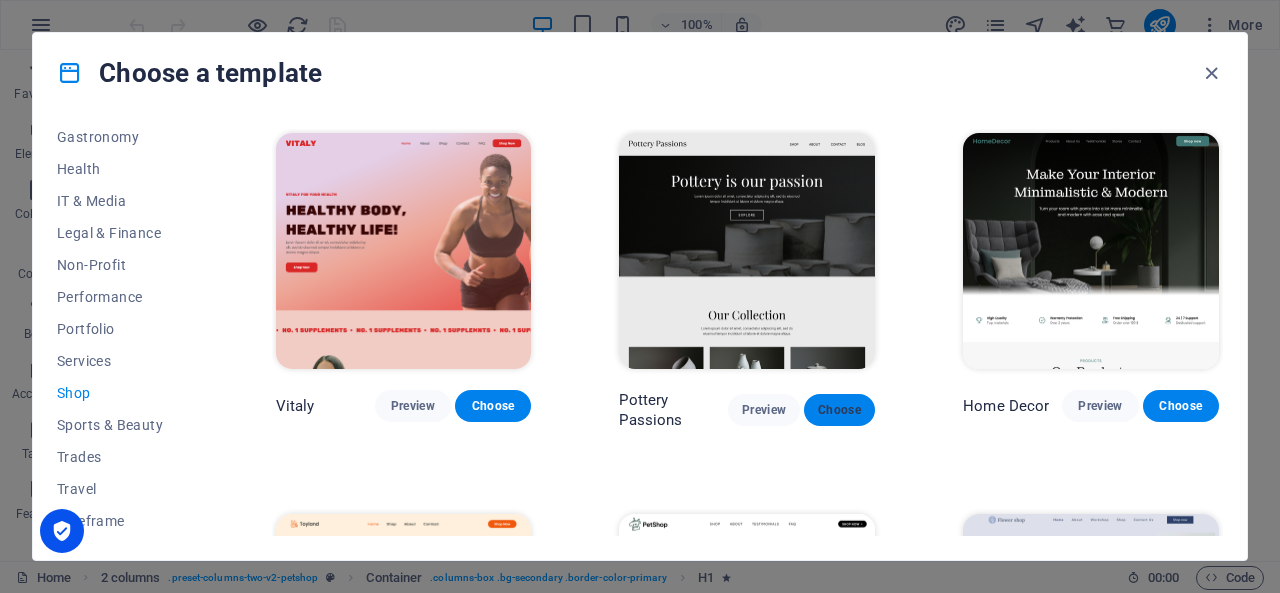 click on "Choose" at bounding box center [839, 410] 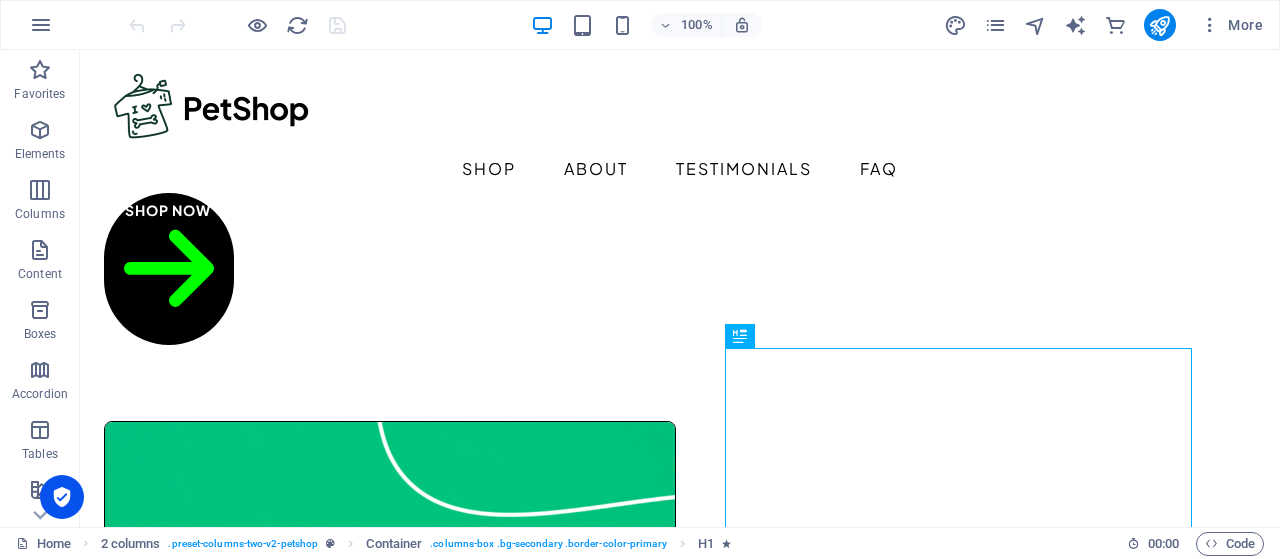 scroll, scrollTop: 0, scrollLeft: 0, axis: both 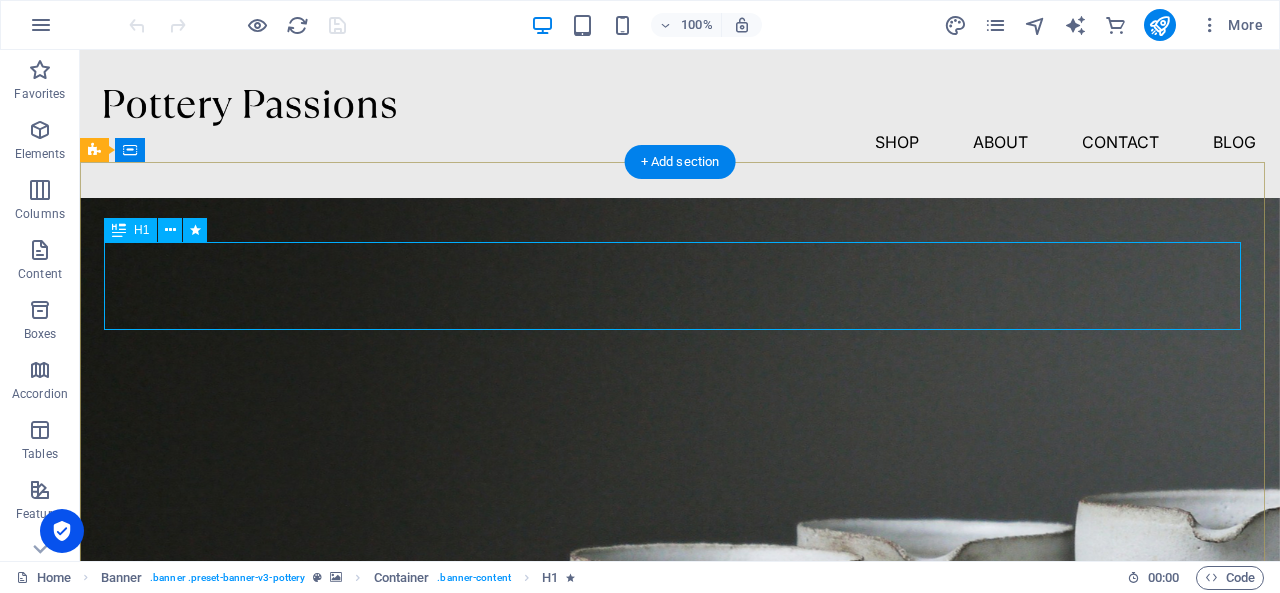 click on "Pottery is our passion" at bounding box center (680, 936) 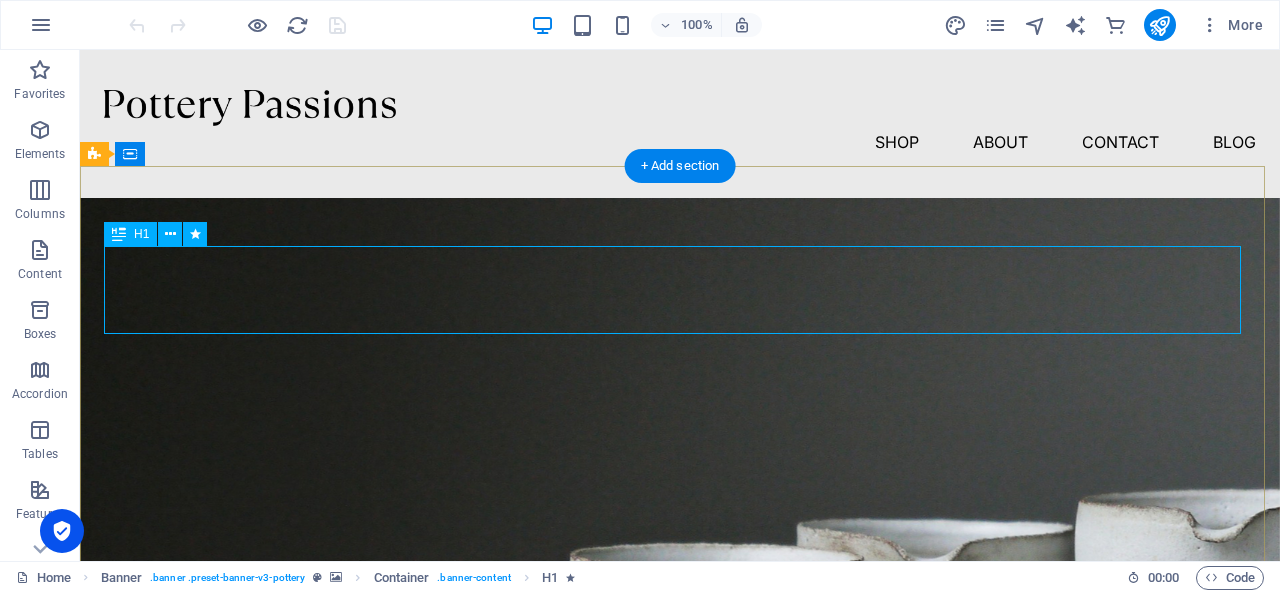 click on "Pottery is our passion" at bounding box center [680, 936] 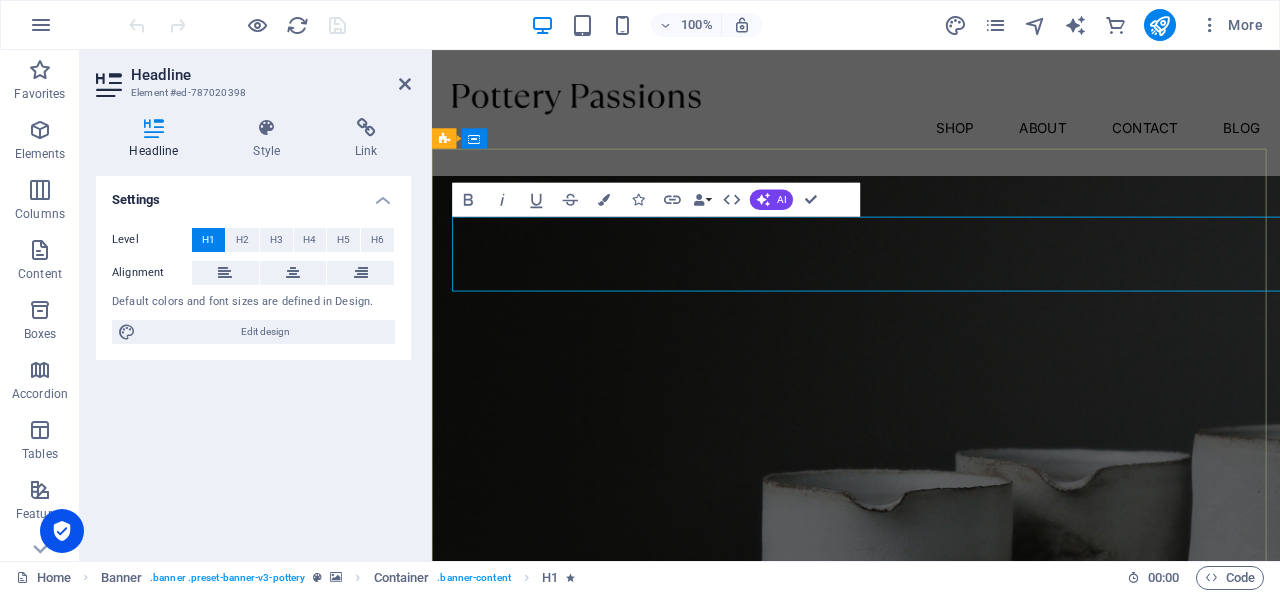 click on "Pottery is our passion Lorem ipsum dolor sit amet, consectetur adipiscing elit, sed do eiusmod tempor incididunt ut labore et dolore magna aliqua. Explore" at bounding box center (931, 1003) 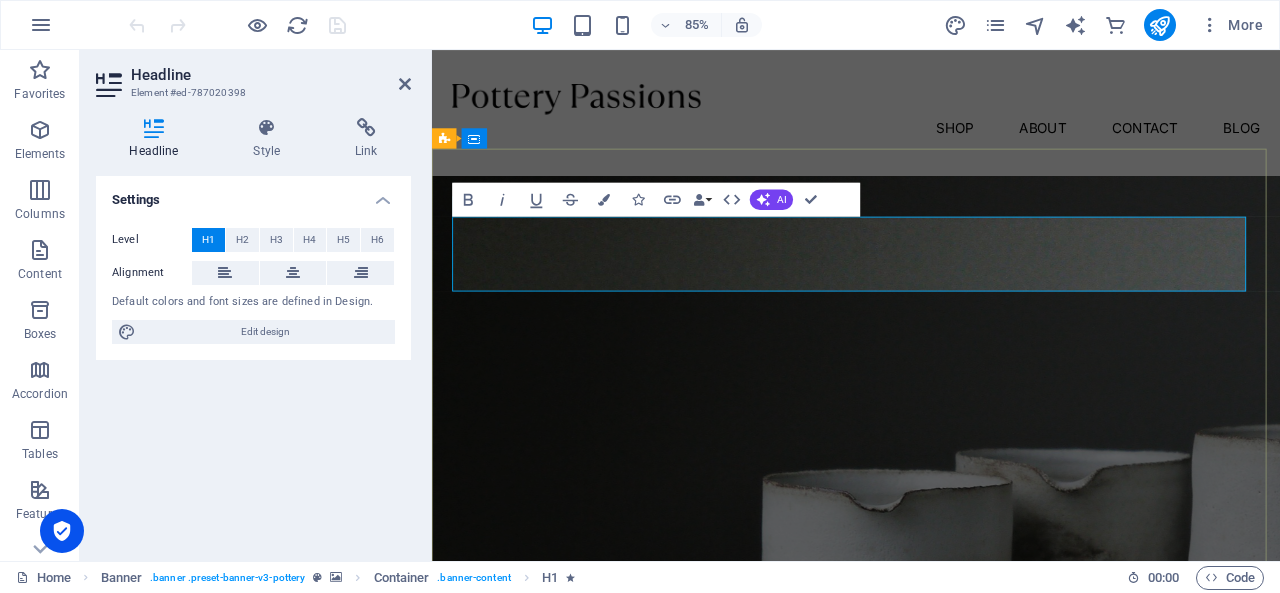 type 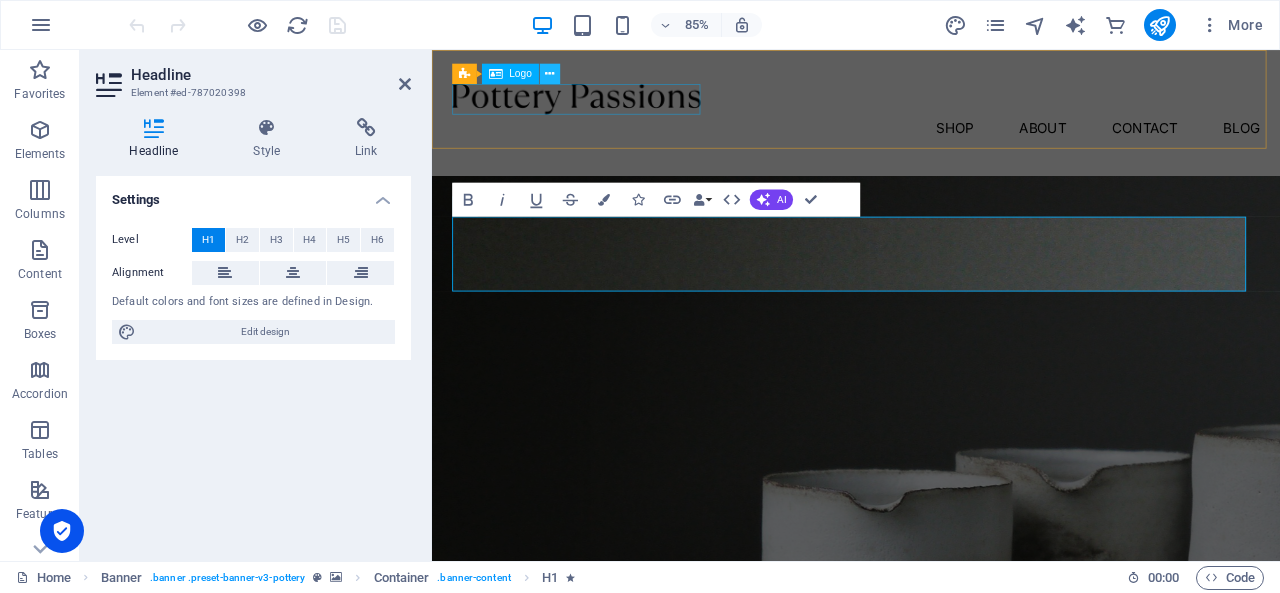 click at bounding box center [550, 74] 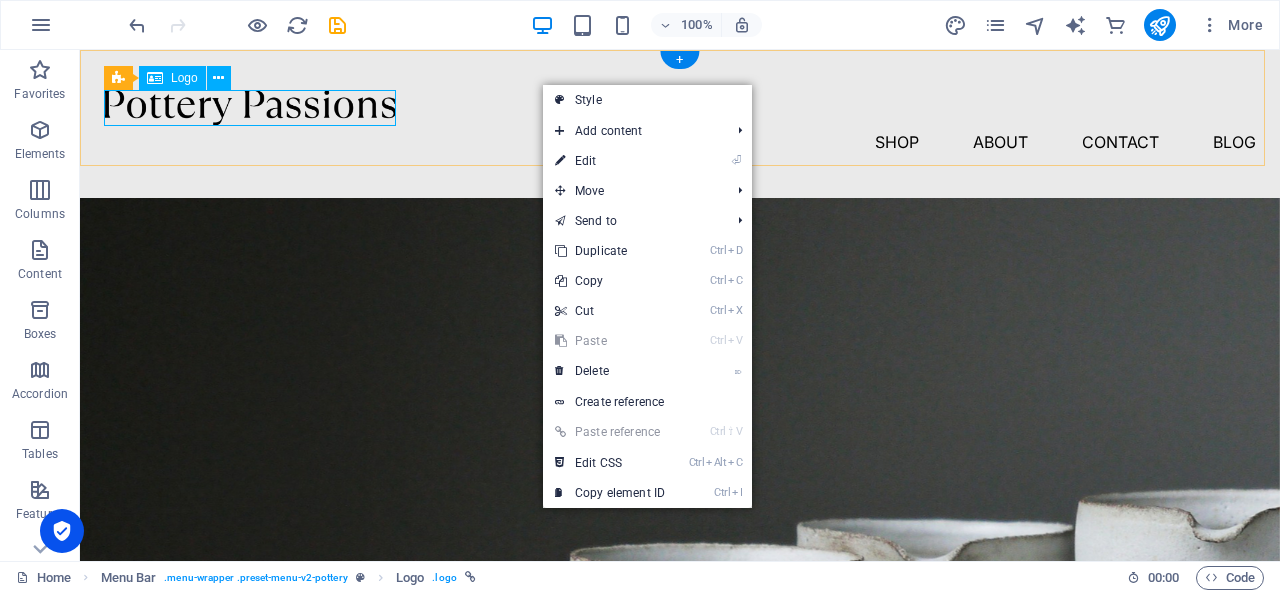 click at bounding box center (680, 108) 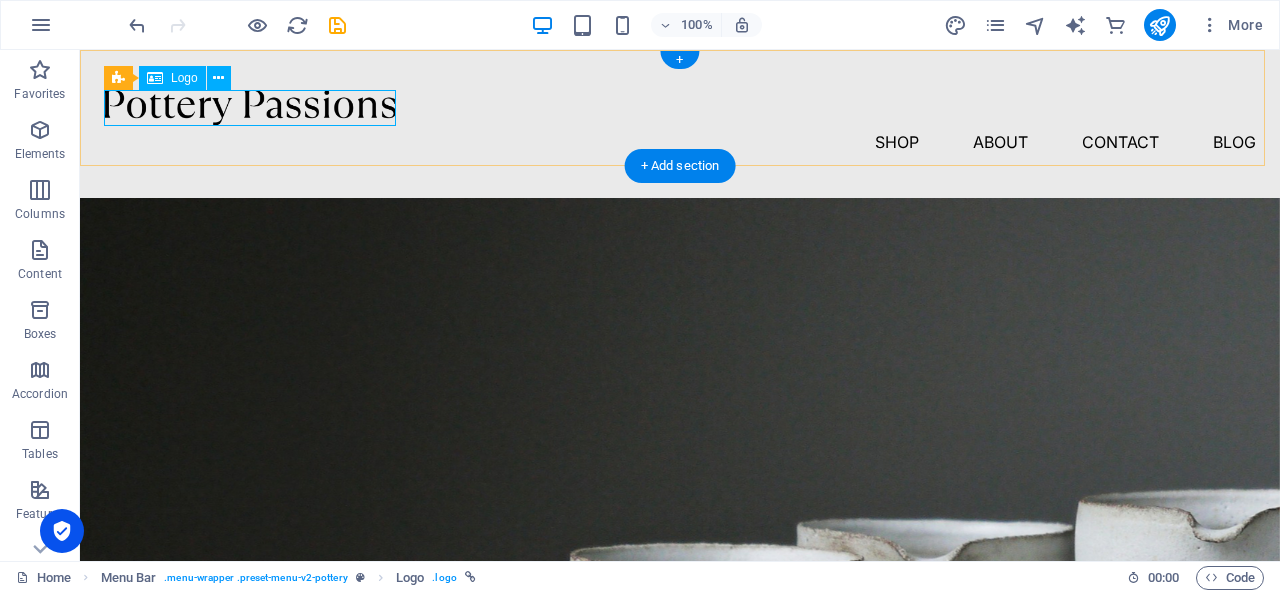 click at bounding box center [680, 108] 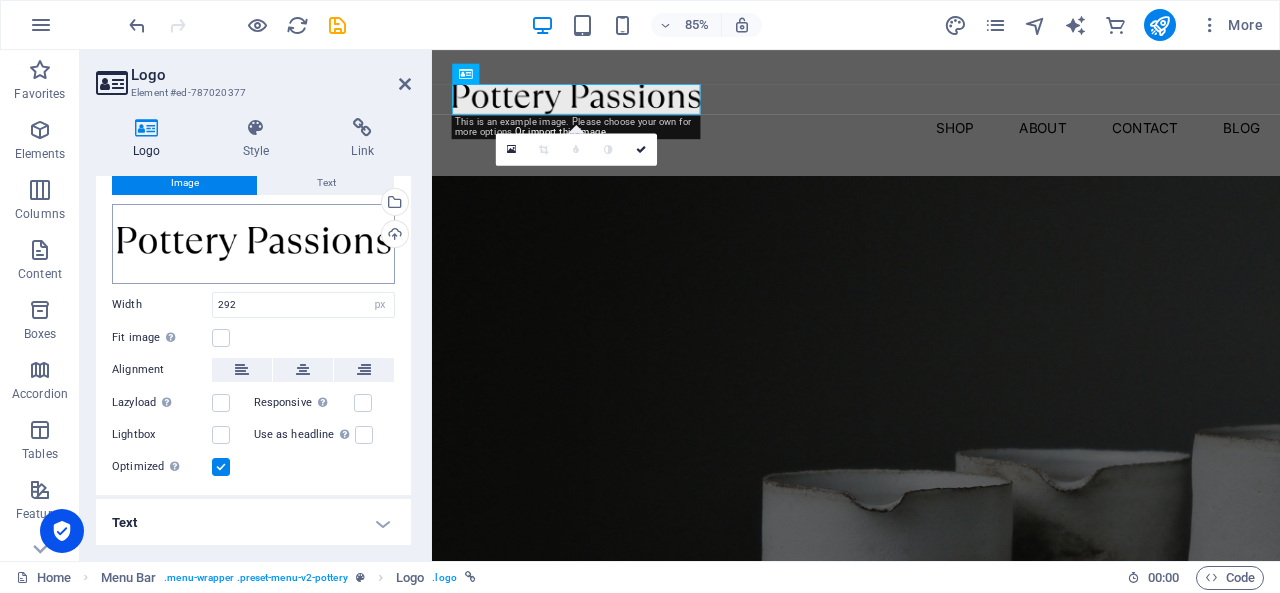 scroll, scrollTop: 55, scrollLeft: 0, axis: vertical 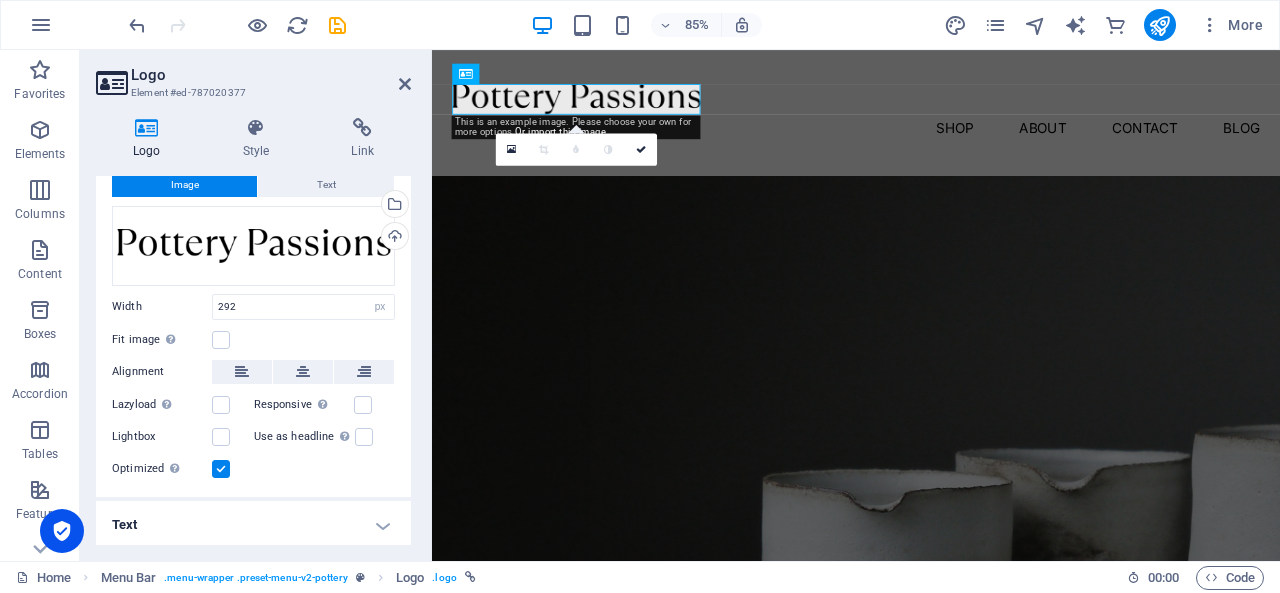 click on "Text" at bounding box center (253, 525) 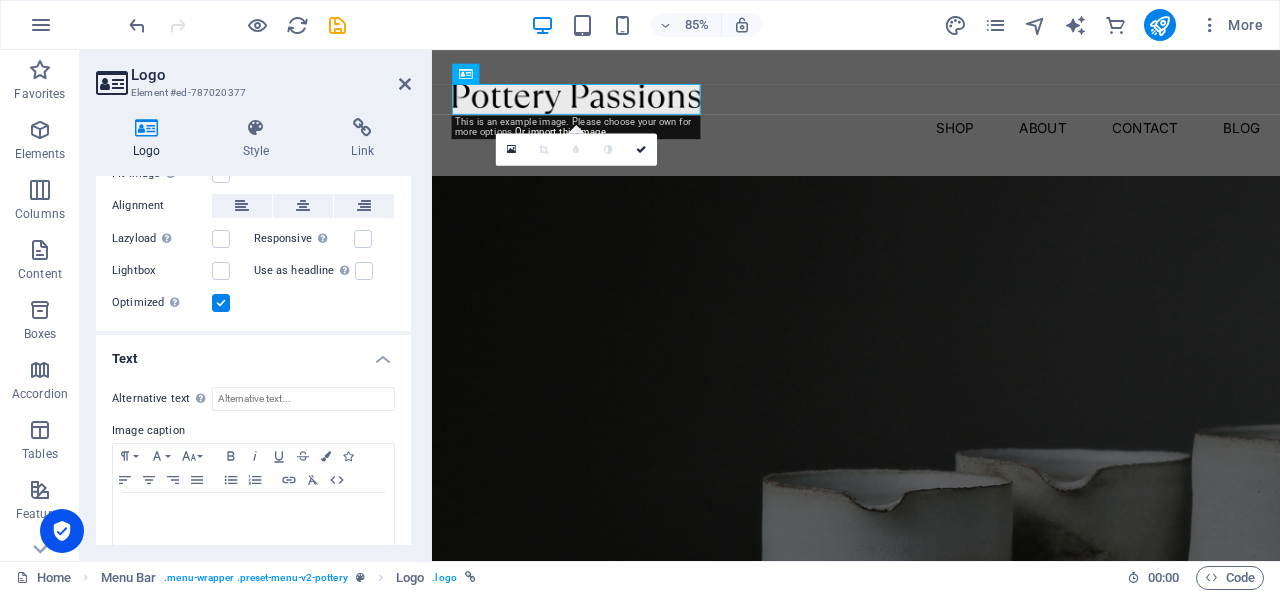 scroll, scrollTop: 244, scrollLeft: 0, axis: vertical 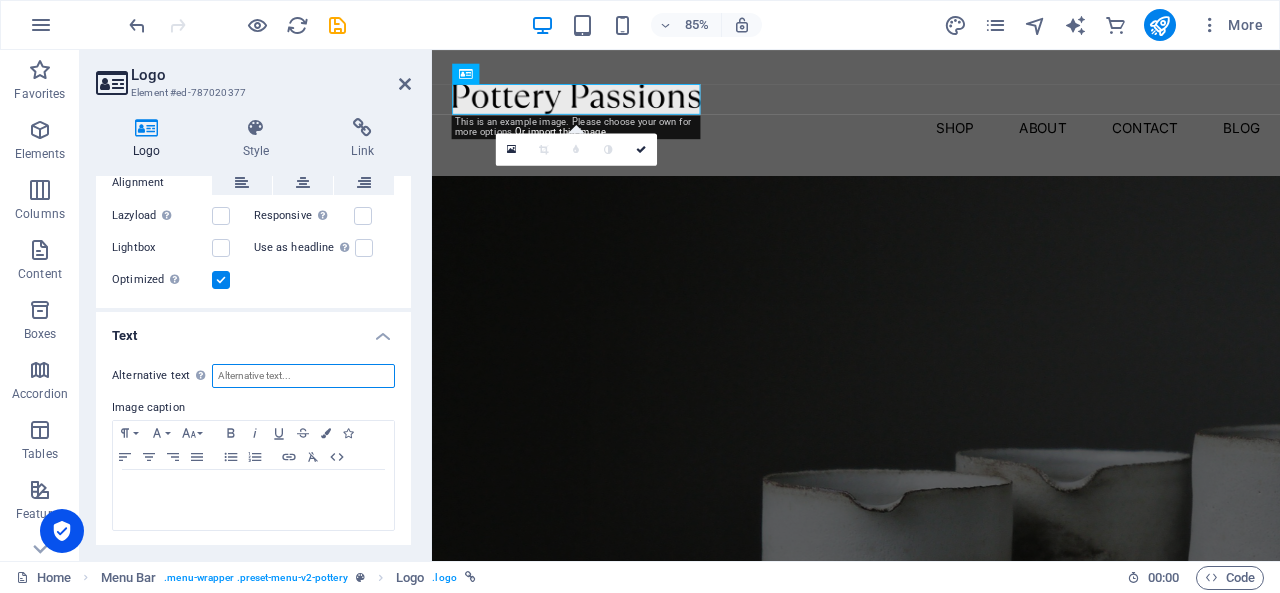 click on "Alternative text The alternative text is used by devices that cannot display images (e.g. image search engines) and should be added to every image to improve website accessibility." at bounding box center (303, 376) 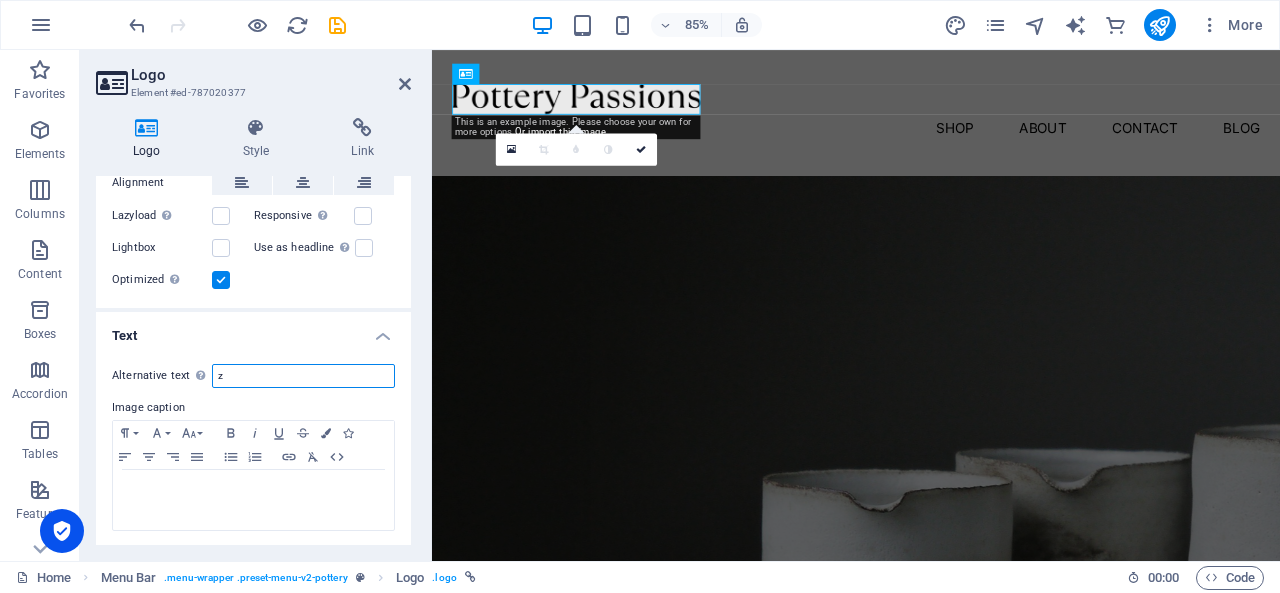scroll, scrollTop: 0, scrollLeft: 0, axis: both 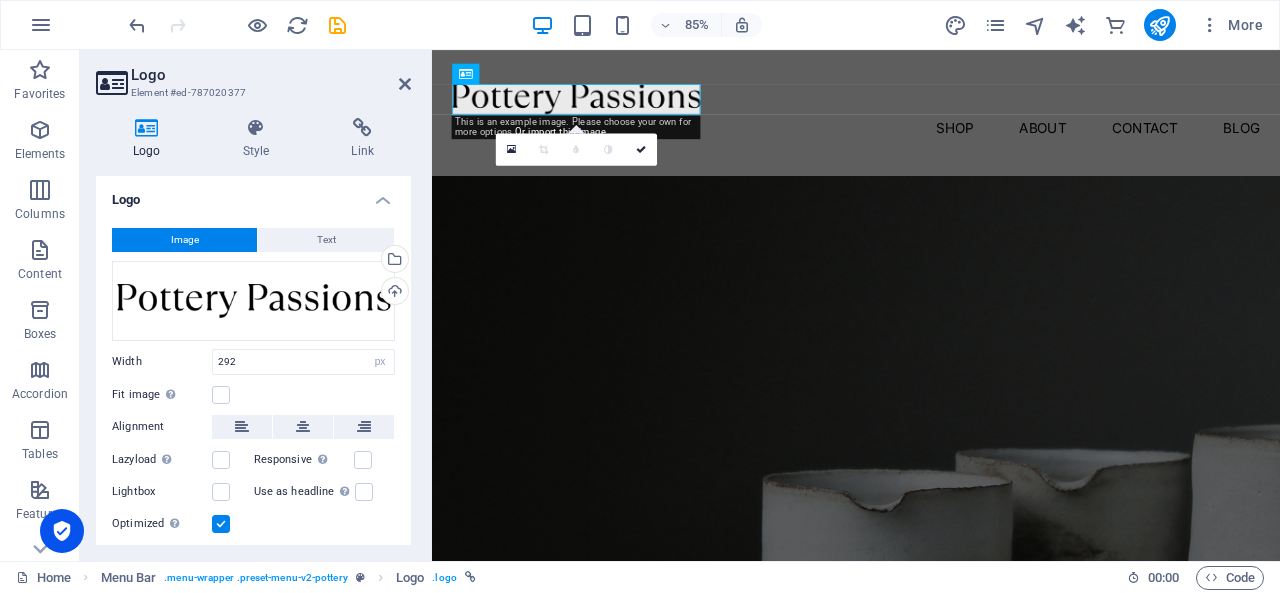 type on "z" 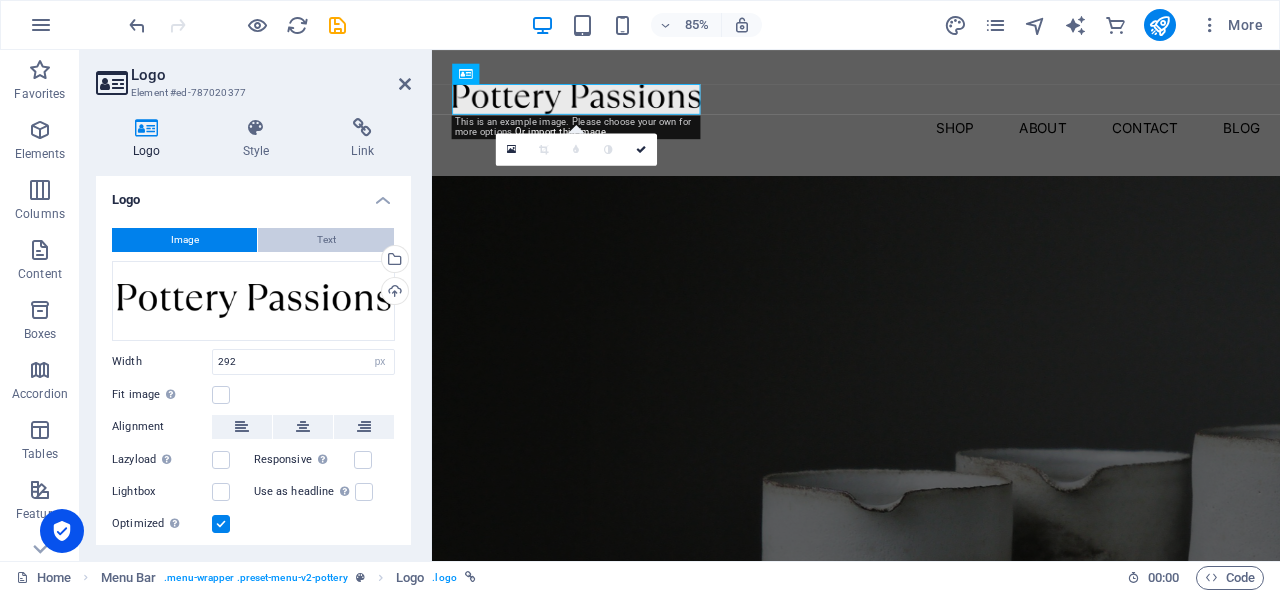 drag, startPoint x: 314, startPoint y: 225, endPoint x: 300, endPoint y: 243, distance: 22.803509 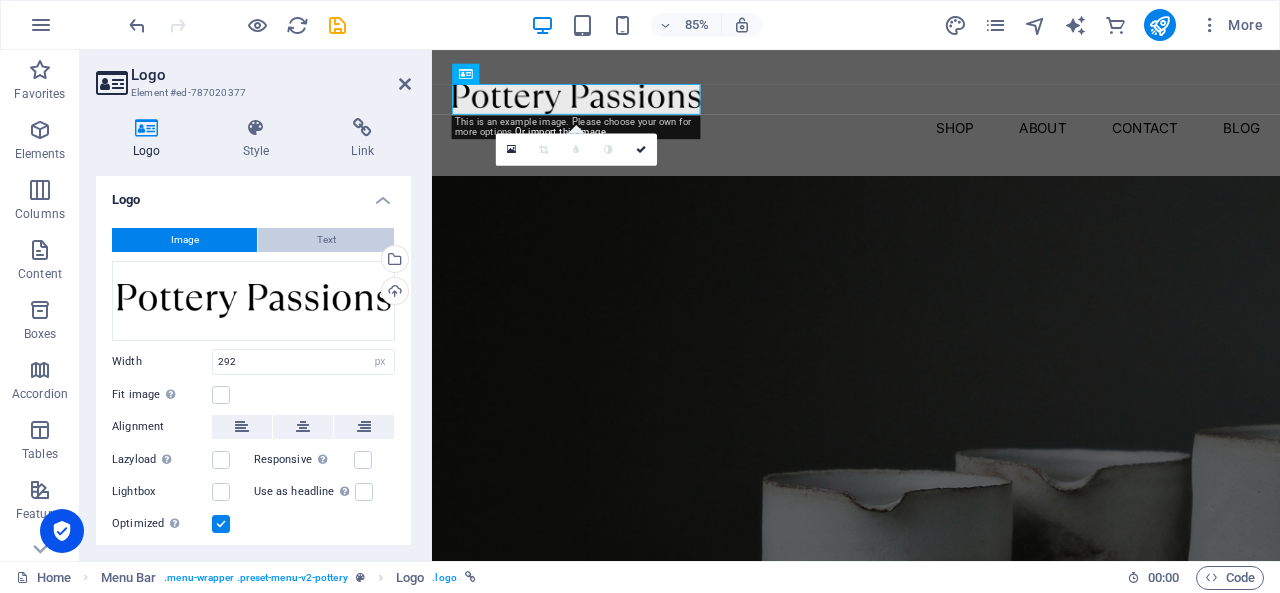click on "Image Text Drag files here, click to choose files or select files from Files or our free stock photos & videos Select files from the file manager, stock photos, or upload file(s) Upload Width 292 Default auto px rem % em vh vw Fit image Automatically fit image to a fixed width and height Height Default auto px Alignment Lazyload Loading images after the page loads improves page speed. Responsive Automatically load retina image and smartphone optimized sizes. Lightbox Use as headline The image will be wrapped in an H1 headline tag. Useful for giving alternative text the weight of an H1 headline, e.g. for the logo. Leave unchecked if uncertain. Optimized Images are compressed to improve page speed. Position Direction Custom X offset 50 px rem % vh vw Y offset 50 px rem % vh vw Edit design" at bounding box center [253, 382] 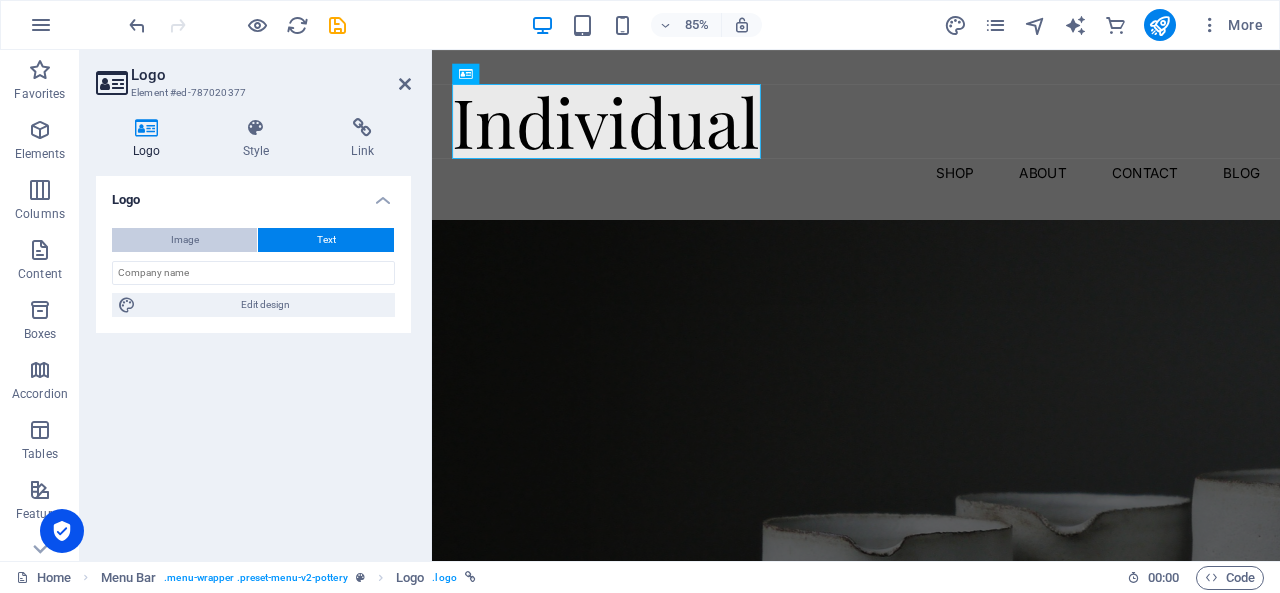 click on "Image" at bounding box center [184, 240] 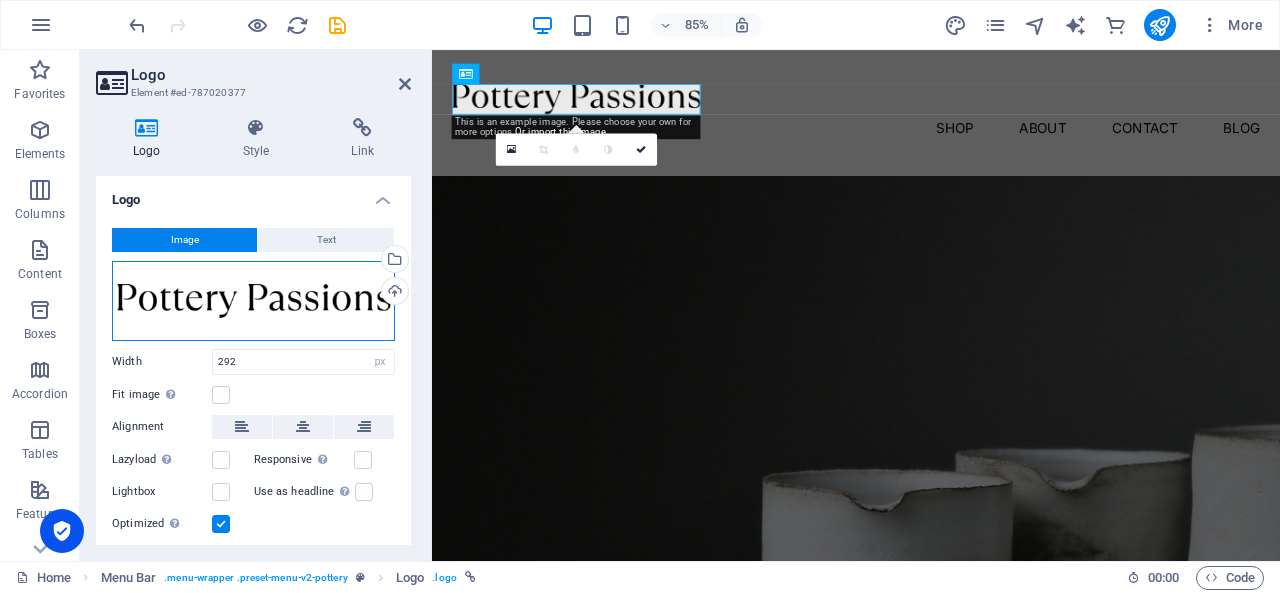 click on "Drag files here, click to choose files or select files from Files or our free stock photos & videos" at bounding box center (253, 301) 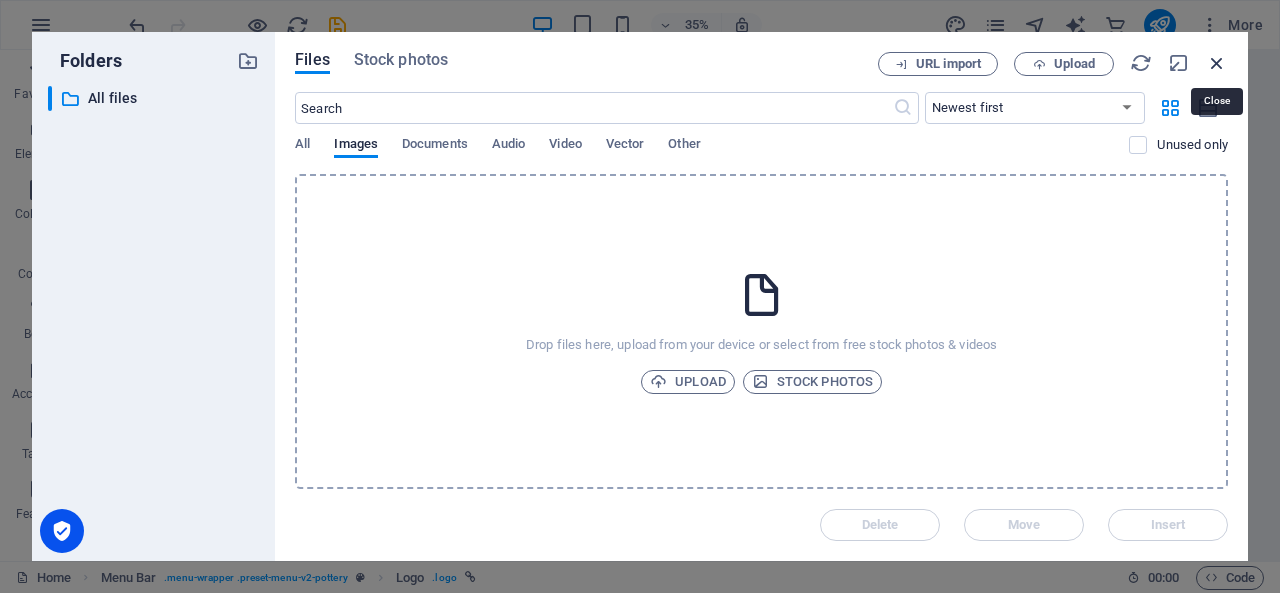 click at bounding box center [1217, 63] 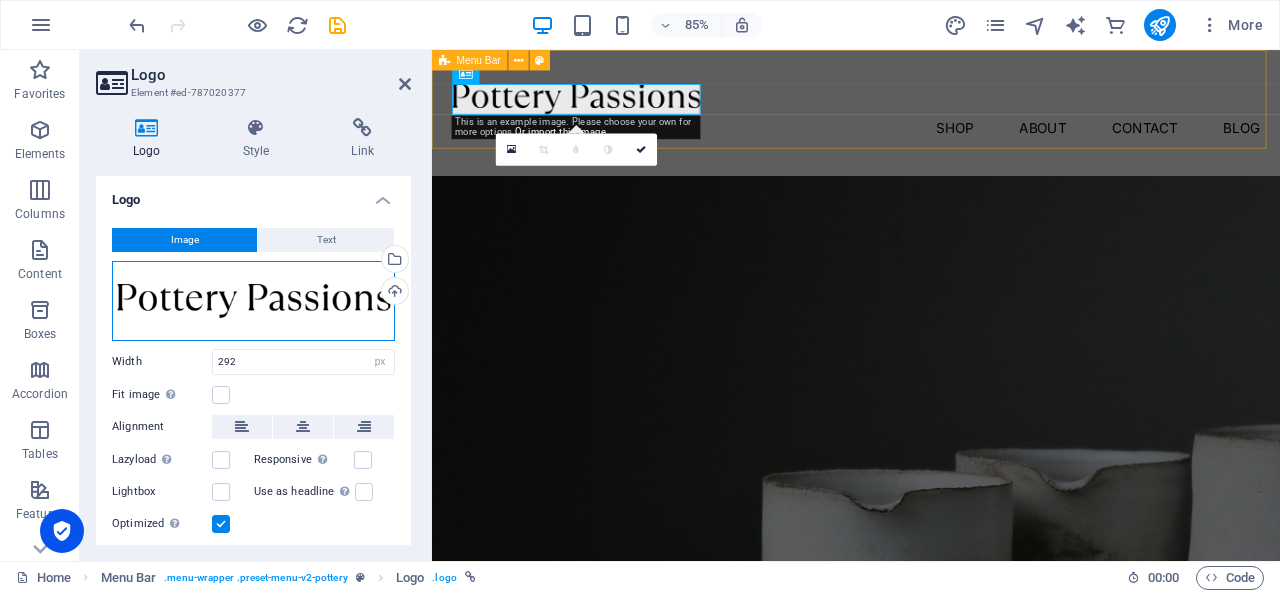 click on "Drag files here, click to choose files or select files from Files or our free stock photos & videos" at bounding box center [253, 301] 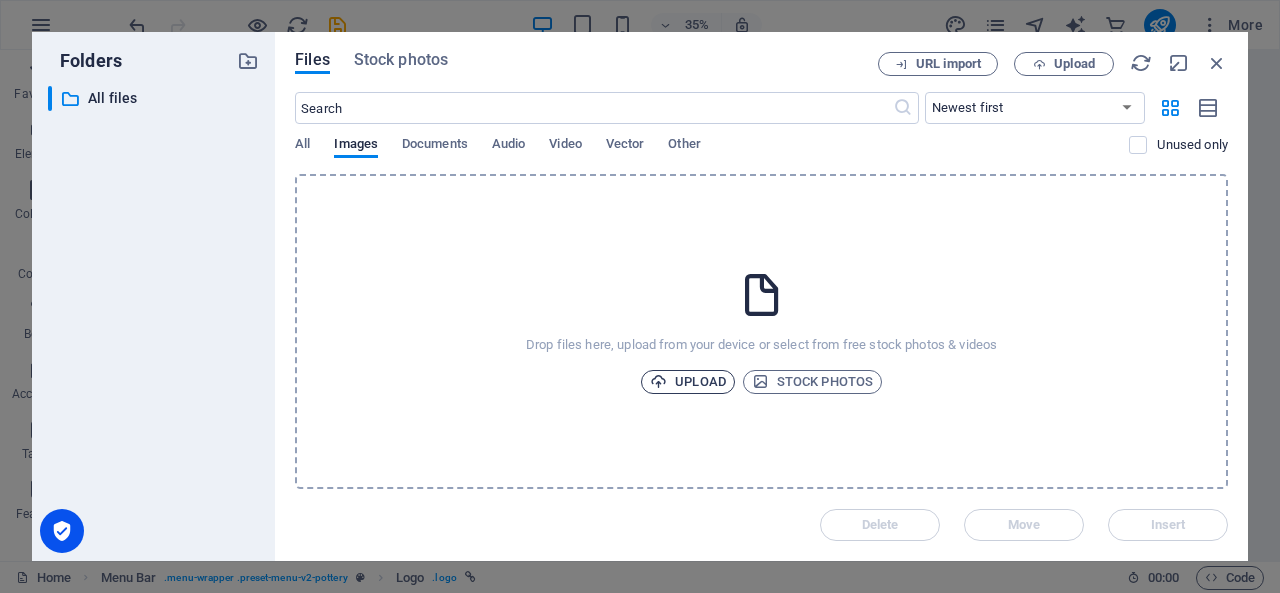 click on "Upload" at bounding box center (688, 382) 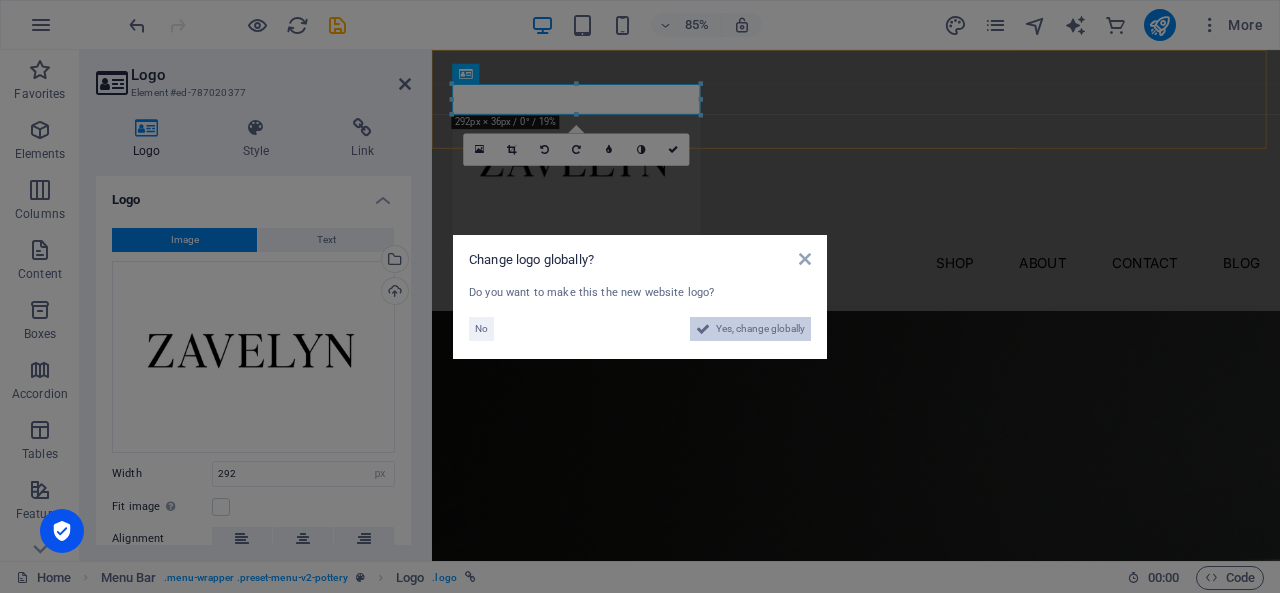 click on "Yes, change globally" at bounding box center (760, 329) 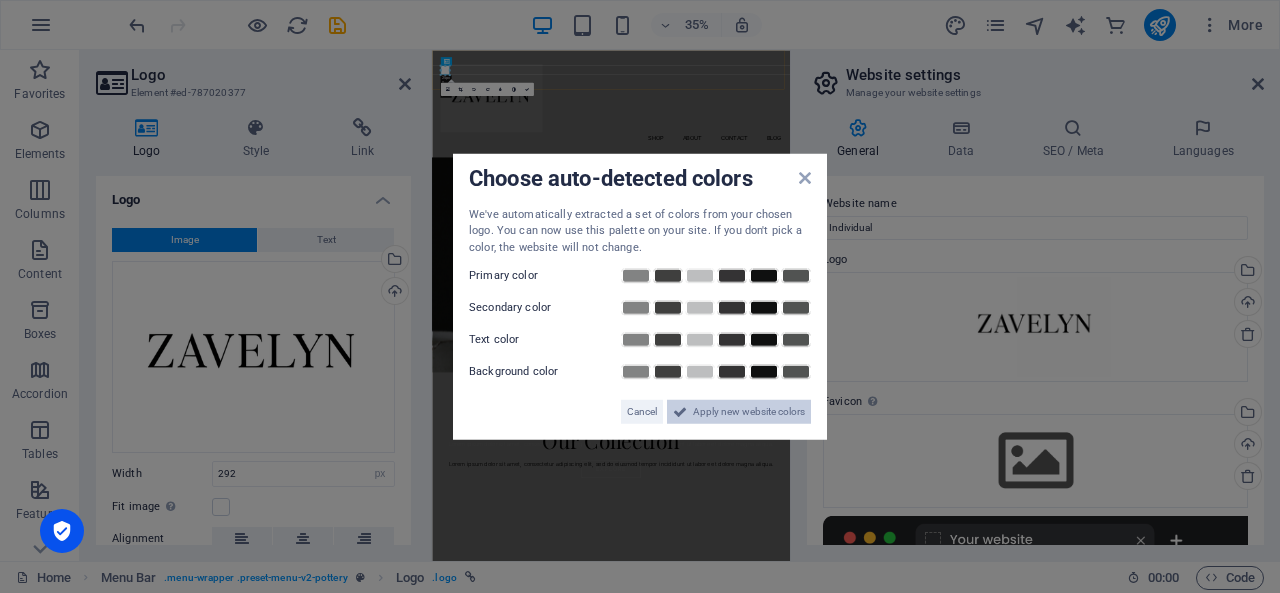 click on "Apply new website colors" at bounding box center (749, 412) 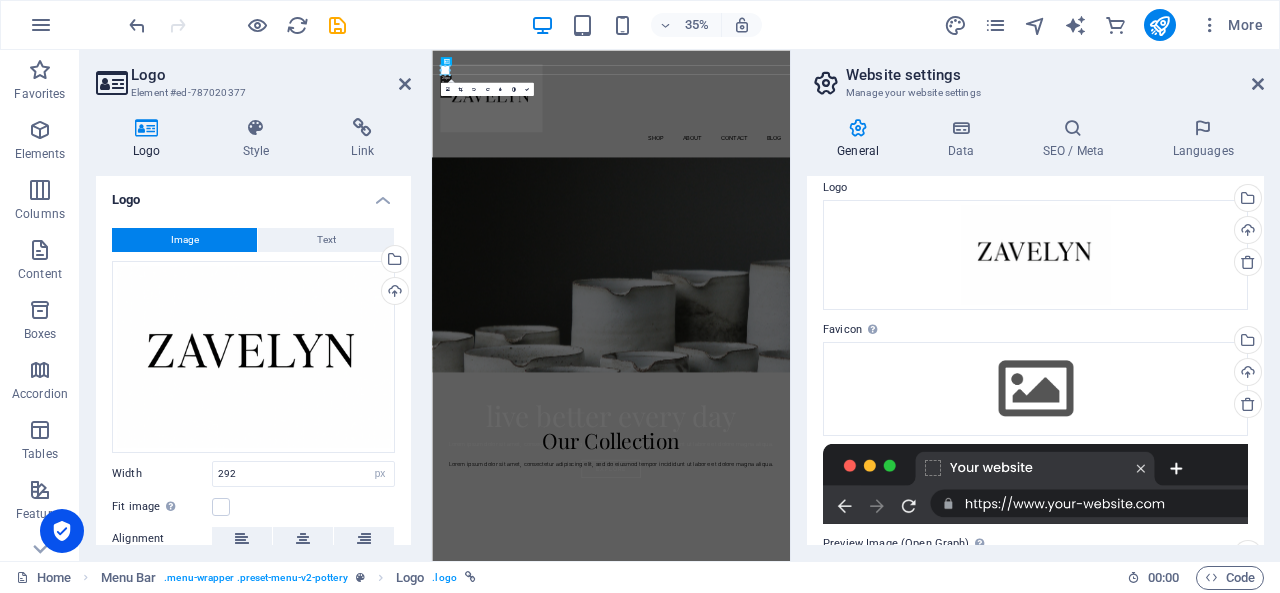 scroll, scrollTop: 75, scrollLeft: 0, axis: vertical 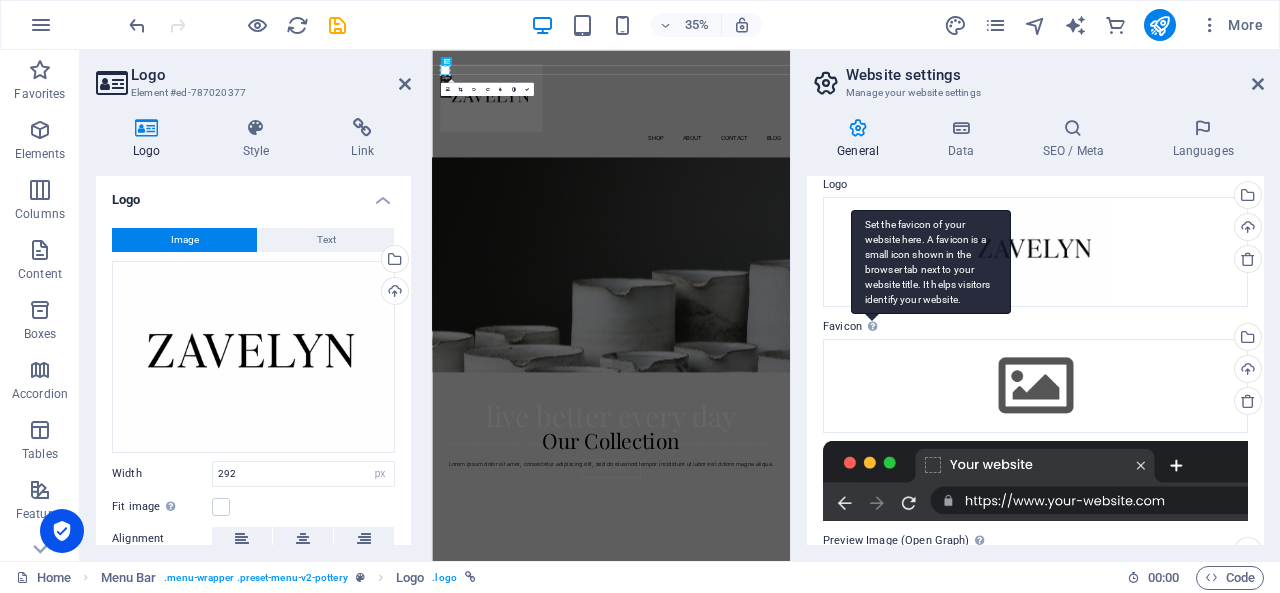 click on "Set the favicon of your website here. A favicon is a small icon shown in the browser tab next to your website title. It helps visitors identify your website." at bounding box center (931, 262) 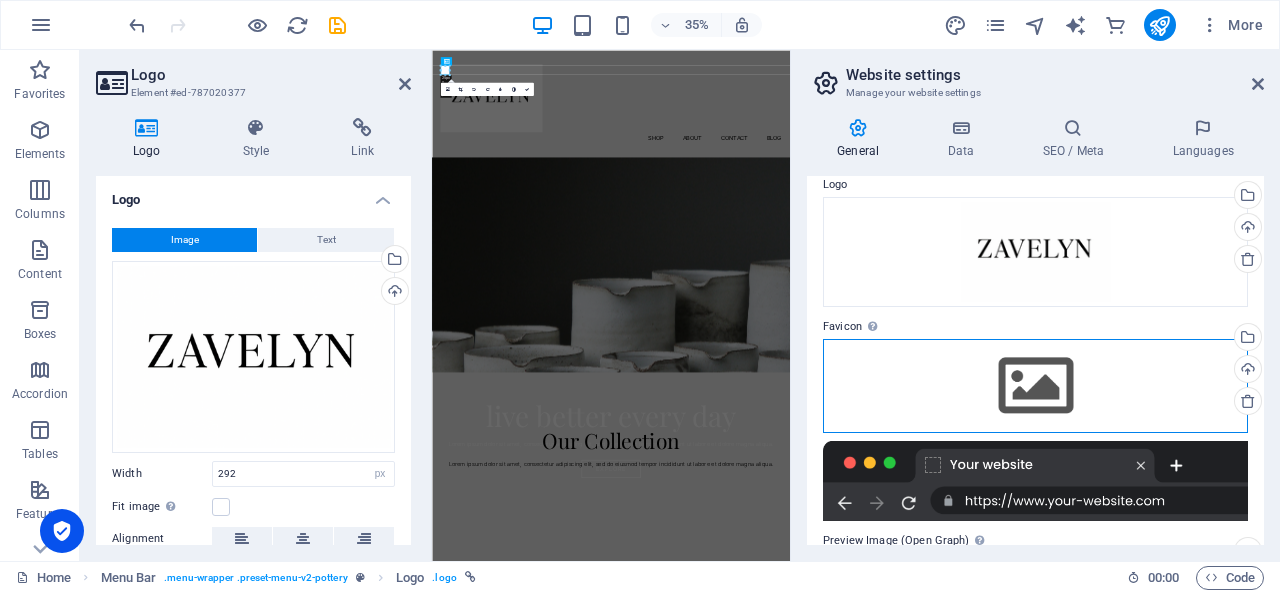 click on "Drag files here, click to choose files or select files from Files or our free stock photos & videos" at bounding box center [1035, 386] 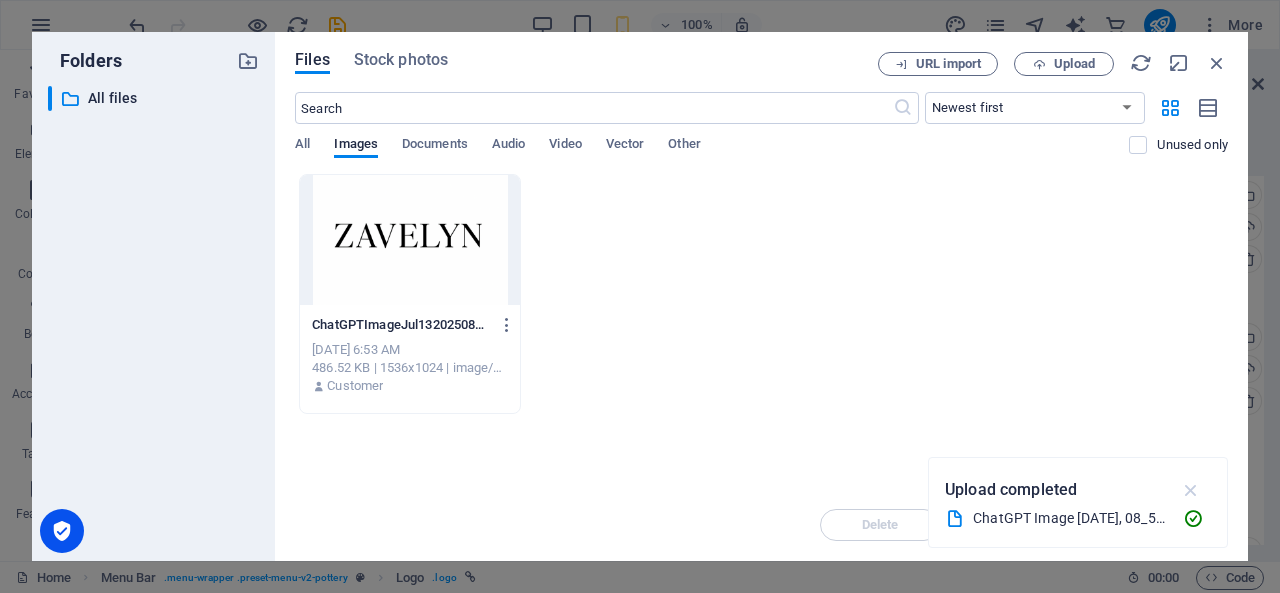 click at bounding box center (1191, 490) 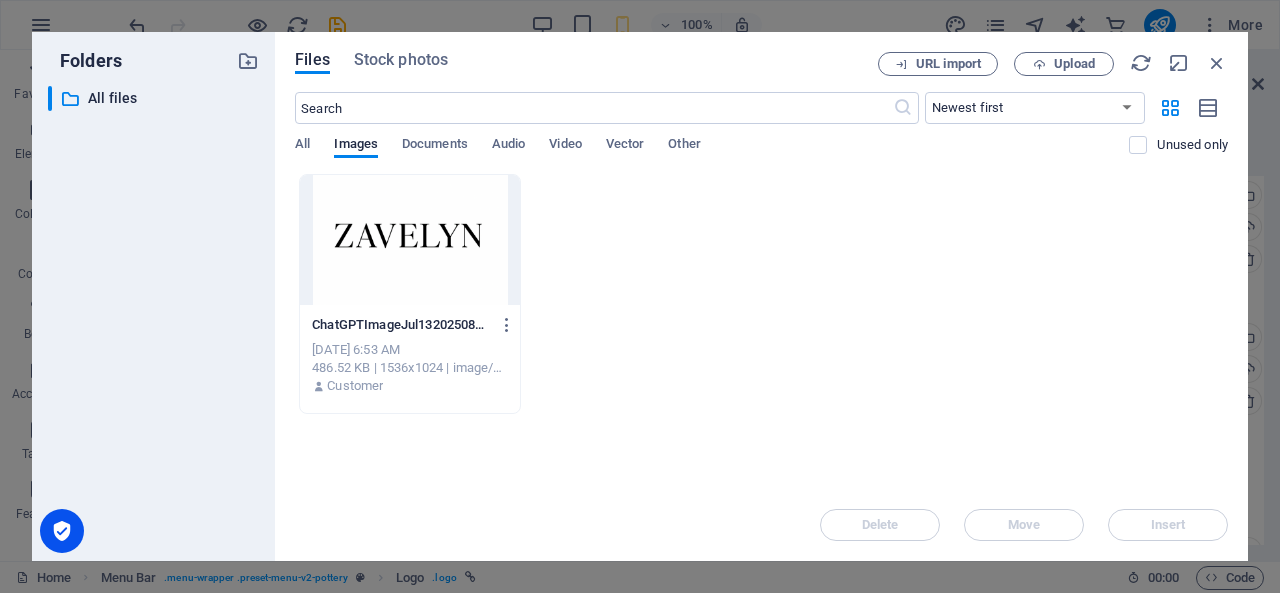 click on "Drop files here to upload them instantly ChatGPTImageJul13202508_53_27AM-J3ZgrEIf1whiyvhmyW3qbQ.png ChatGPTImageJul13202508_53_27AM-J3ZgrEIf1whiyvhmyW3qbQ.png [DATE] 6:53 AM 486.52 KB | 1536x1024 | image/png Customer" at bounding box center [761, 331] 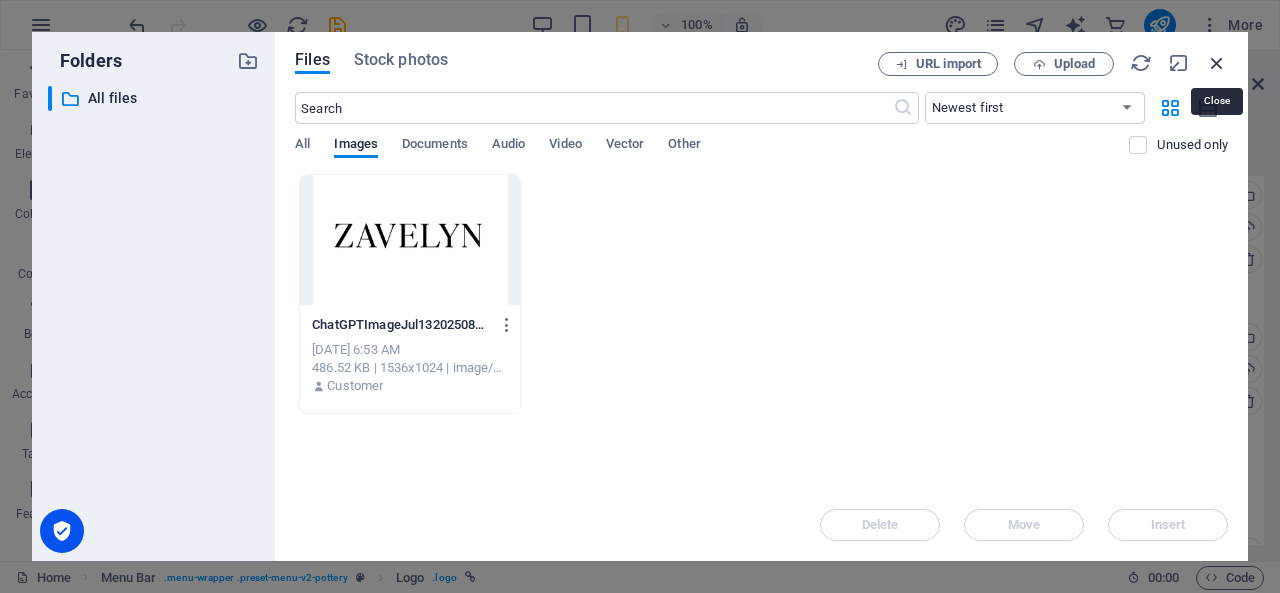 click at bounding box center (1217, 63) 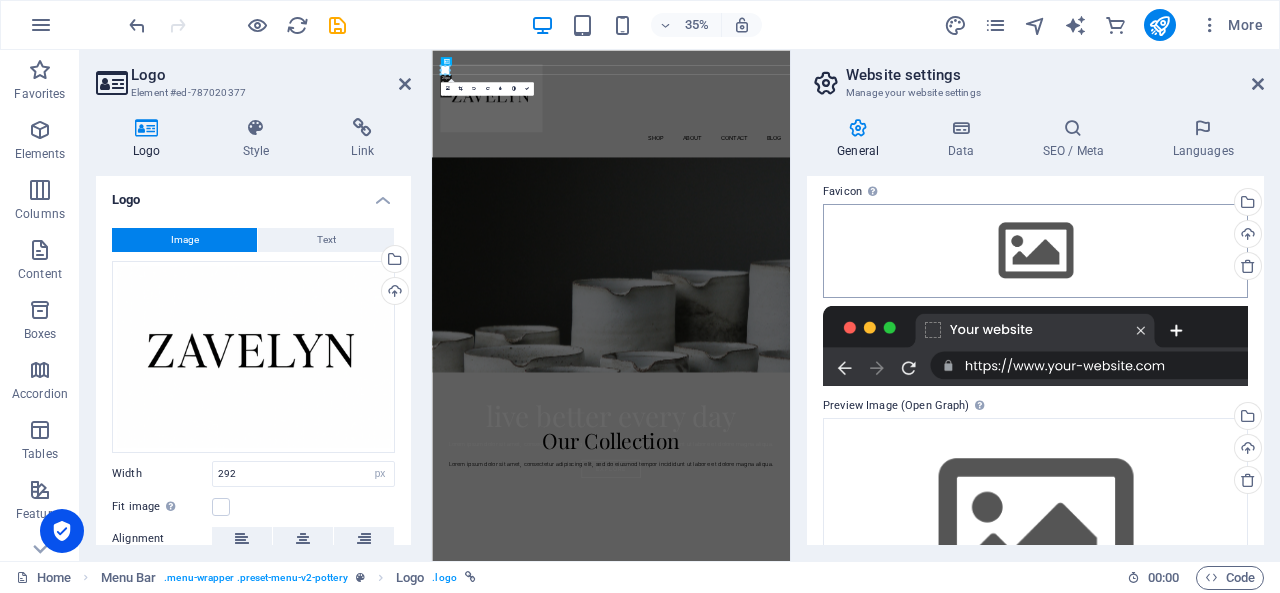 scroll, scrollTop: 211, scrollLeft: 0, axis: vertical 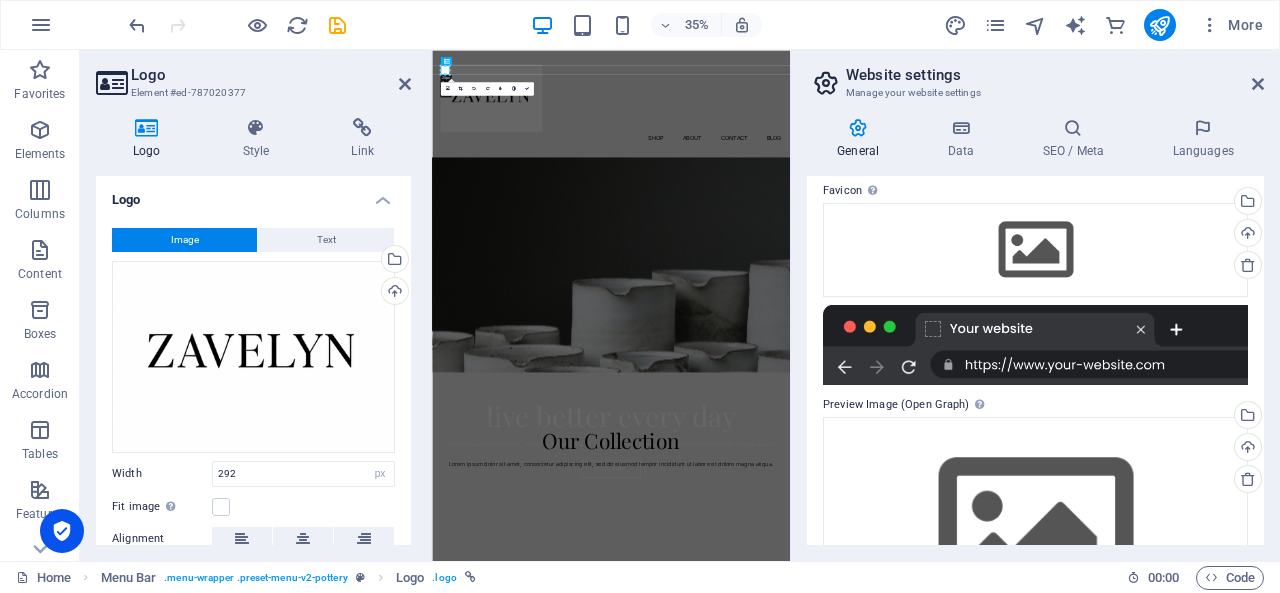 click on "Favicon Set the favicon of your website here. A favicon is a small icon shown in the browser tab next to your website title. It helps visitors identify your website." at bounding box center [1035, 191] 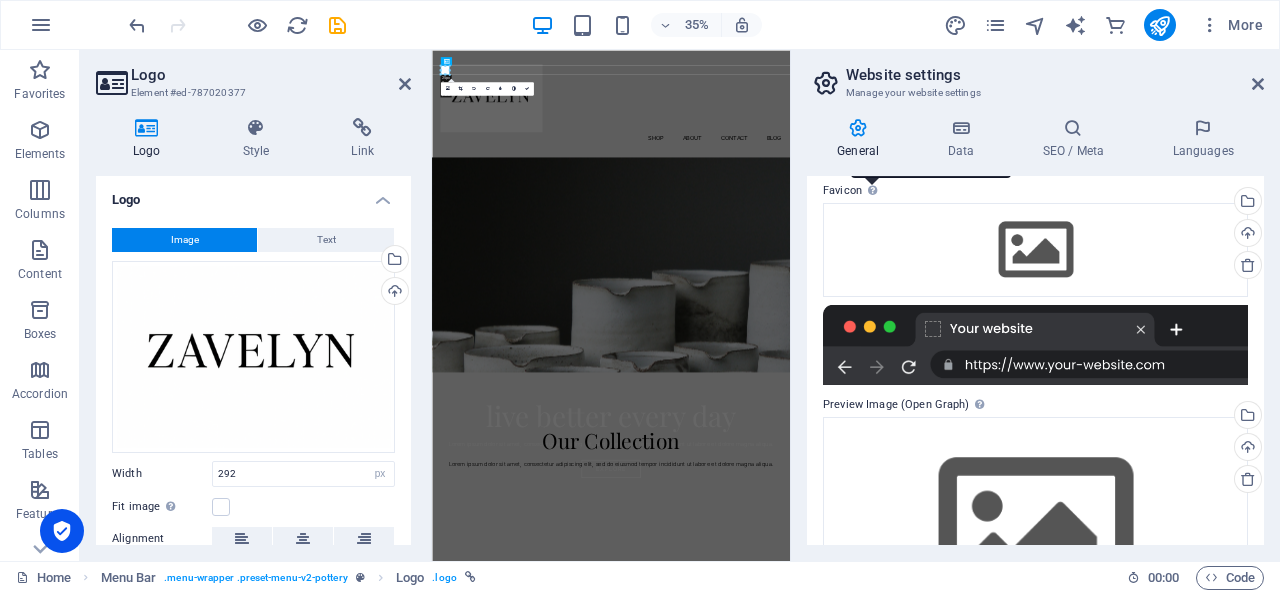 click on "Set the favicon of your website here. A favicon is a small icon shown in the browser tab next to your website title. It helps visitors identify your website." at bounding box center [931, 126] 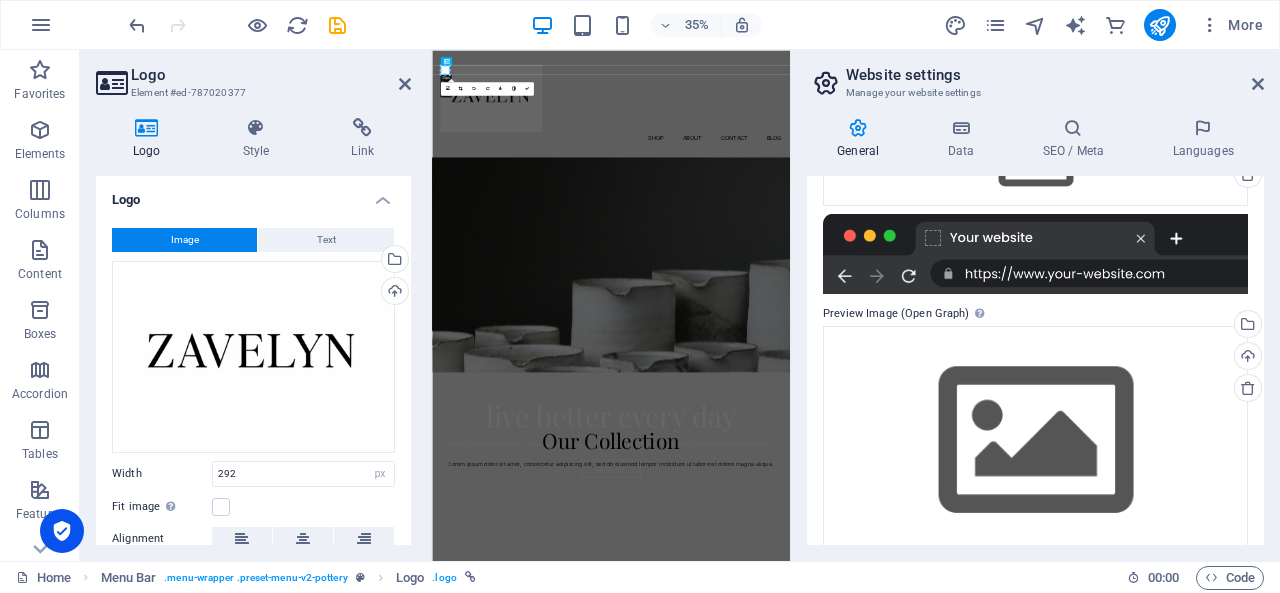 scroll, scrollTop: 327, scrollLeft: 0, axis: vertical 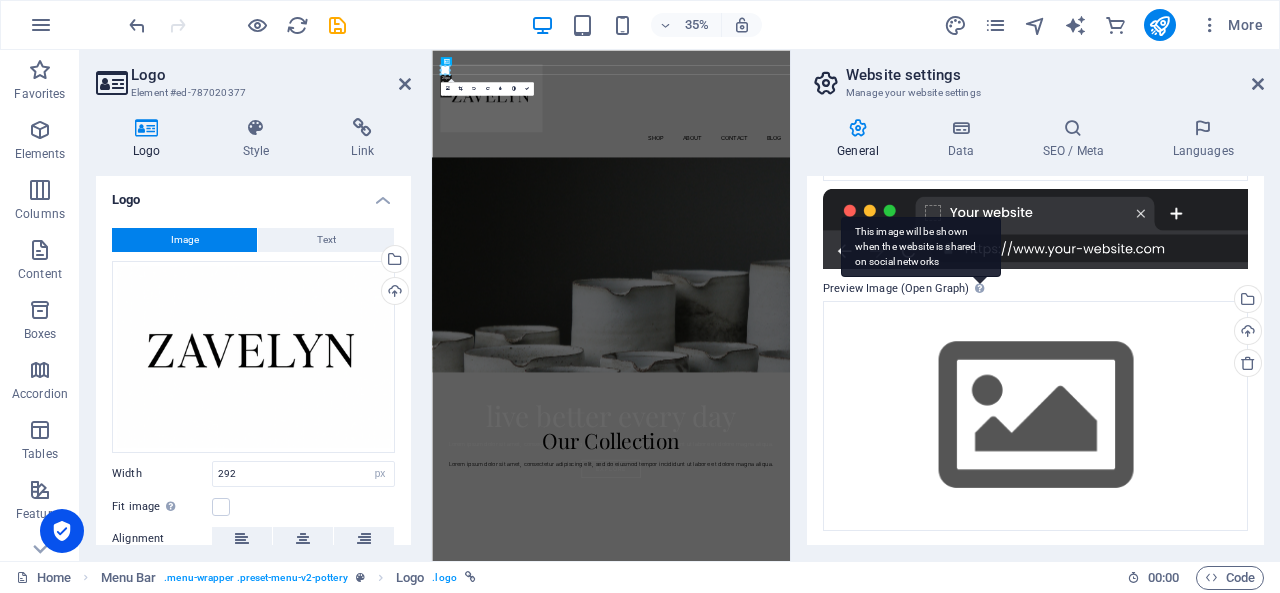 click on "This image will be shown when the website is shared on social networks" at bounding box center [921, 247] 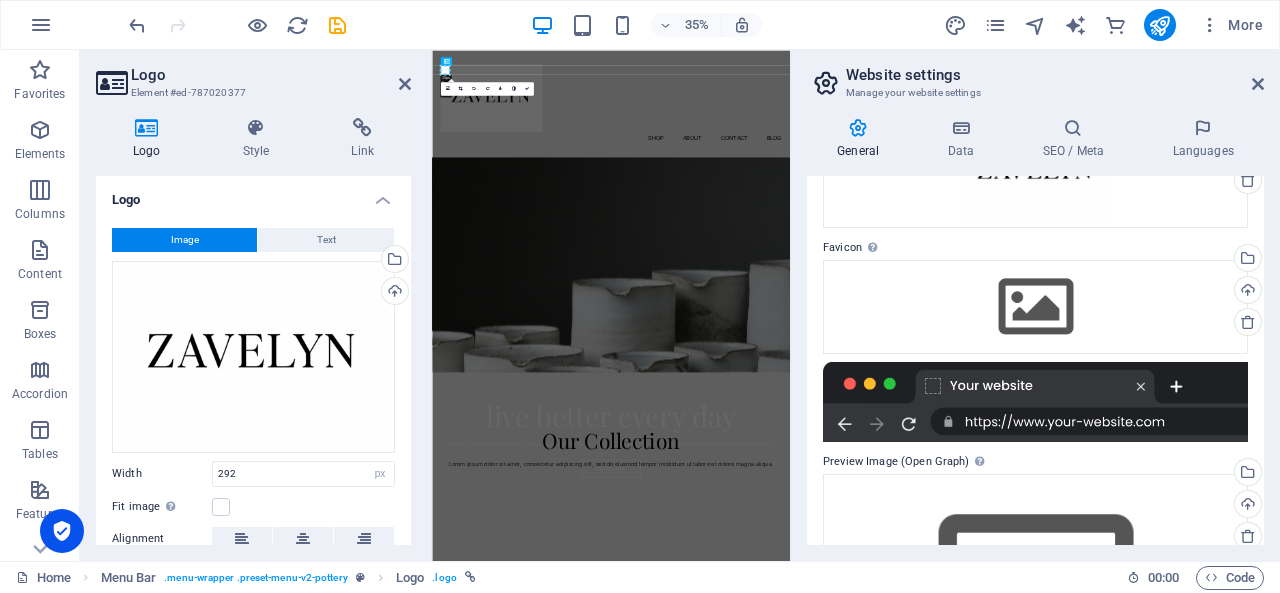scroll, scrollTop: 153, scrollLeft: 0, axis: vertical 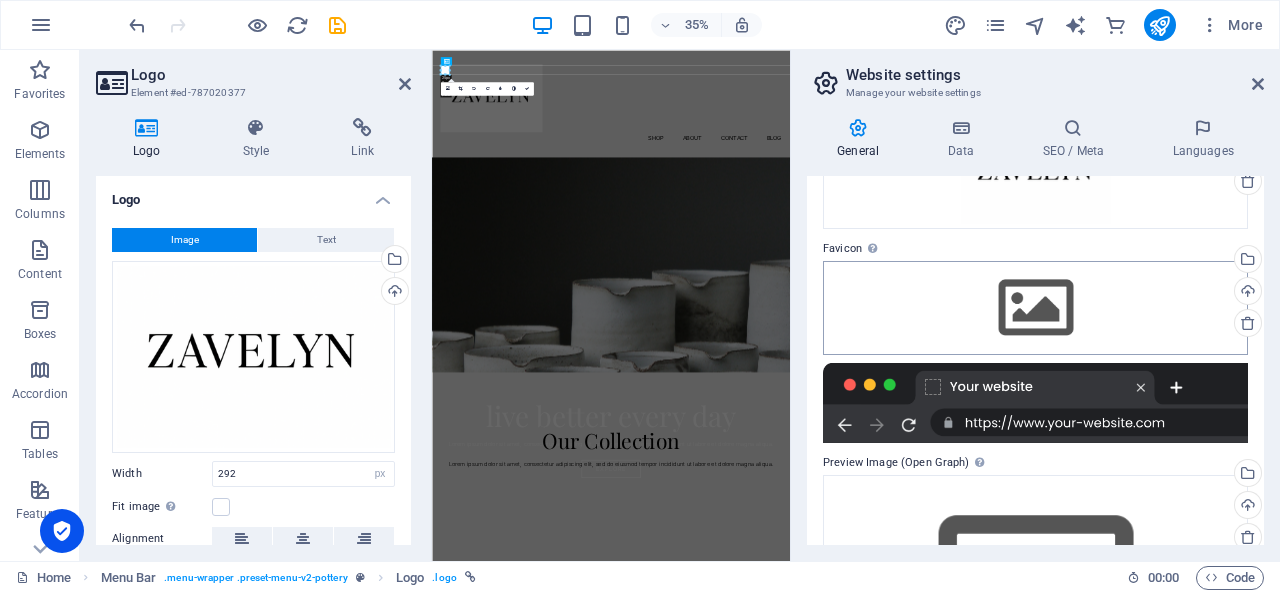 drag, startPoint x: 946, startPoint y: 253, endPoint x: 936, endPoint y: 267, distance: 17.20465 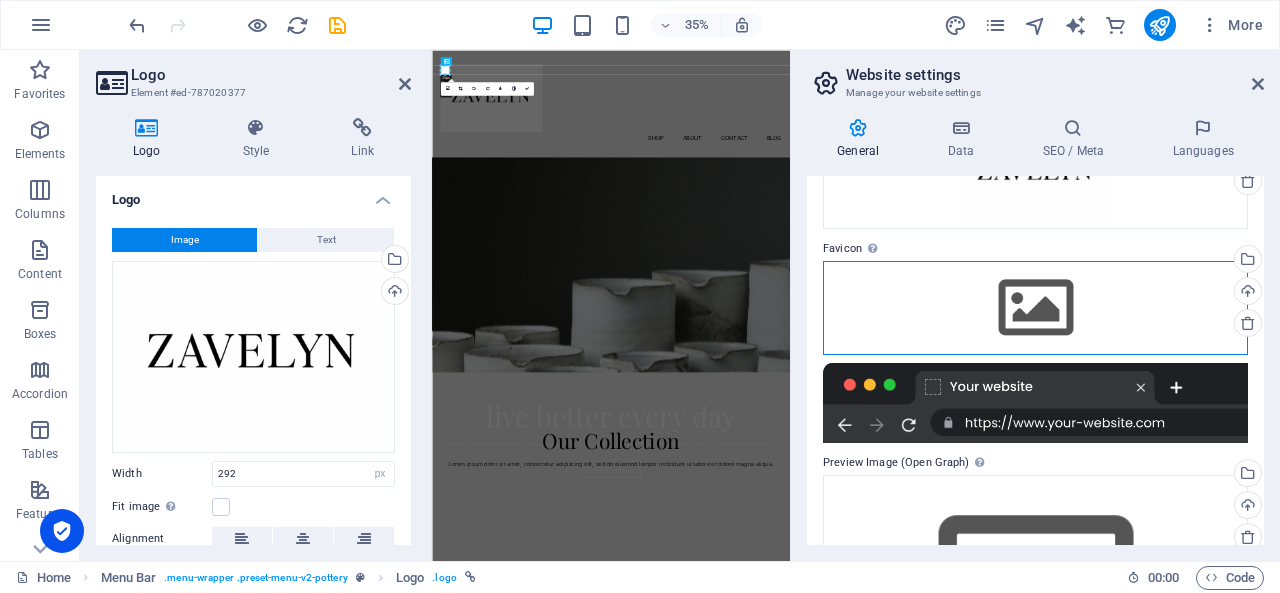 drag, startPoint x: 936, startPoint y: 267, endPoint x: 948, endPoint y: 253, distance: 18.439089 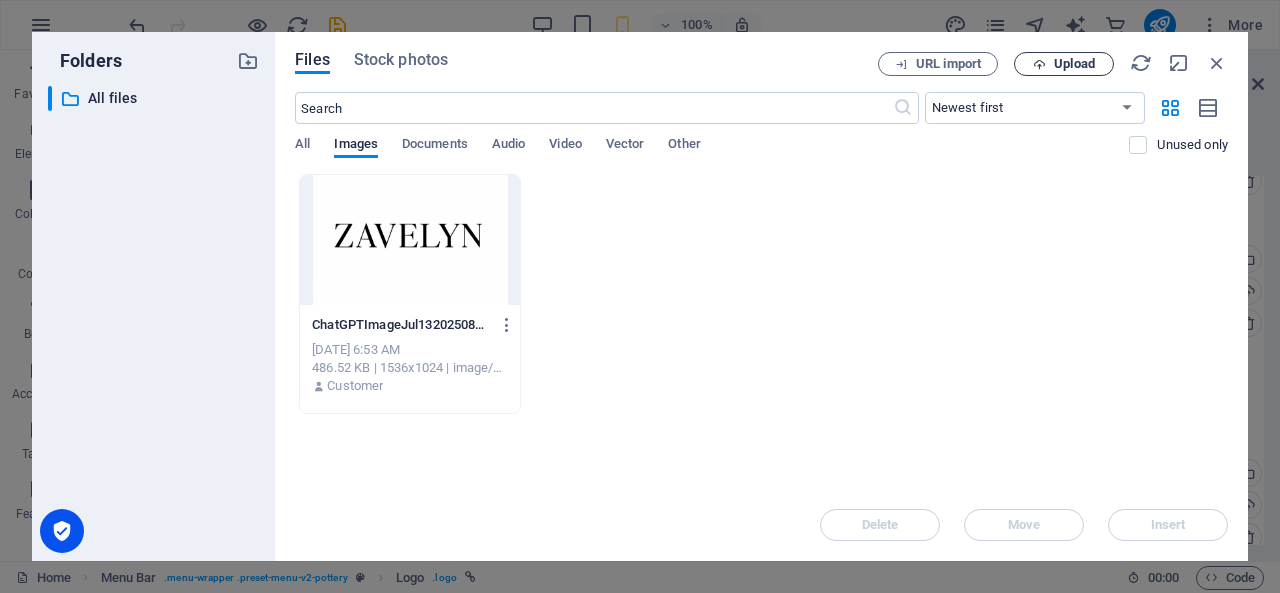 click at bounding box center [1039, 64] 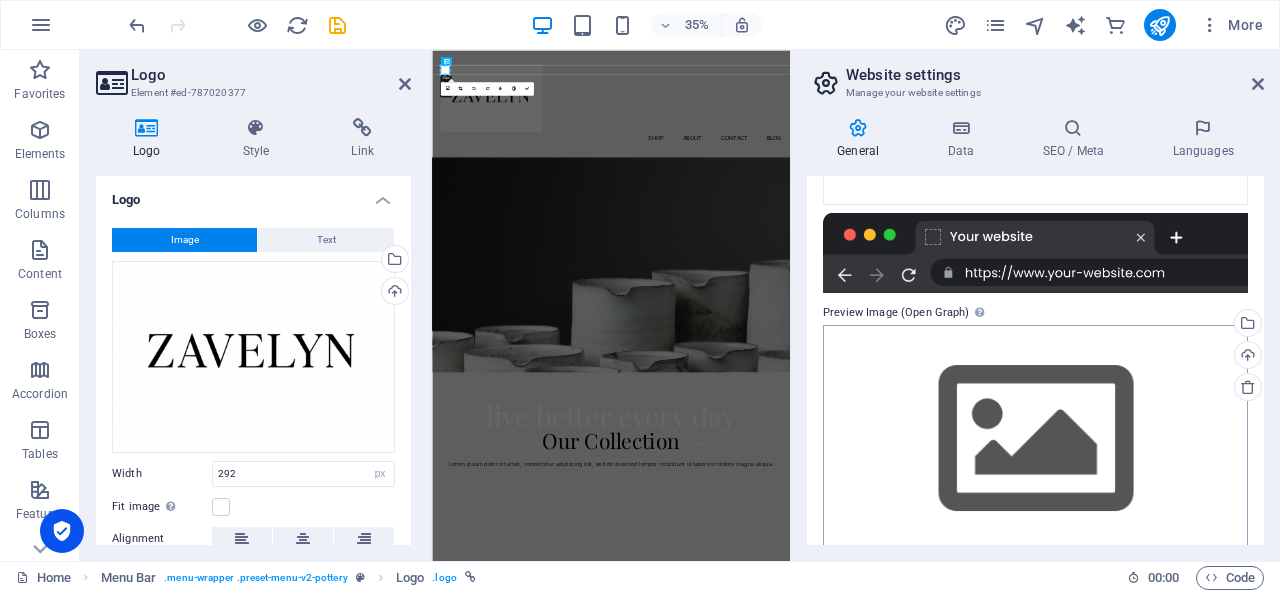 scroll, scrollTop: 394, scrollLeft: 0, axis: vertical 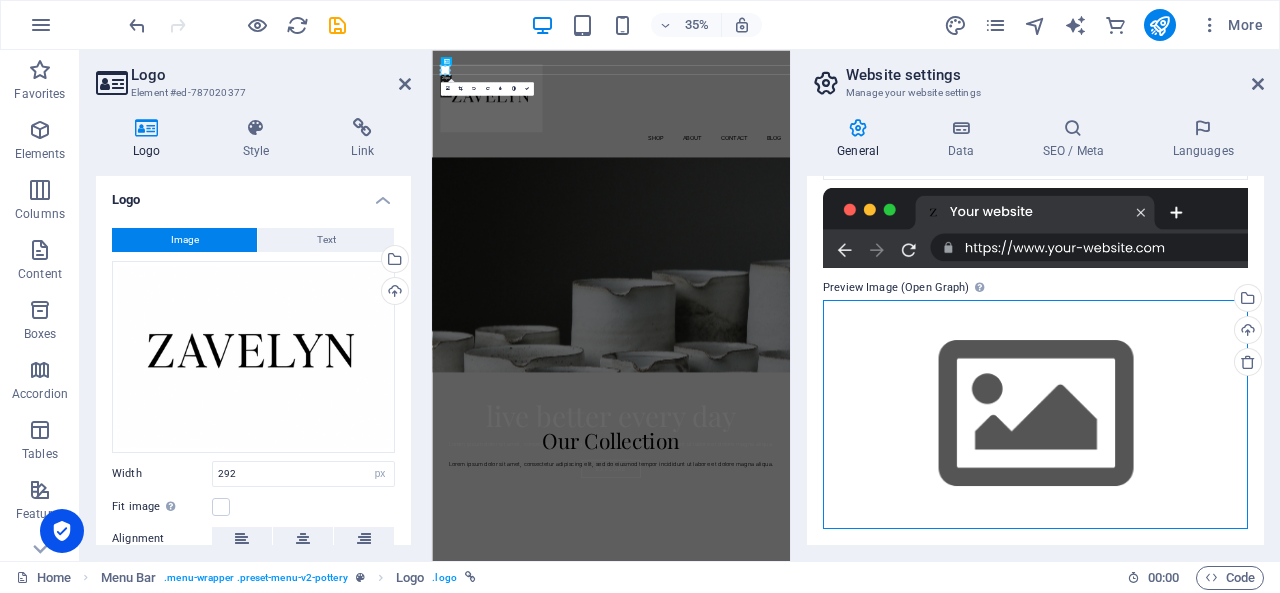 click on "Drag files here, click to choose files or select files from Files or our free stock photos & videos" at bounding box center (1035, 414) 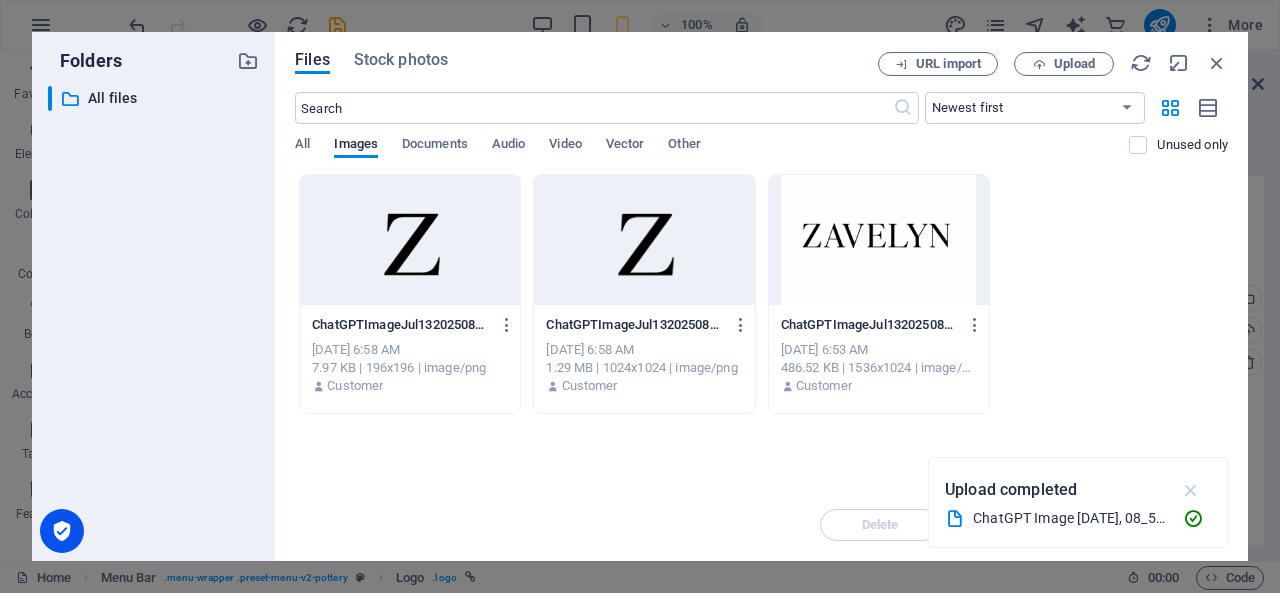 click at bounding box center [1191, 490] 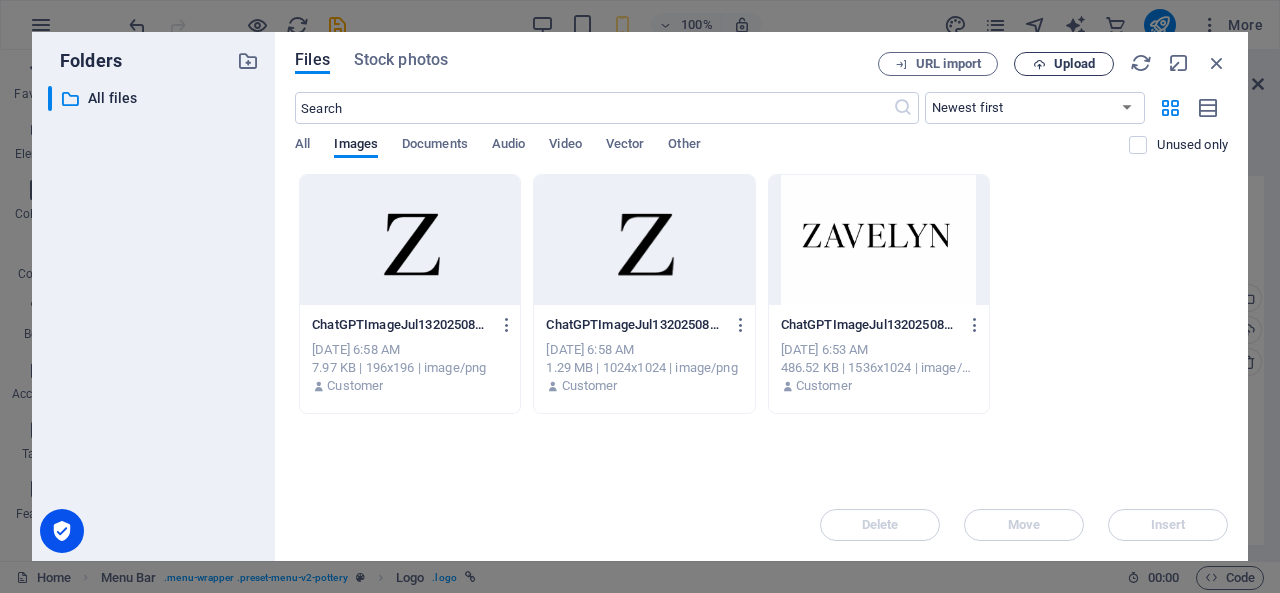 click on "Upload" at bounding box center [1074, 64] 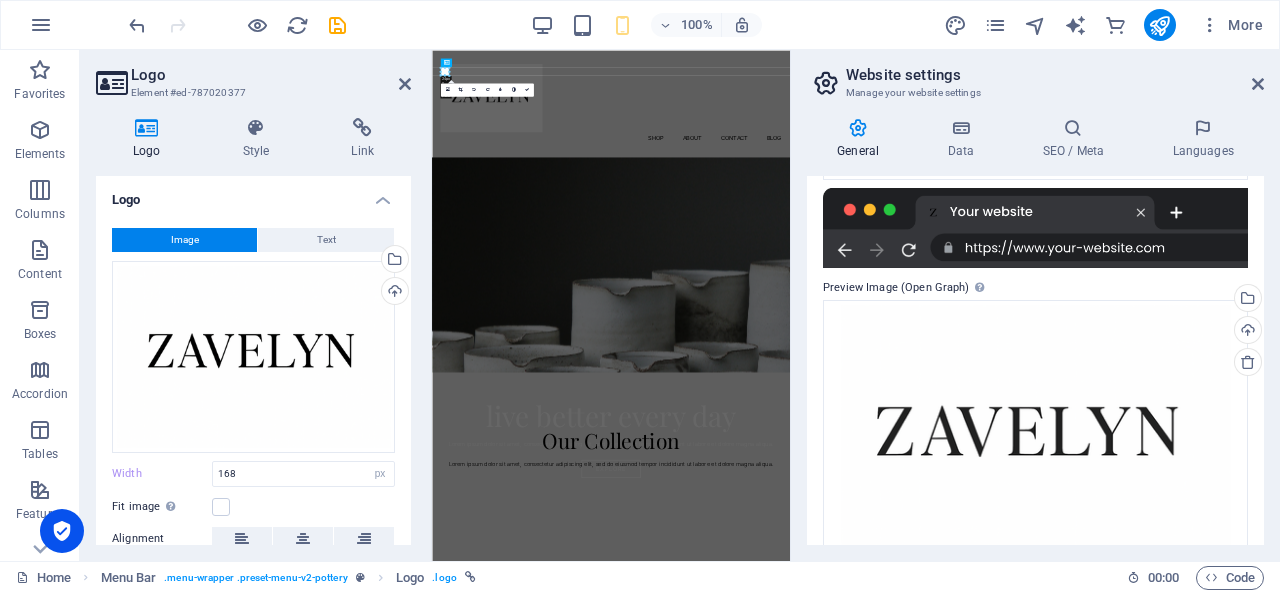 type on "292" 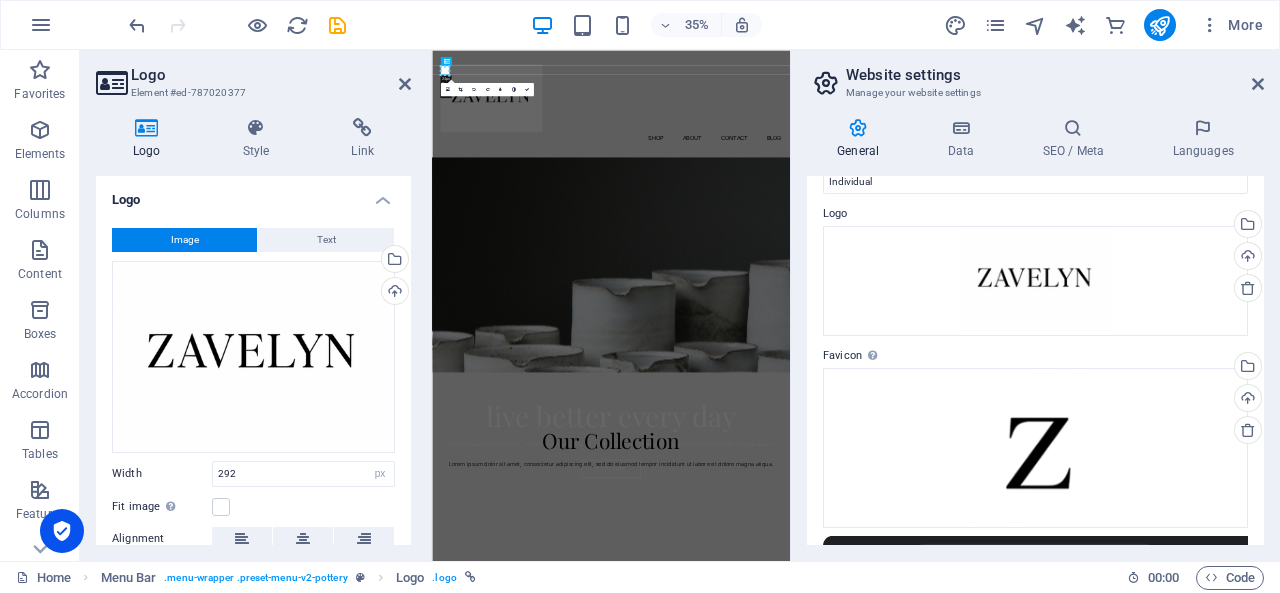 scroll, scrollTop: 0, scrollLeft: 0, axis: both 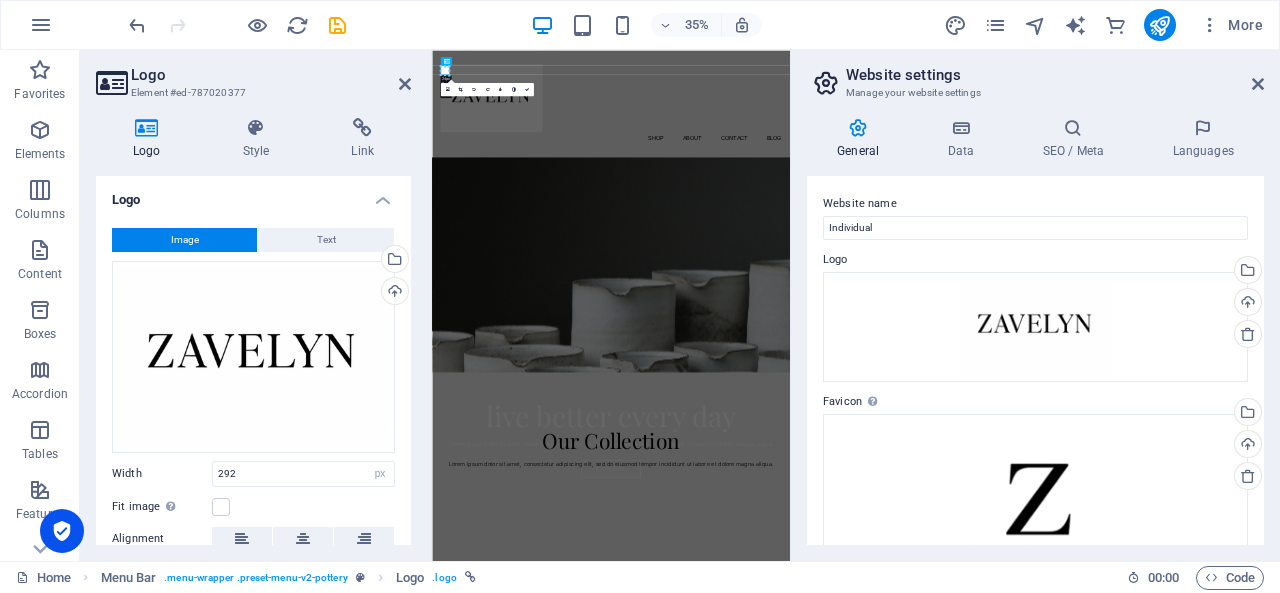 click on "General  Data  SEO / Meta  Languages Website name Individual Logo Drag files here, click to choose files or select files from Files or our free stock photos & videos Select files from the file manager, stock photos, or upload file(s) Upload Favicon Set the favicon of your website here. A favicon is a small icon shown in the browser tab next to your website title. It helps visitors identify your website. Drag files here, click to choose files or select files from Files or our free stock photos & videos Select files from the file manager, stock photos, or upload file(s) Upload Preview Image (Open Graph) This image will be shown when the website is shared on social networks Drag files here, click to choose files or select files from Files or our free stock photos & videos Select files from the file manager, stock photos, or upload file(s) Upload Contact data for this website. This can be used everywhere on the website and will update automatically. Company Individual First name Last name [GEOGRAPHIC_DATA] ZIP code" at bounding box center (1035, 331) 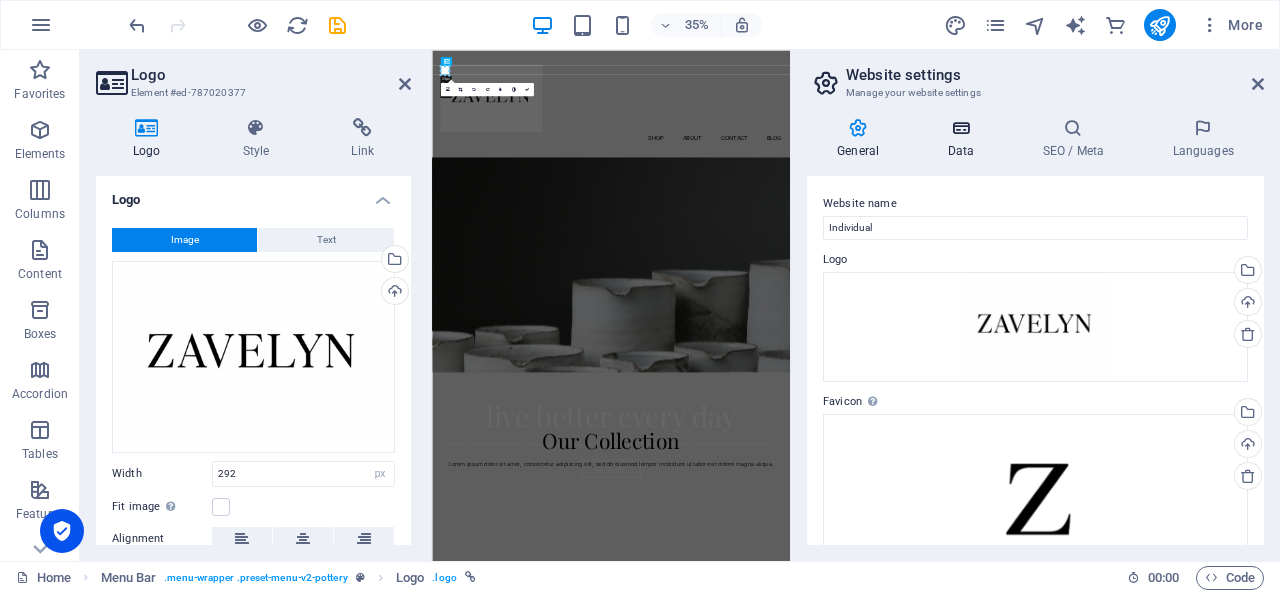 click at bounding box center (960, 128) 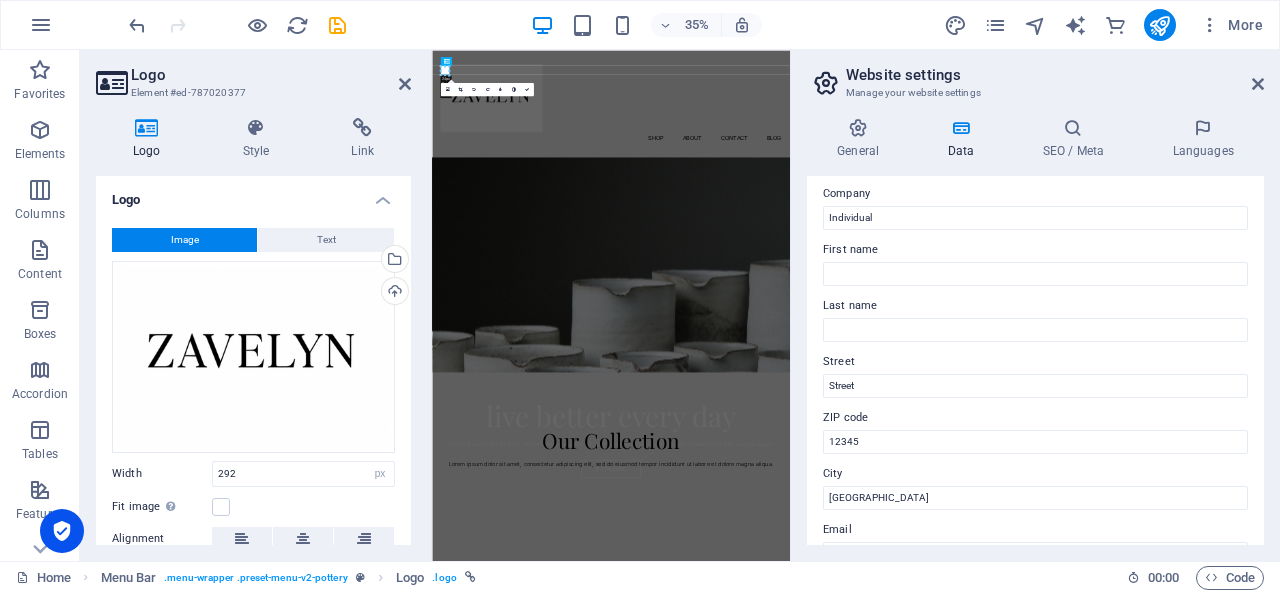 scroll, scrollTop: 0, scrollLeft: 0, axis: both 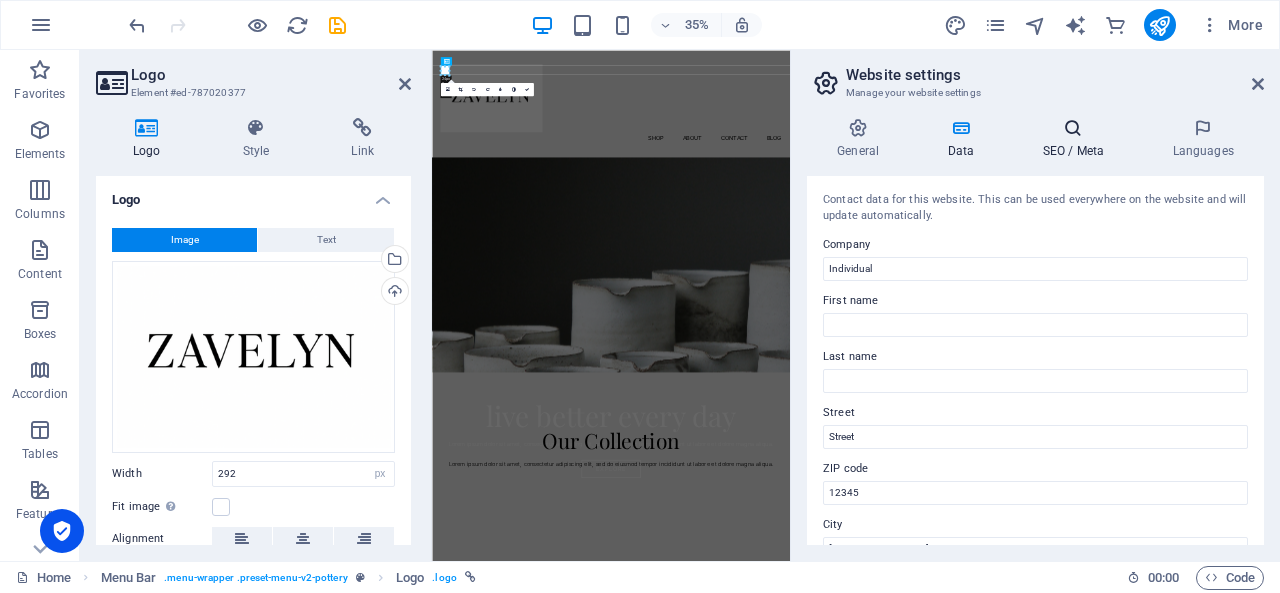 click on "SEO / Meta" at bounding box center [1077, 139] 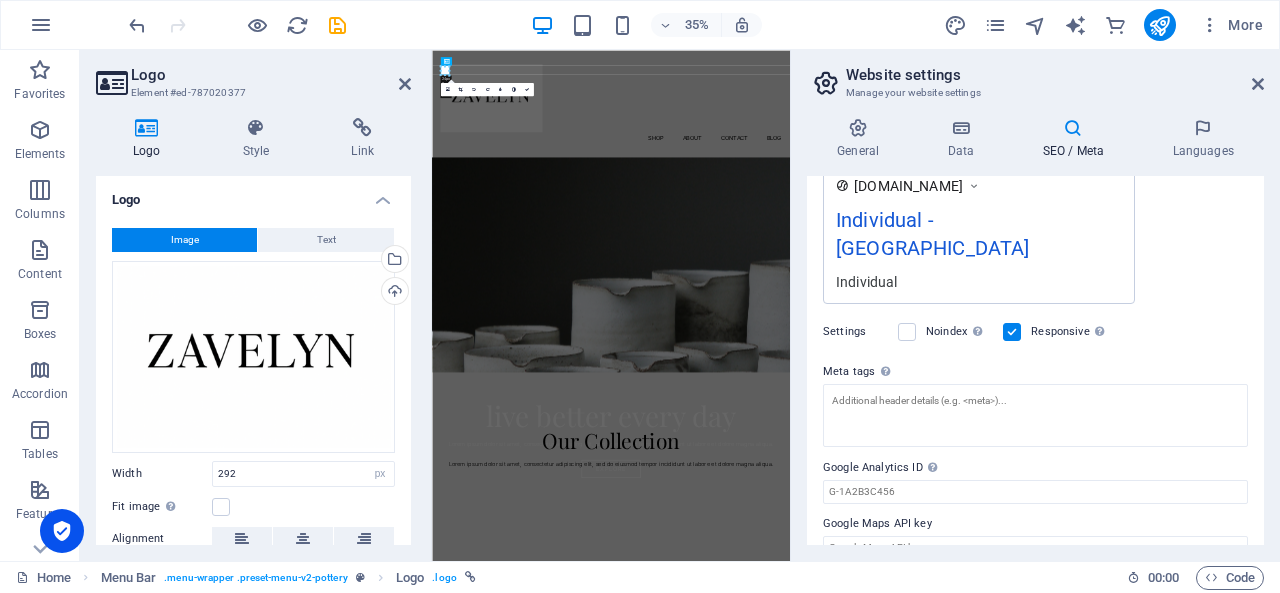 scroll, scrollTop: 0, scrollLeft: 0, axis: both 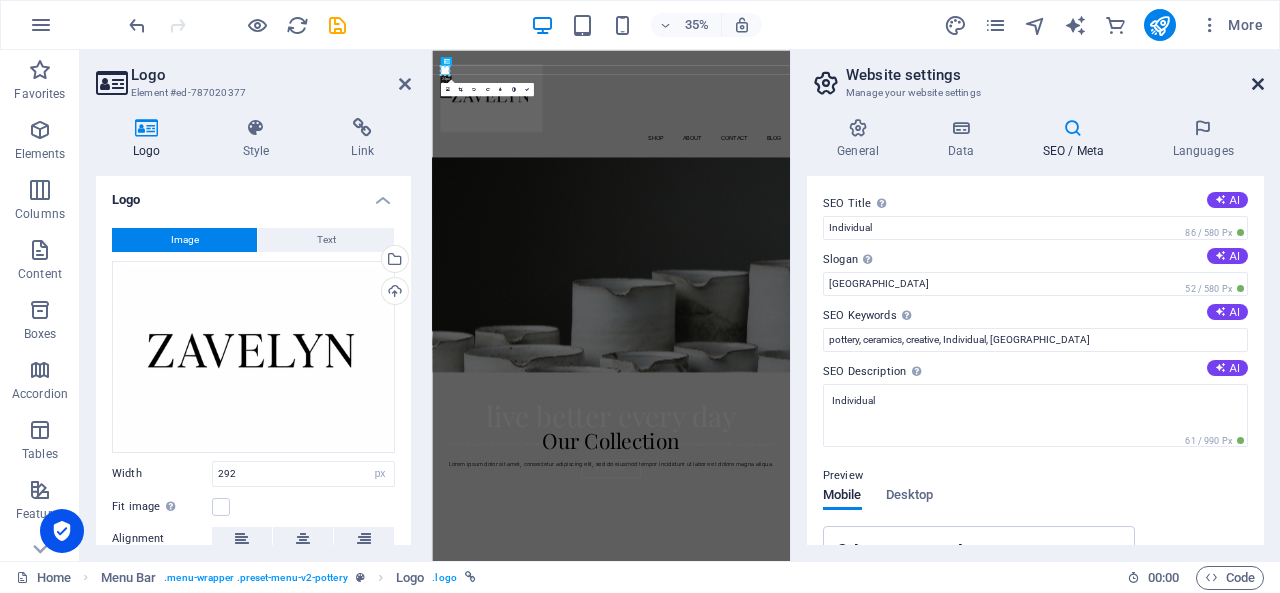 click at bounding box center [1258, 84] 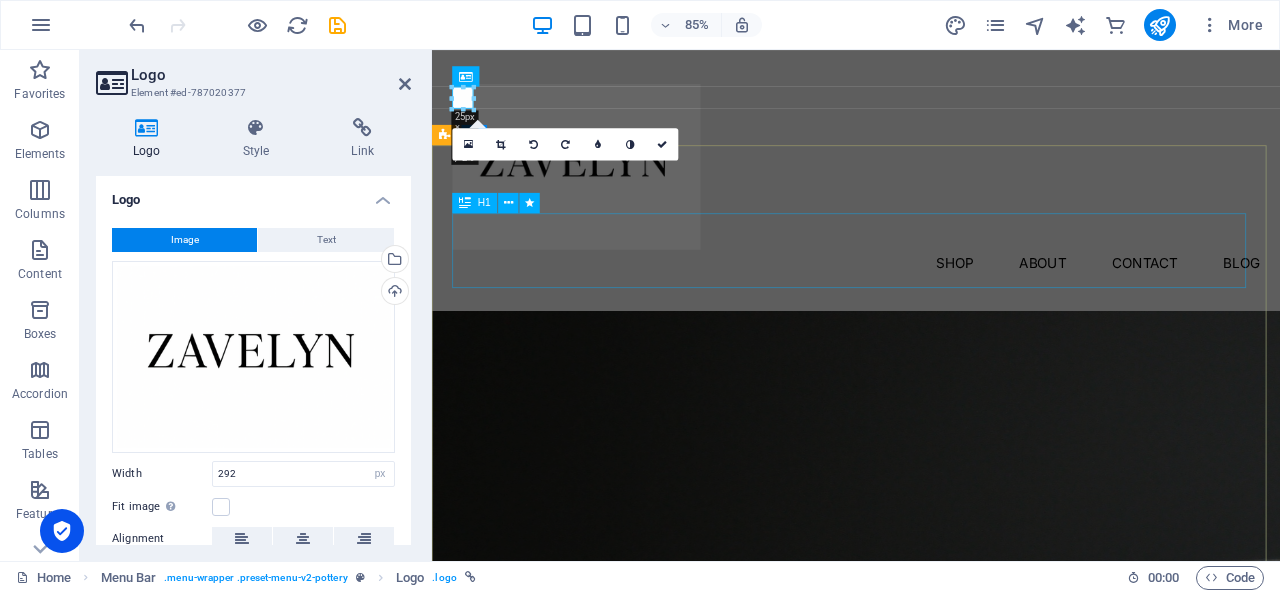 click on "live better every day" at bounding box center [931, 1095] 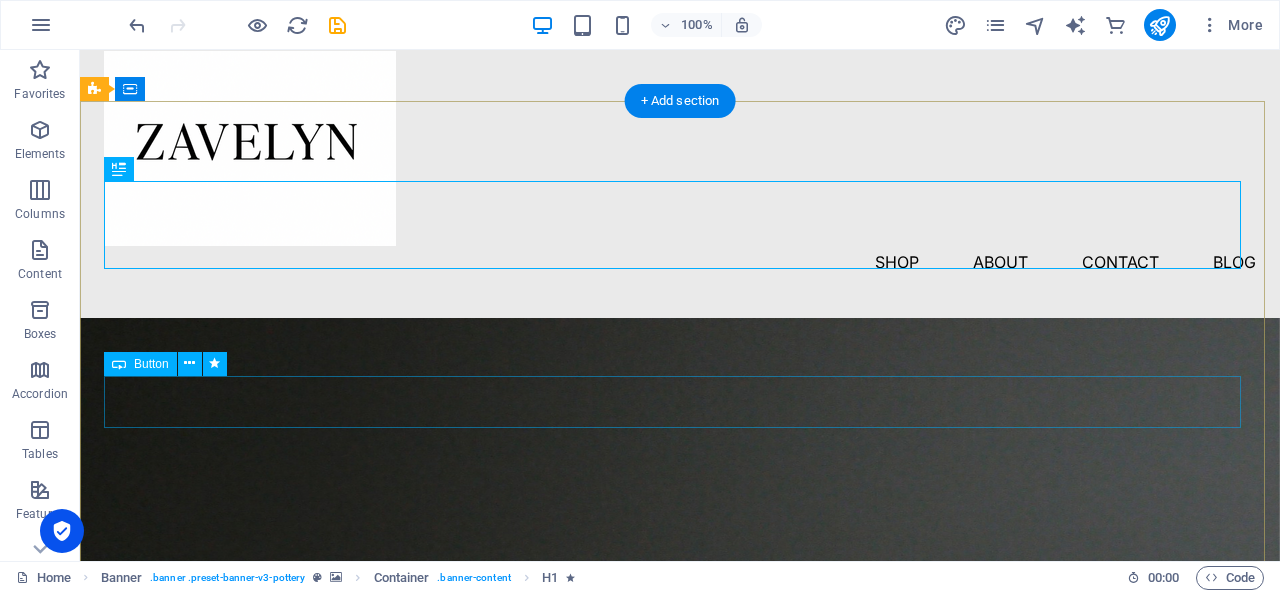 scroll, scrollTop: 0, scrollLeft: 0, axis: both 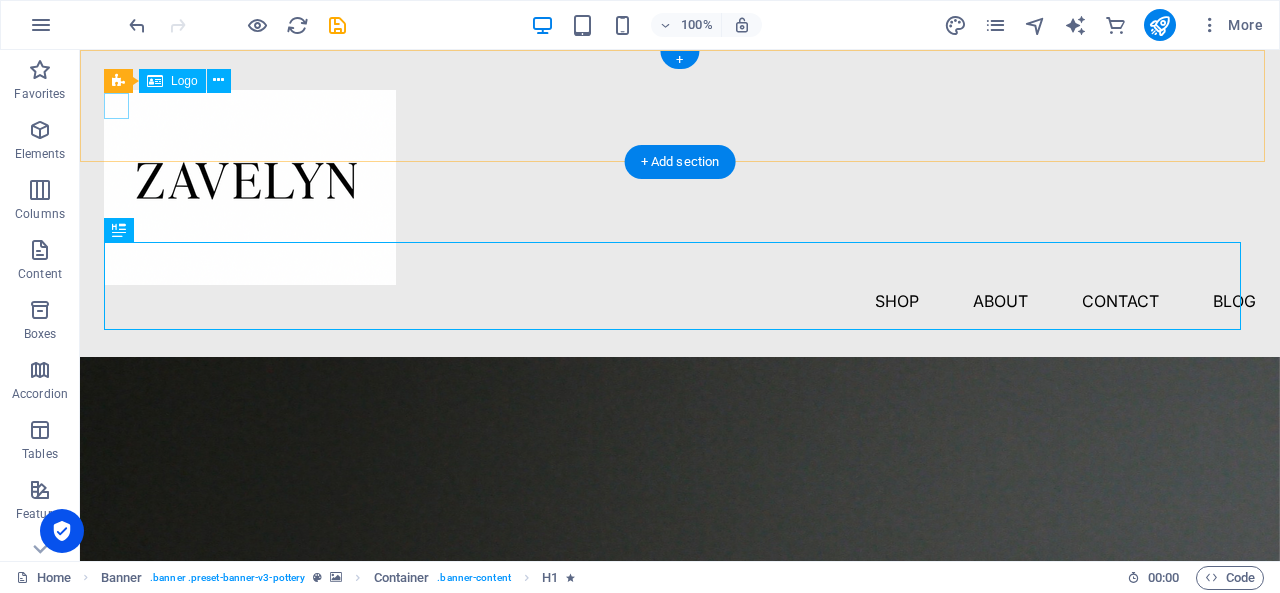 click at bounding box center (680, 187) 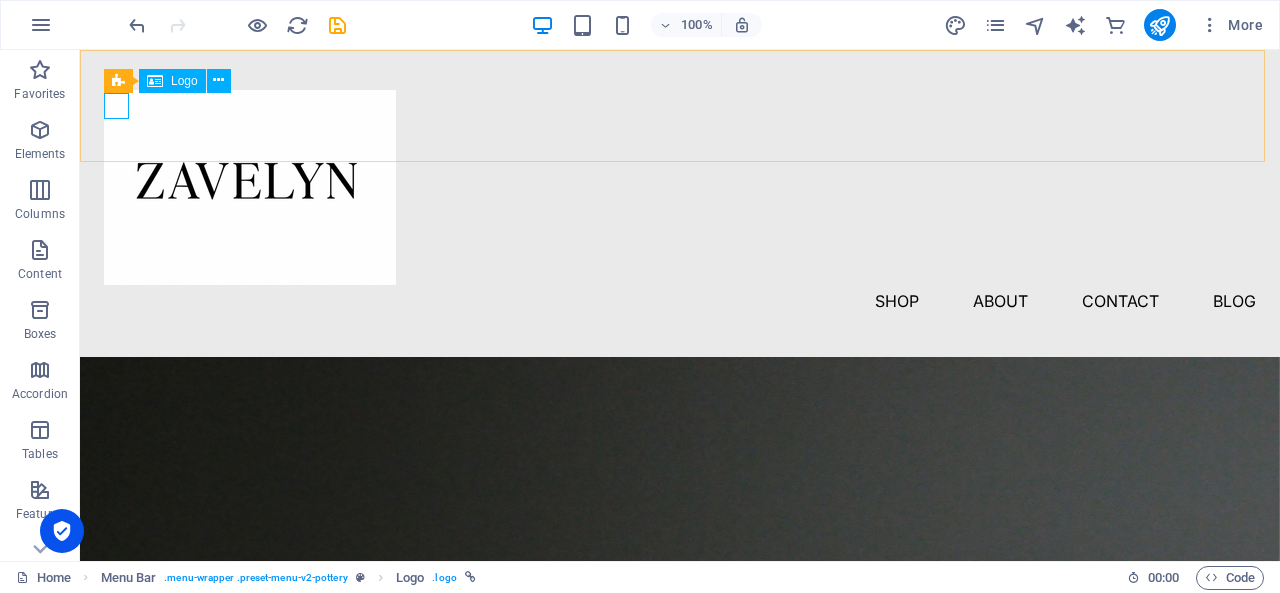 click at bounding box center [155, 81] 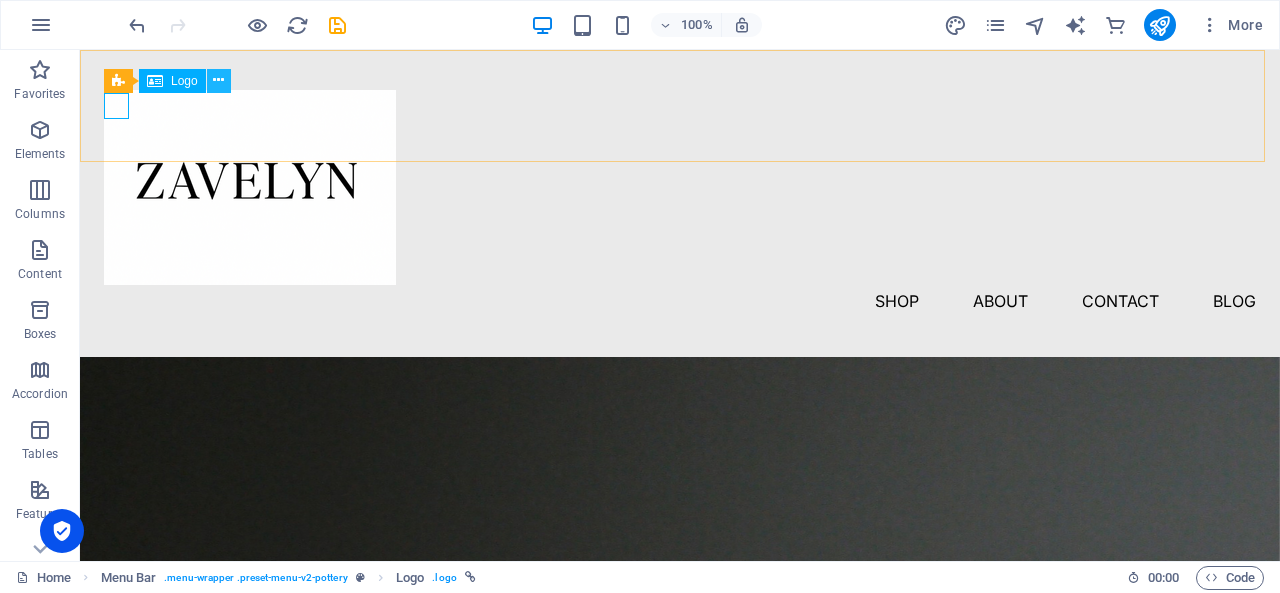 click at bounding box center [218, 80] 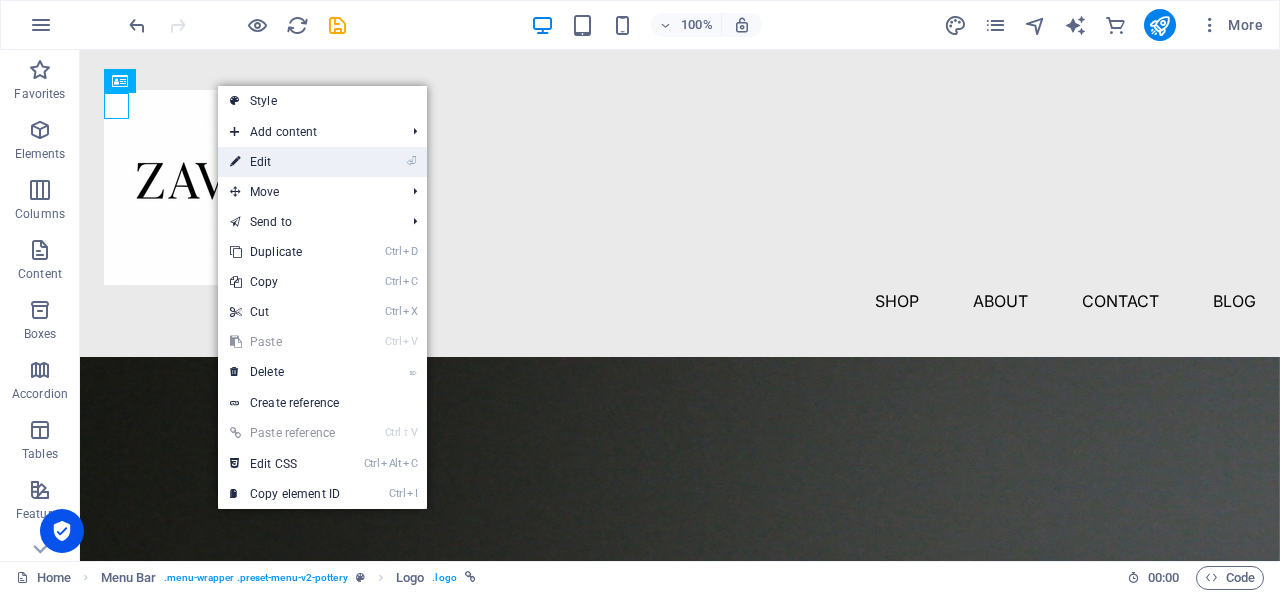 click on "⏎  Edit" at bounding box center [285, 162] 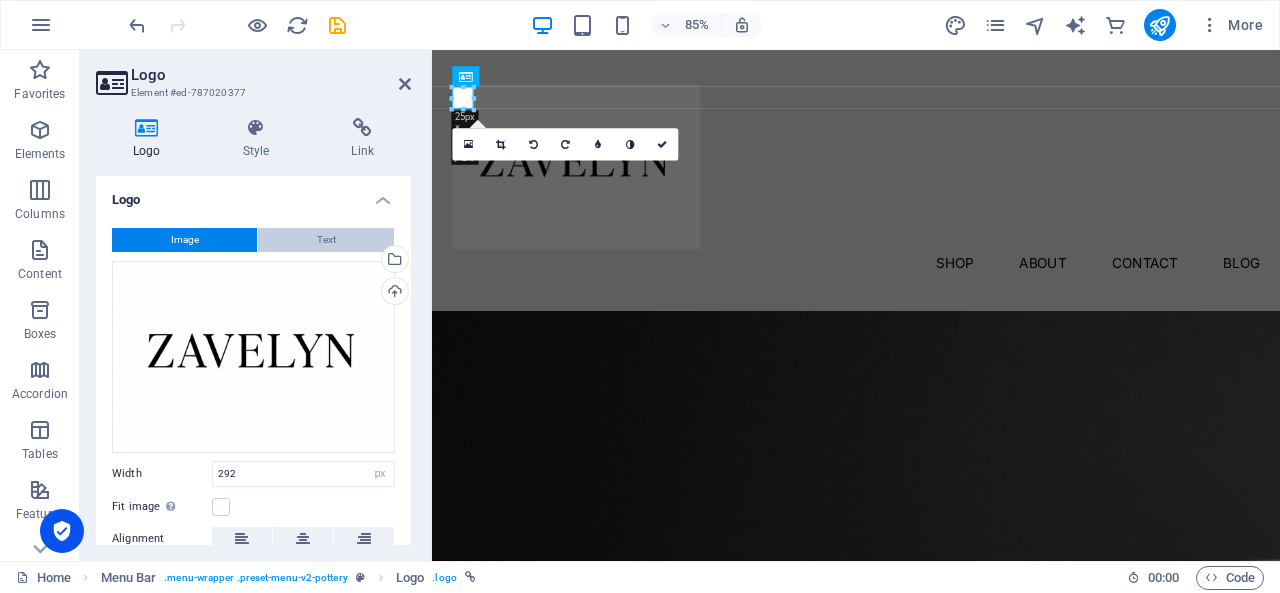 click on "Text" at bounding box center (326, 240) 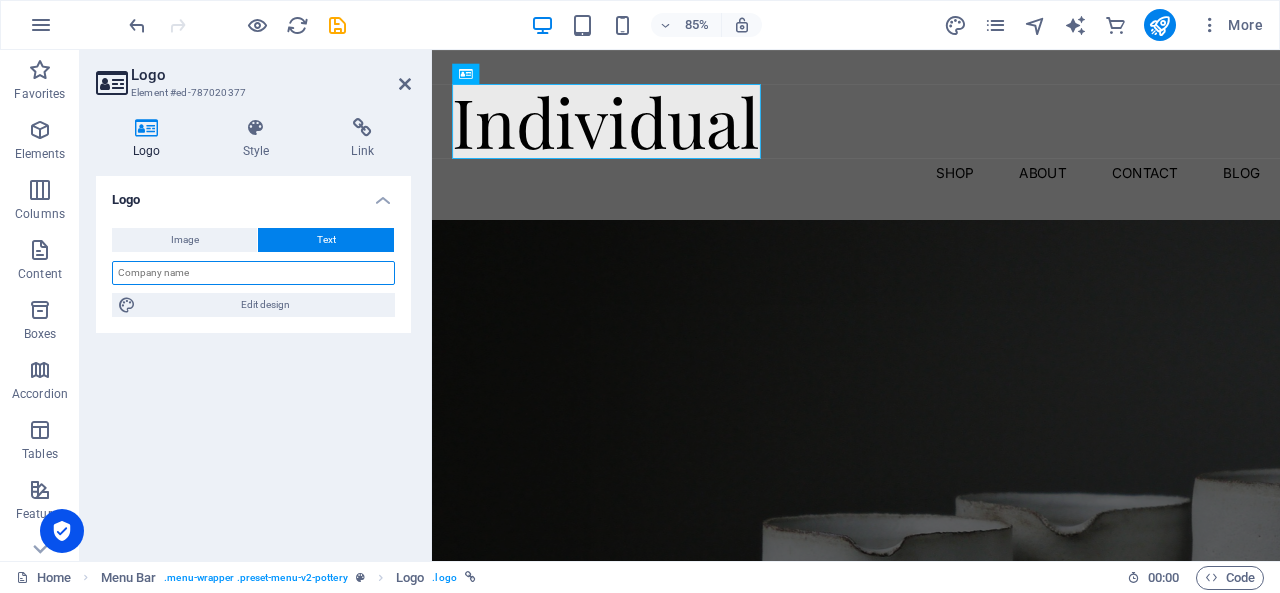 click at bounding box center [253, 273] 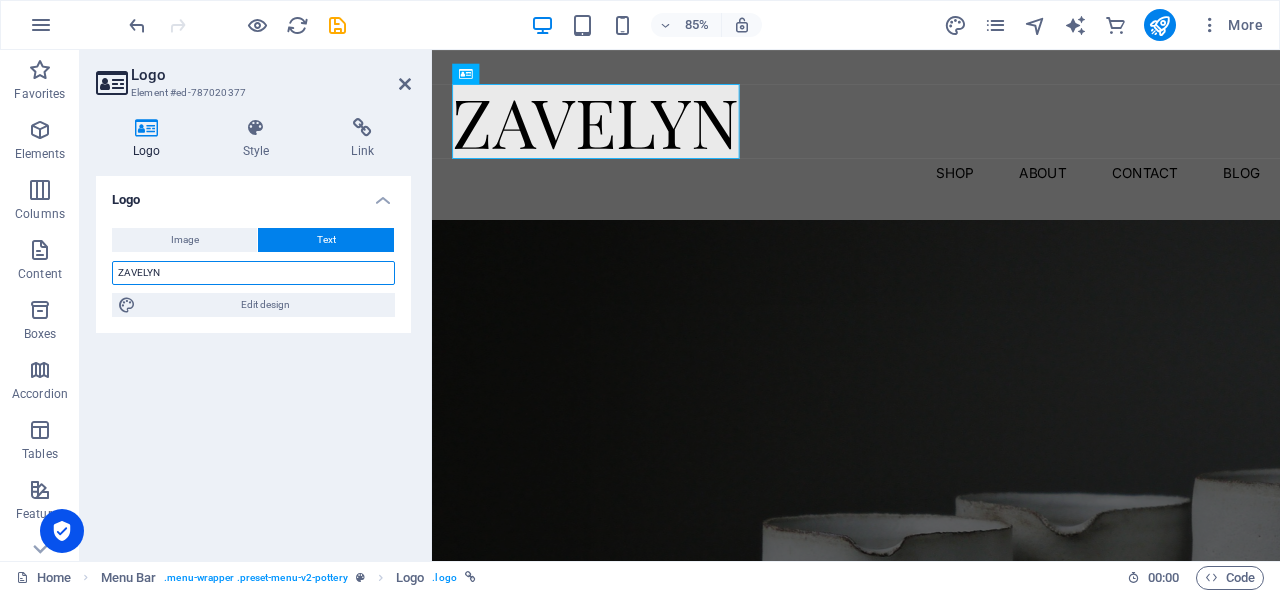 type on "ZAVELYN" 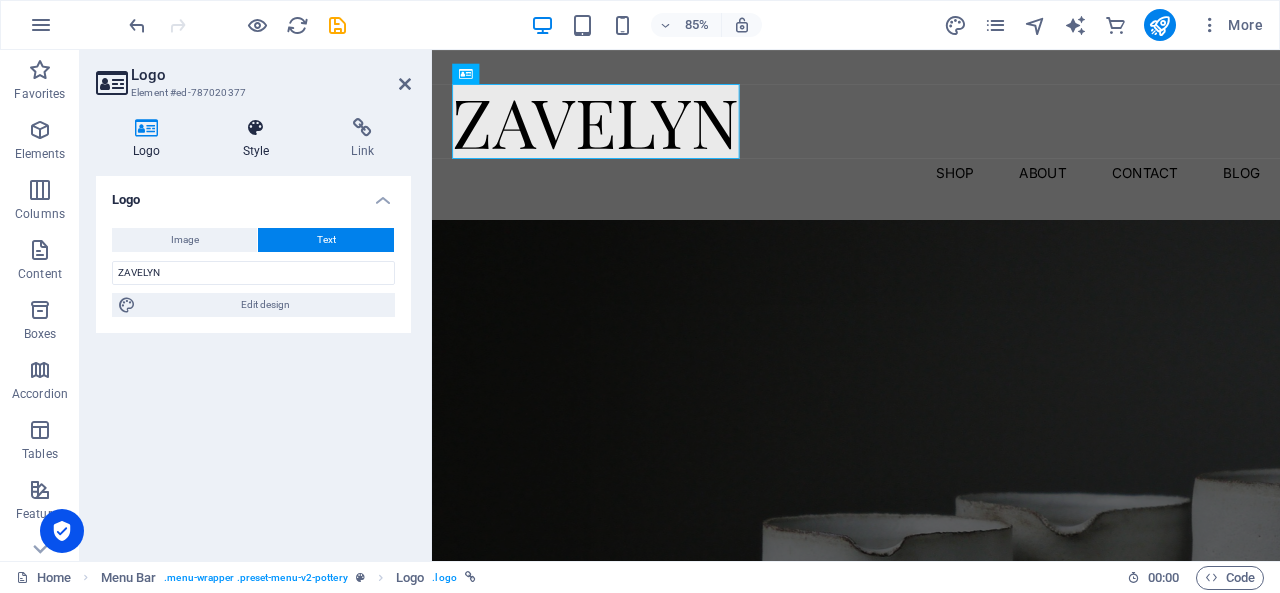 click on "Style" at bounding box center [260, 139] 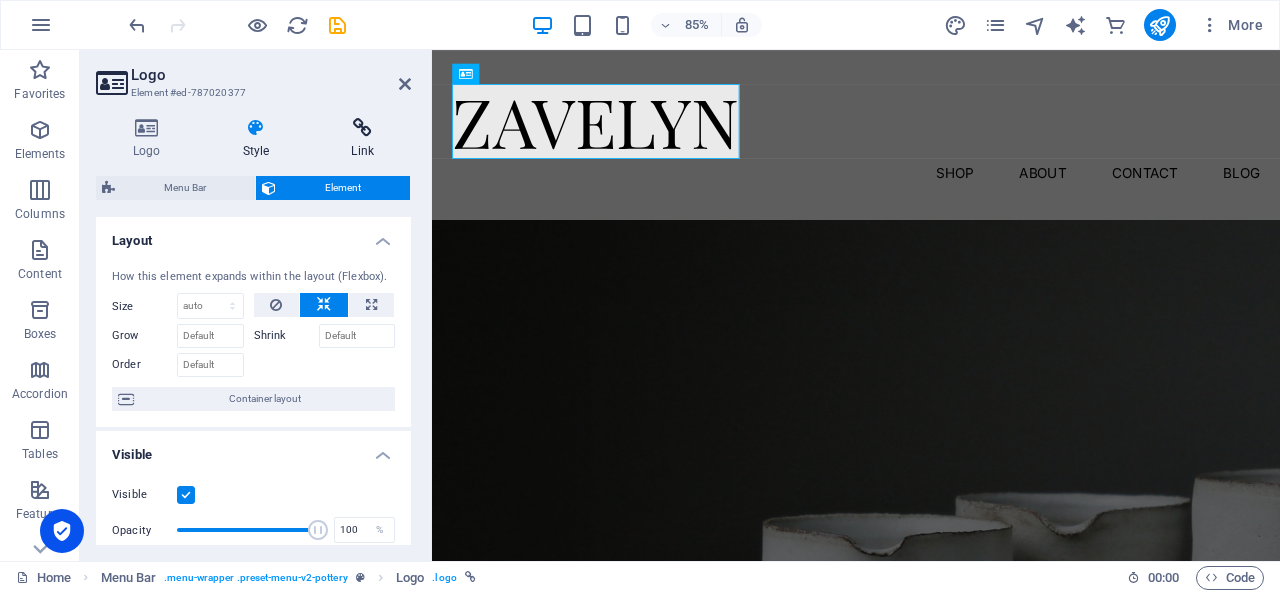 click on "Link" at bounding box center [362, 139] 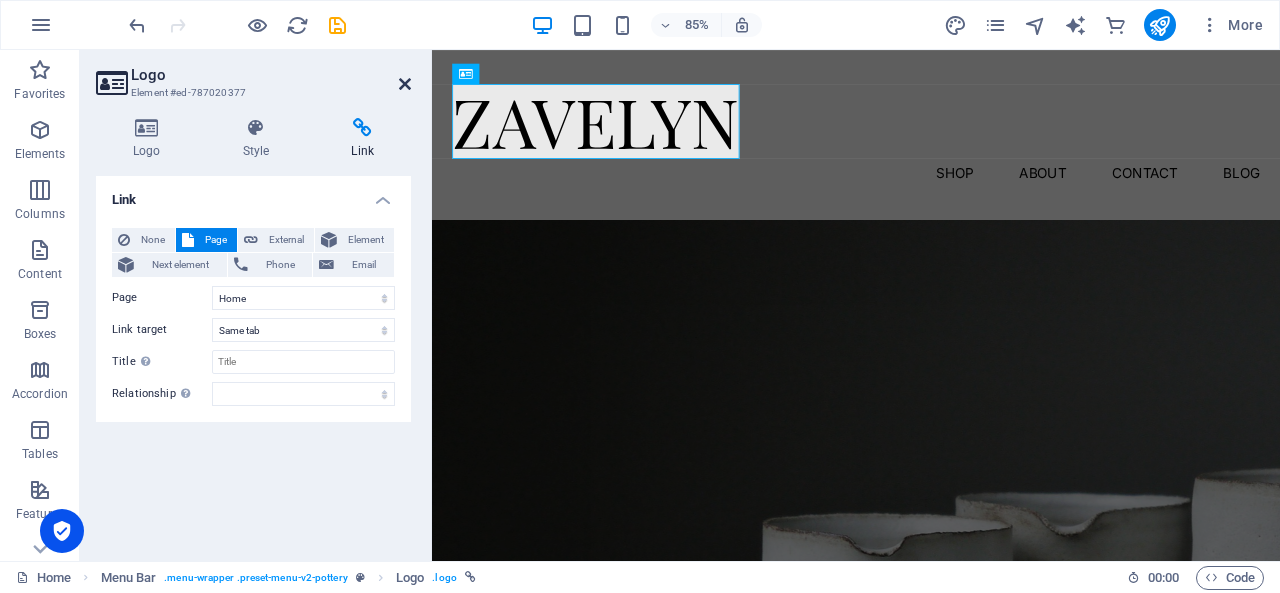 click at bounding box center (405, 84) 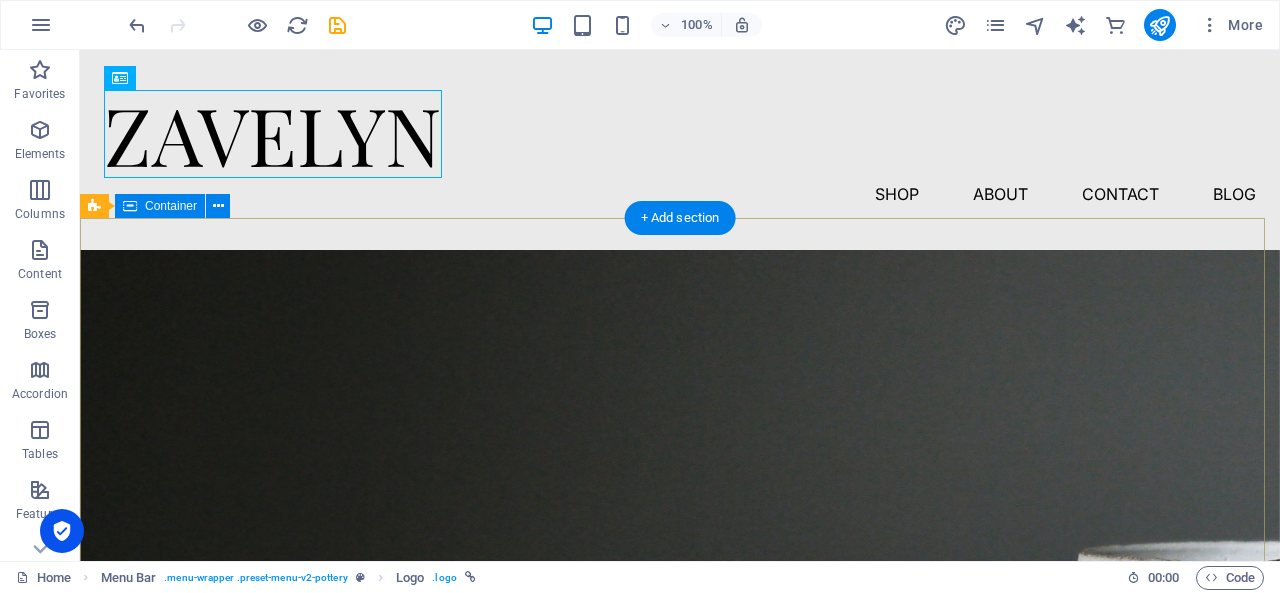 click on "live better every day Lorem ipsum dolor sit amet, consectetur adipiscing elit, sed do eiusmod tempor incididunt ut labore et dolore magna aliqua. Explore" at bounding box center (680, 1055) 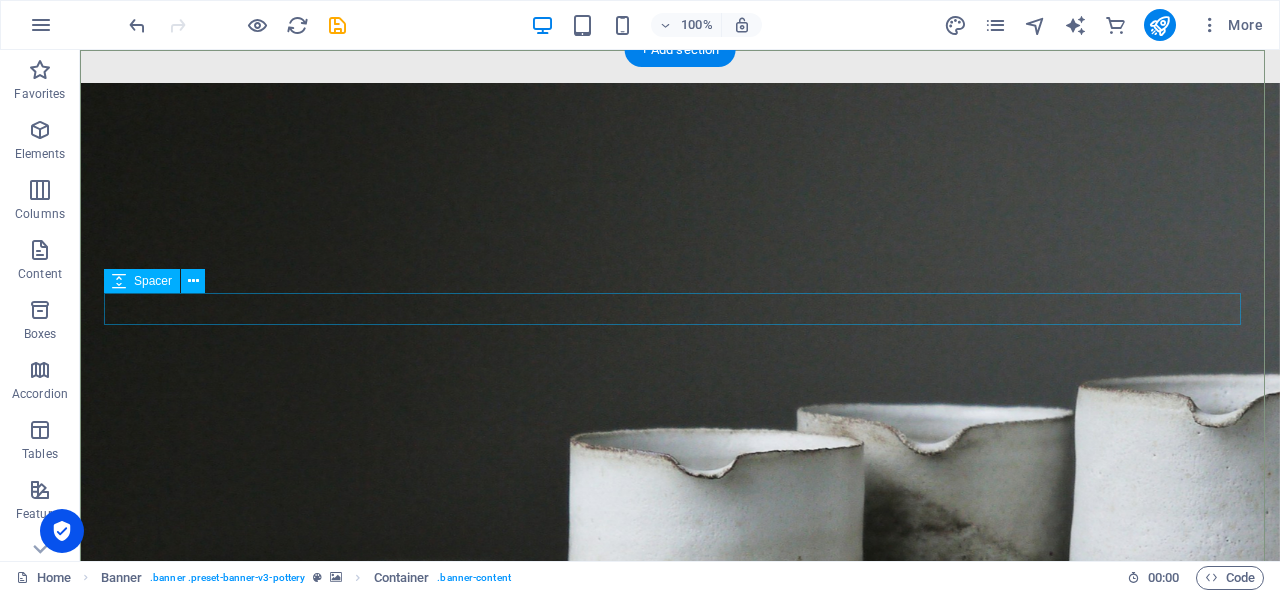 scroll, scrollTop: 168, scrollLeft: 0, axis: vertical 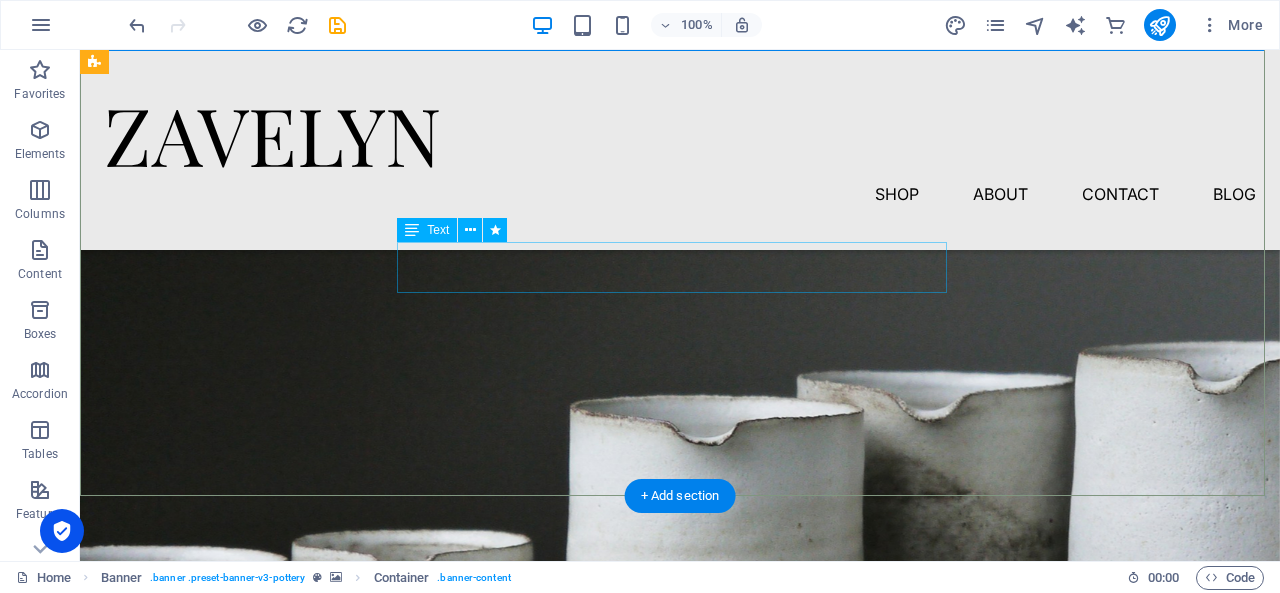 click on "Lorem ipsum dolor sit amet, consectetur adipiscing elit, sed do eiusmod tempor incididunt ut labore et dolore magna aliqua." at bounding box center [680, 869] 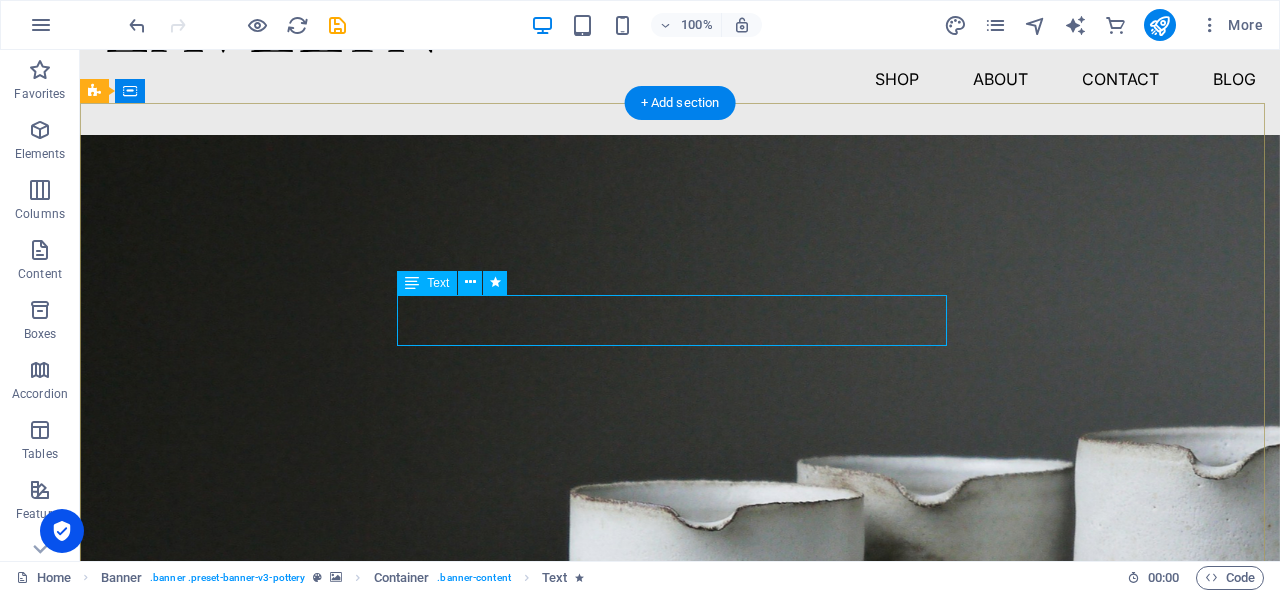scroll, scrollTop: 123, scrollLeft: 0, axis: vertical 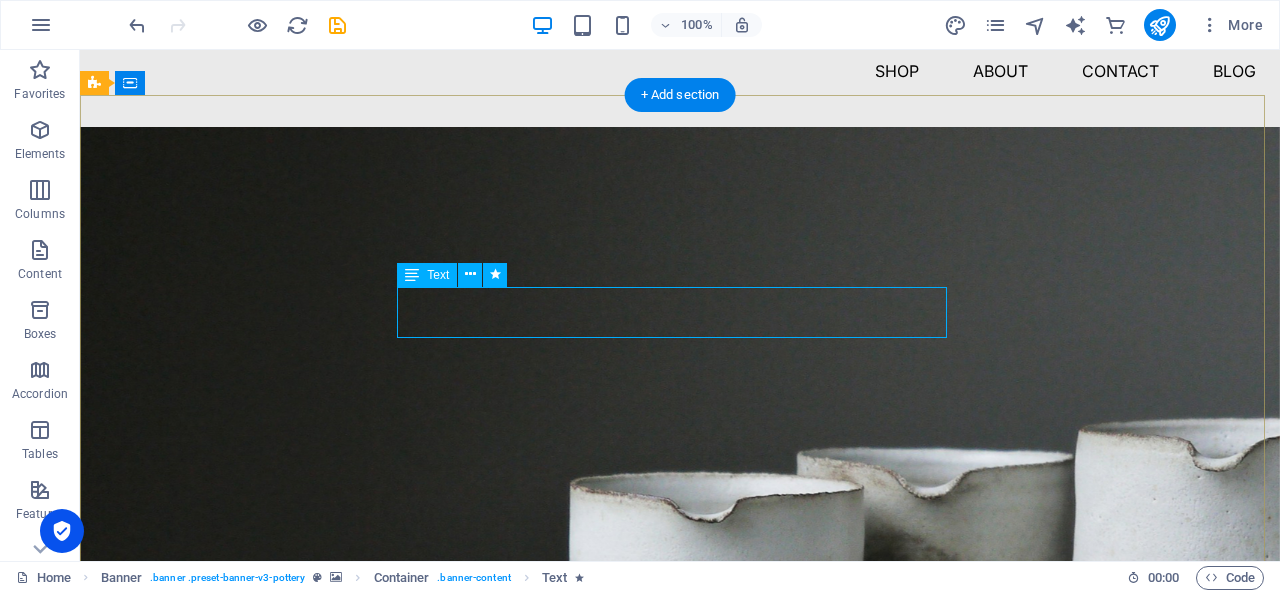 click on "Lorem ipsum dolor sit amet, consectetur adipiscing elit, sed do eiusmod tempor incididunt ut labore et dolore magna aliqua." at bounding box center [680, 946] 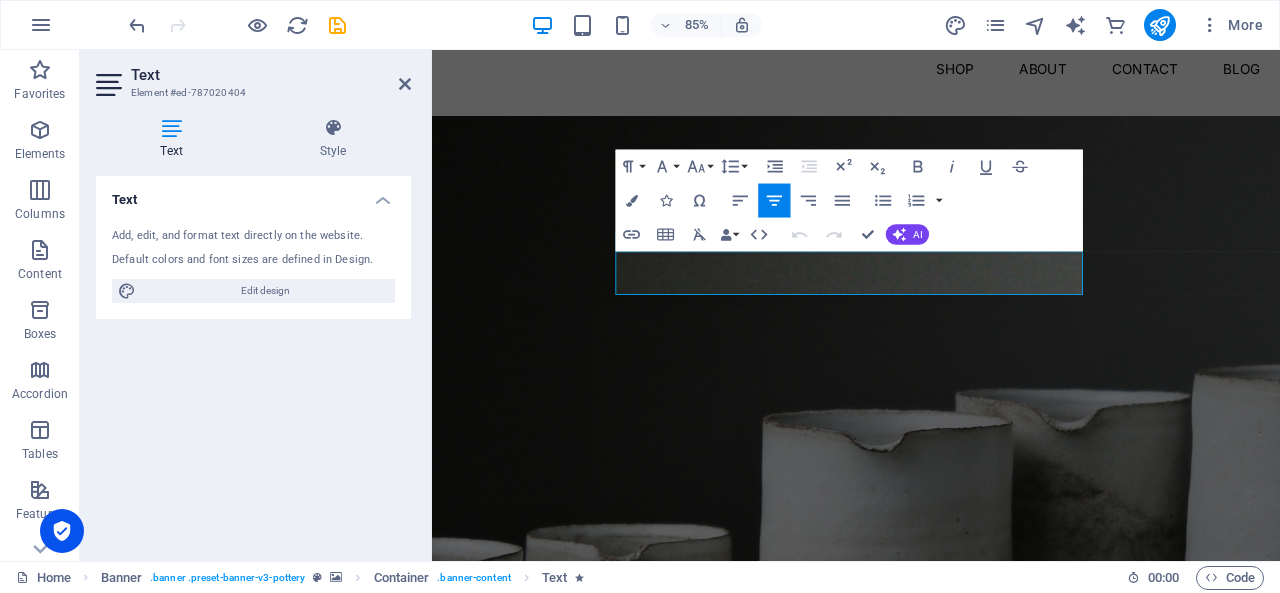 click at bounding box center (171, 128) 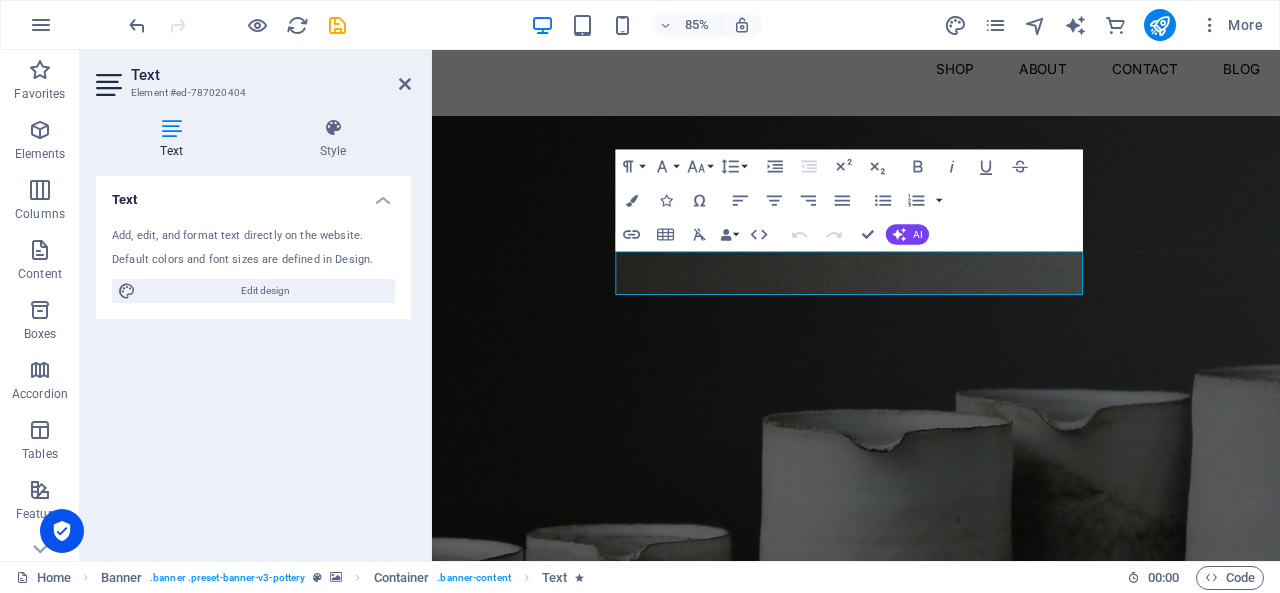 click at bounding box center [171, 128] 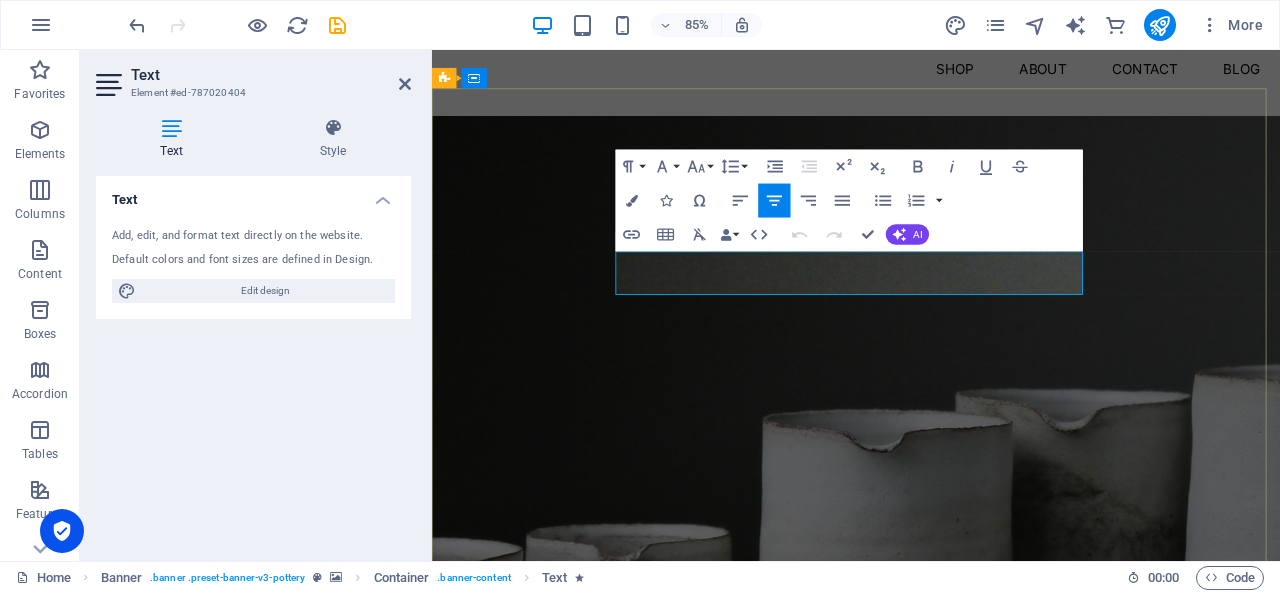 click on "Lorem ipsum dolor sit amet, consectetur adipiscing elit, sed do eiusmod tempor incididunt ut labore et dolore magna aliqua." at bounding box center (931, 946) 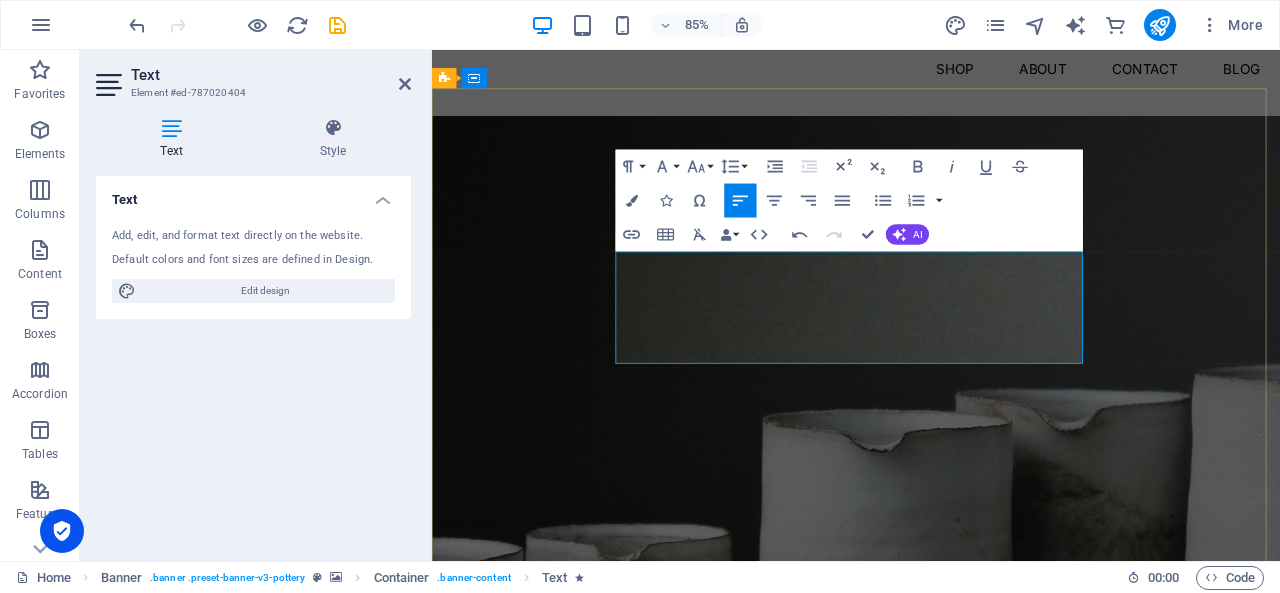 click on "[PERSON_NAME] debuts handcrafted ceramics, artisanal glassware, and minimalist metal accents, blending timeless elegance with modern design—available online and in boutiques." at bounding box center [931, 958] 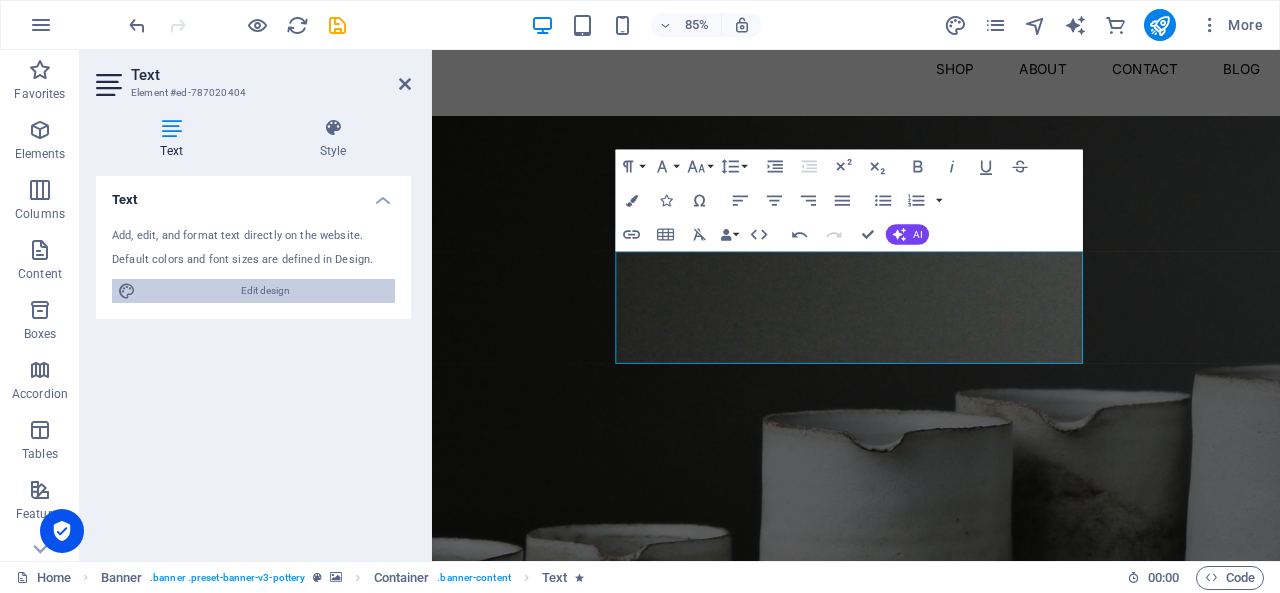drag, startPoint x: 316, startPoint y: 287, endPoint x: 948, endPoint y: 486, distance: 662.5896 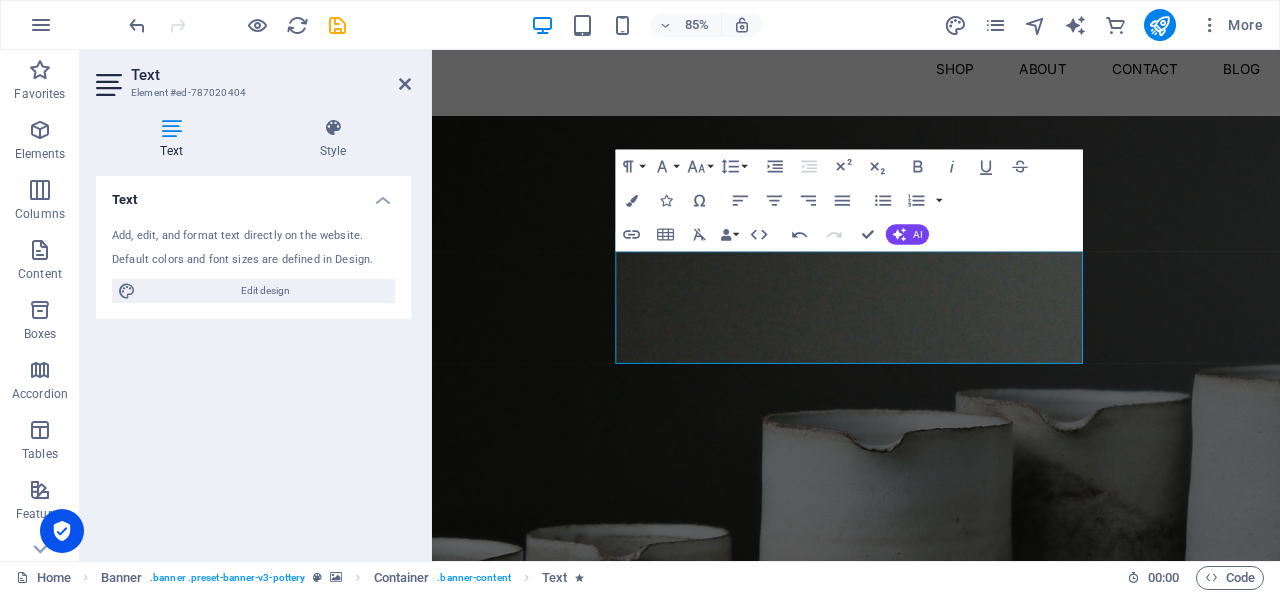 select on "px" 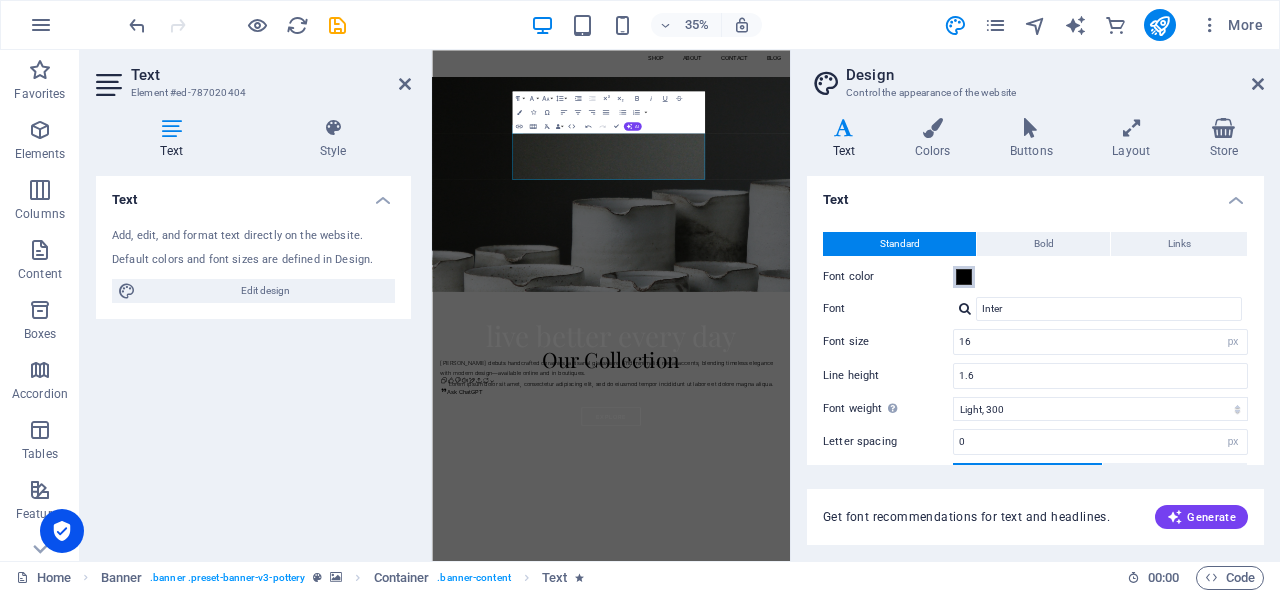 click at bounding box center [964, 277] 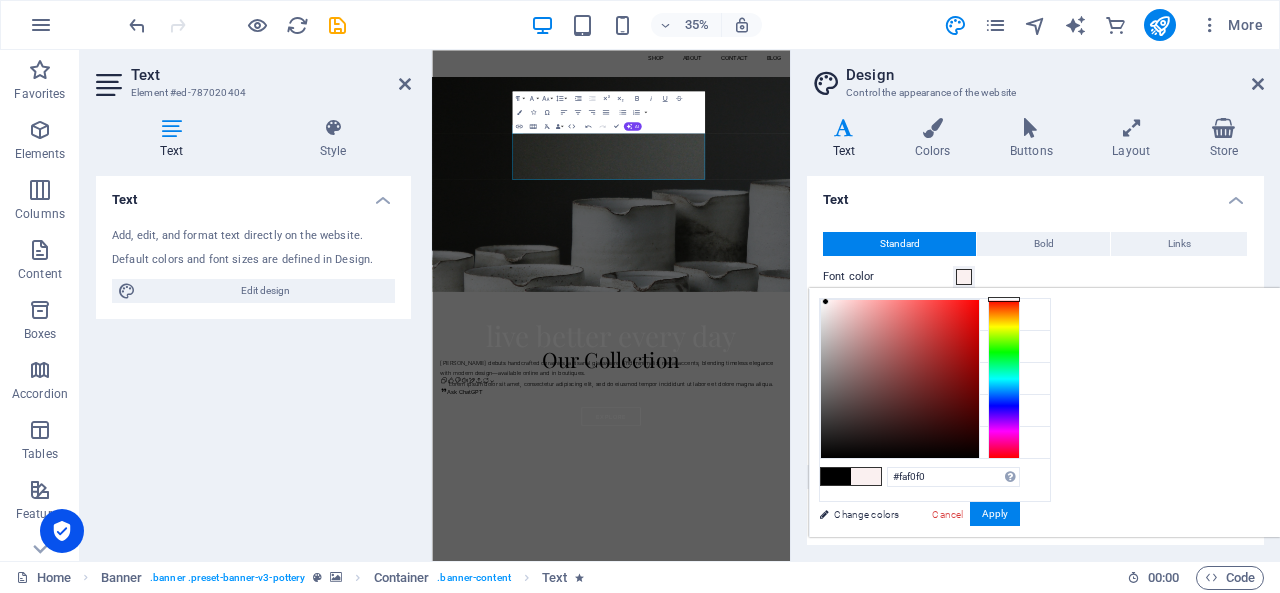 type on "#fdf3f3" 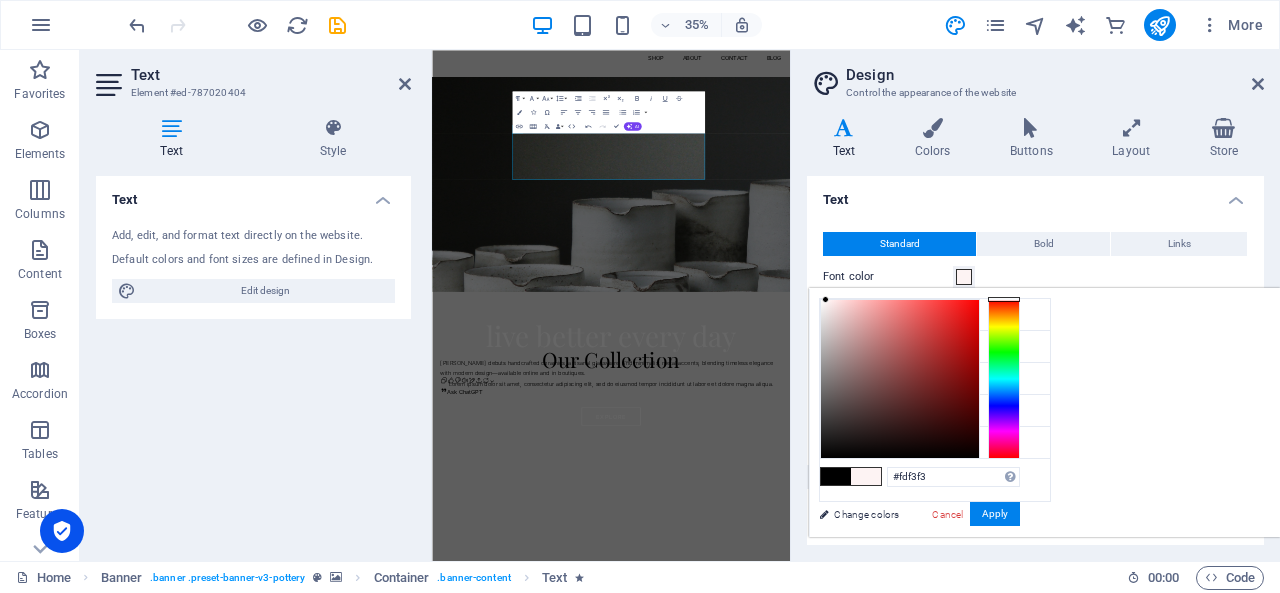 drag, startPoint x: 1087, startPoint y: 407, endPoint x: 1076, endPoint y: 299, distance: 108.55874 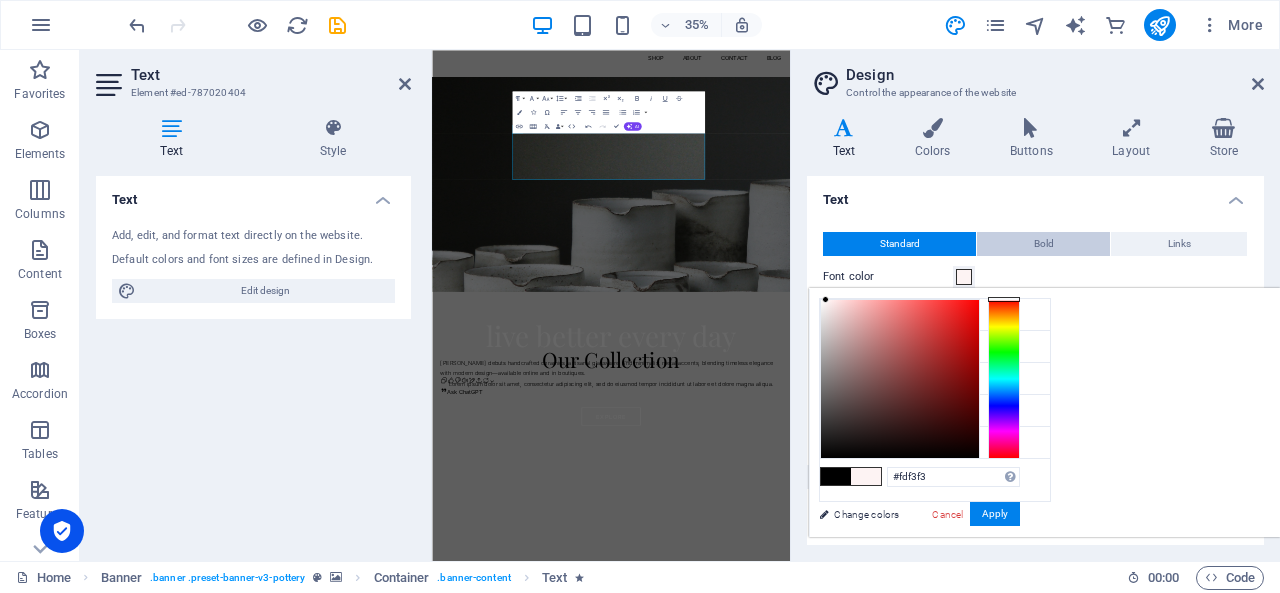 click on "Bold" at bounding box center [1044, 244] 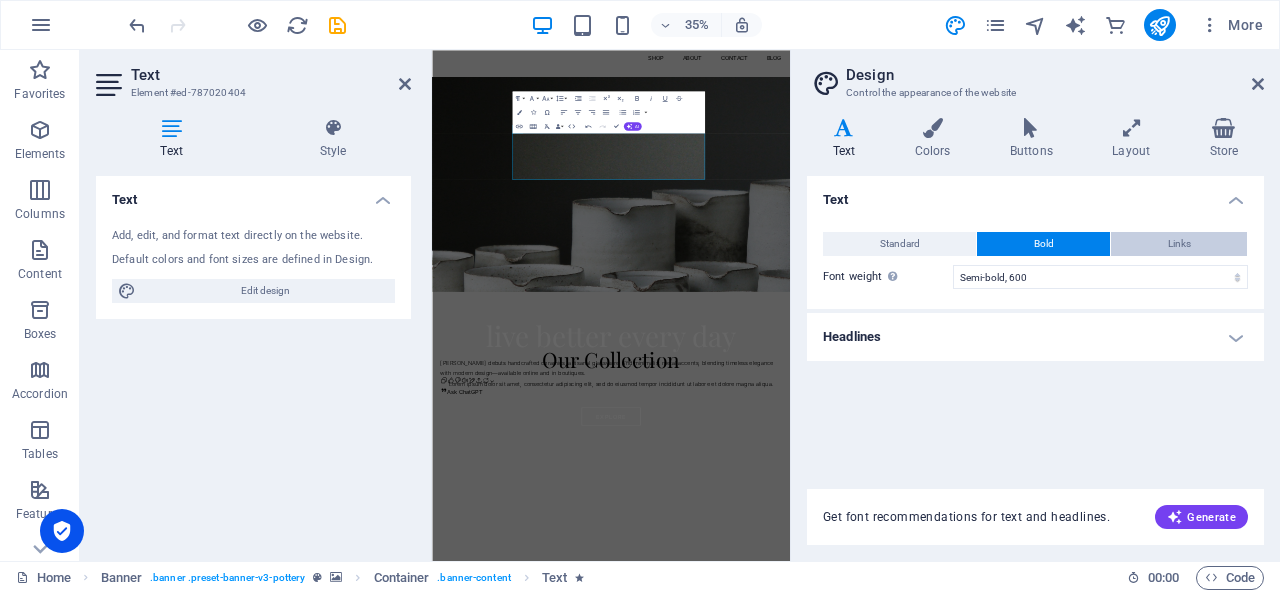 click on "Links" at bounding box center [1179, 244] 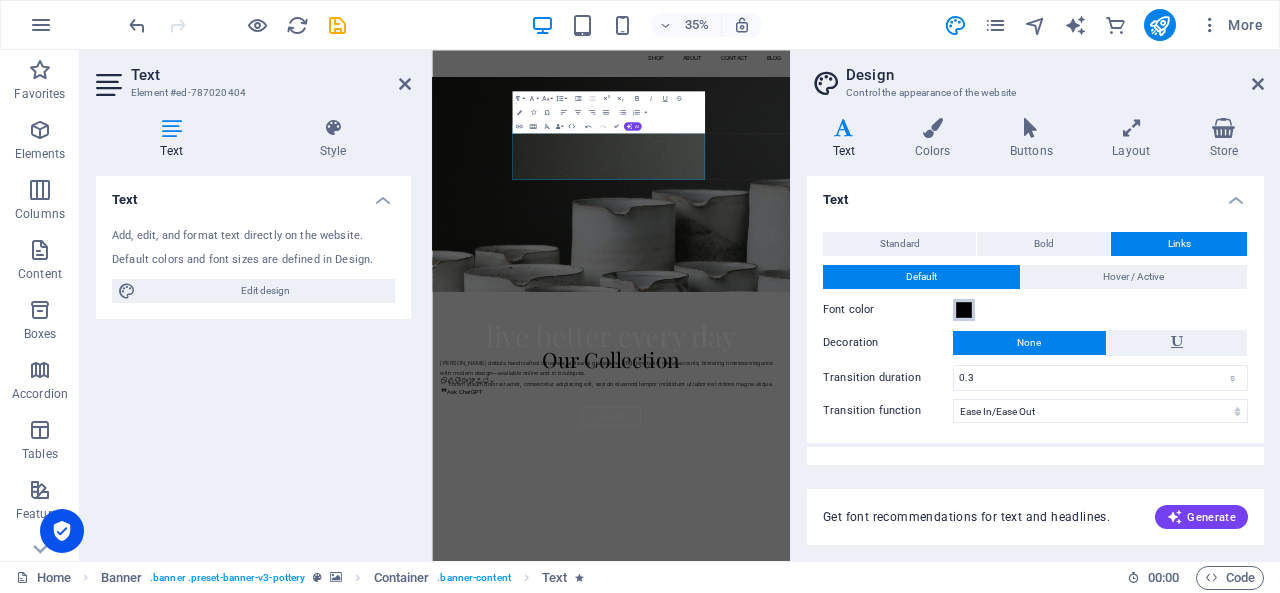click at bounding box center (964, 310) 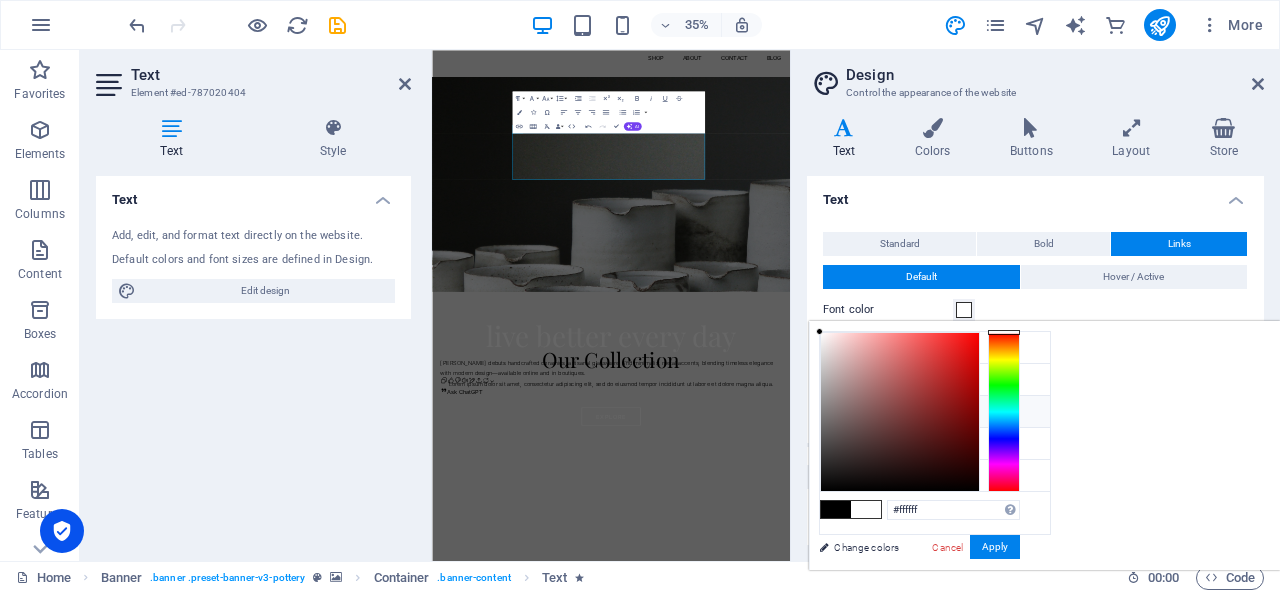 type on "#fefefe" 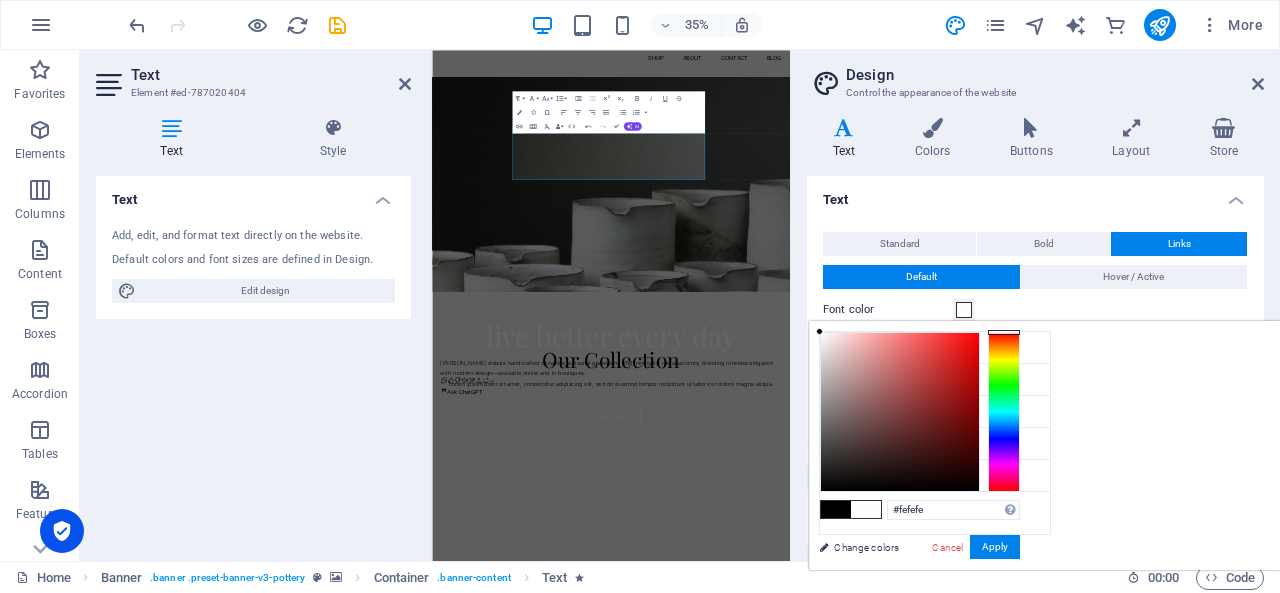 drag, startPoint x: 1096, startPoint y: 360, endPoint x: 1050, endPoint y: 331, distance: 54.378304 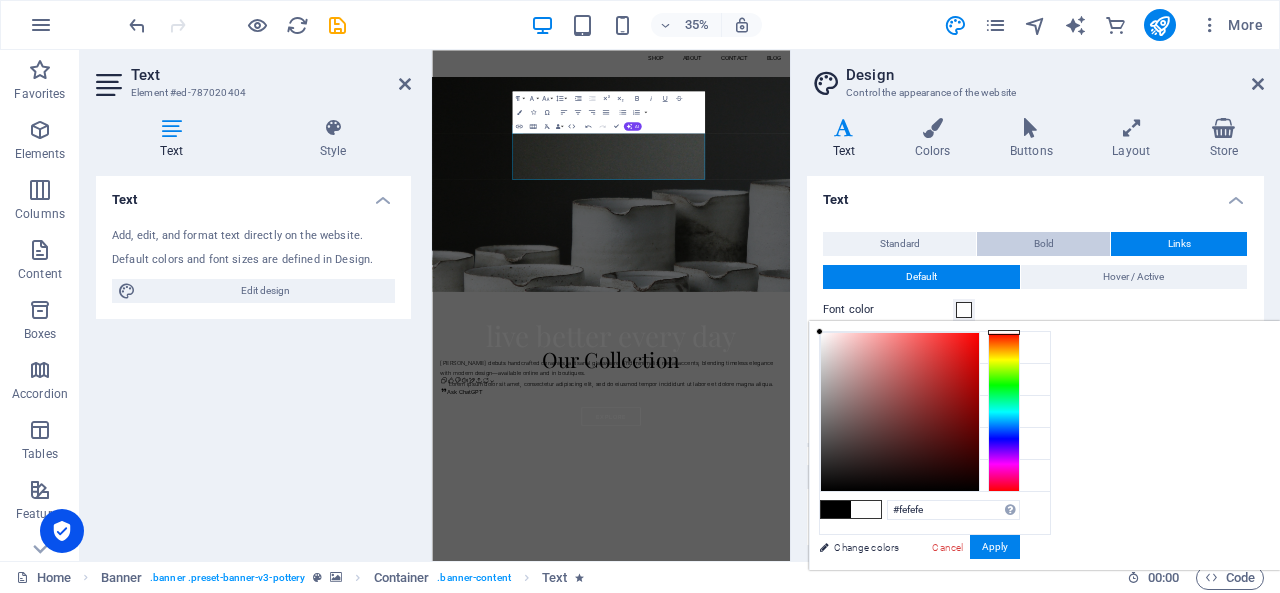 click on "Bold" at bounding box center [1043, 244] 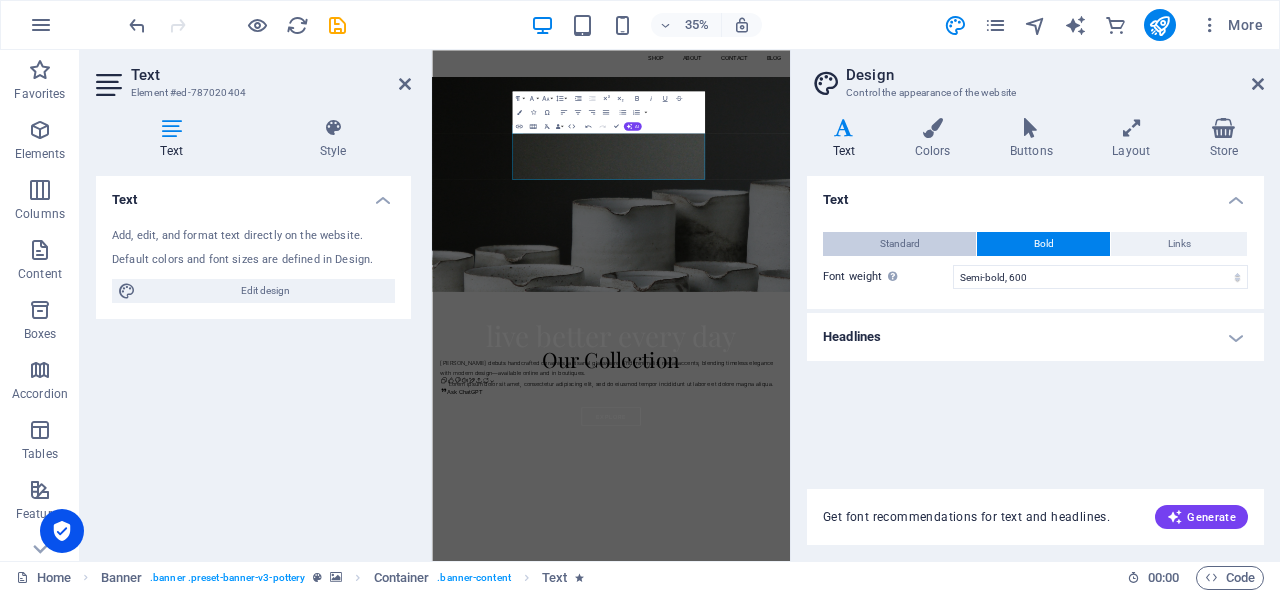 click on "Standard" at bounding box center [899, 244] 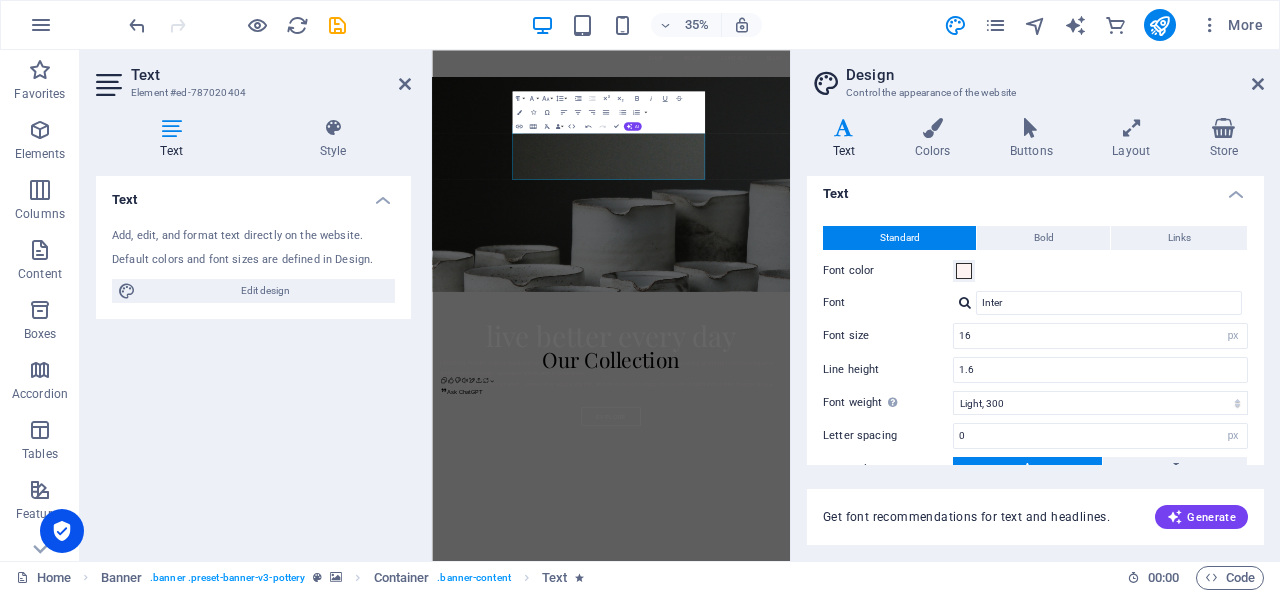 scroll, scrollTop: 0, scrollLeft: 0, axis: both 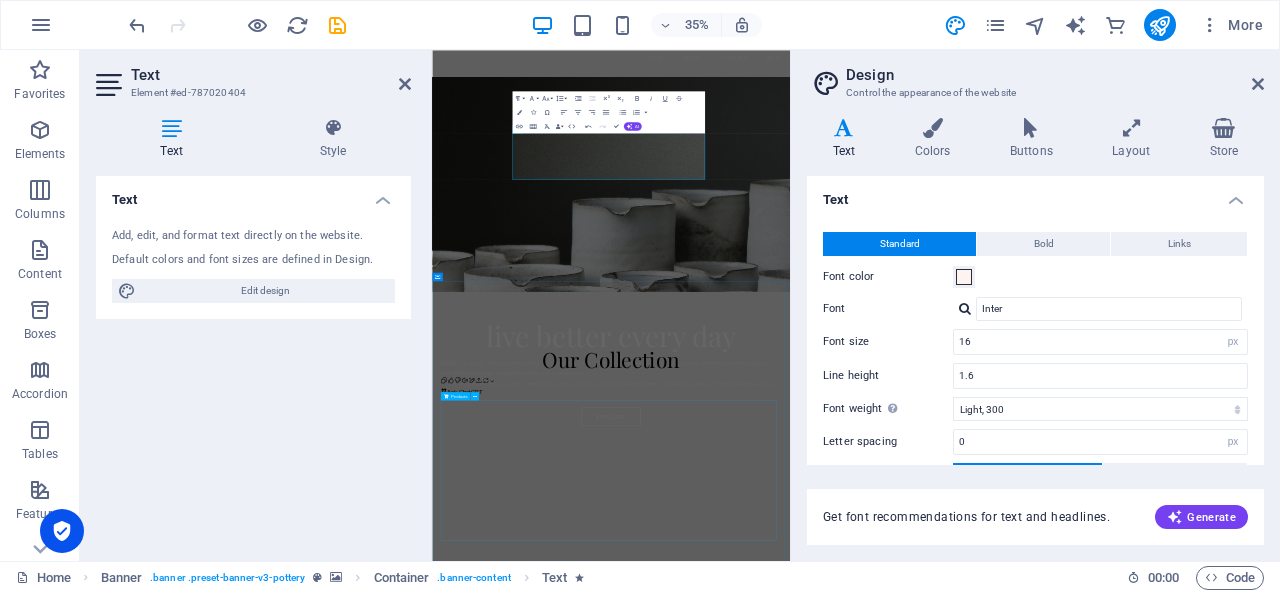 click at bounding box center [943, 1257] 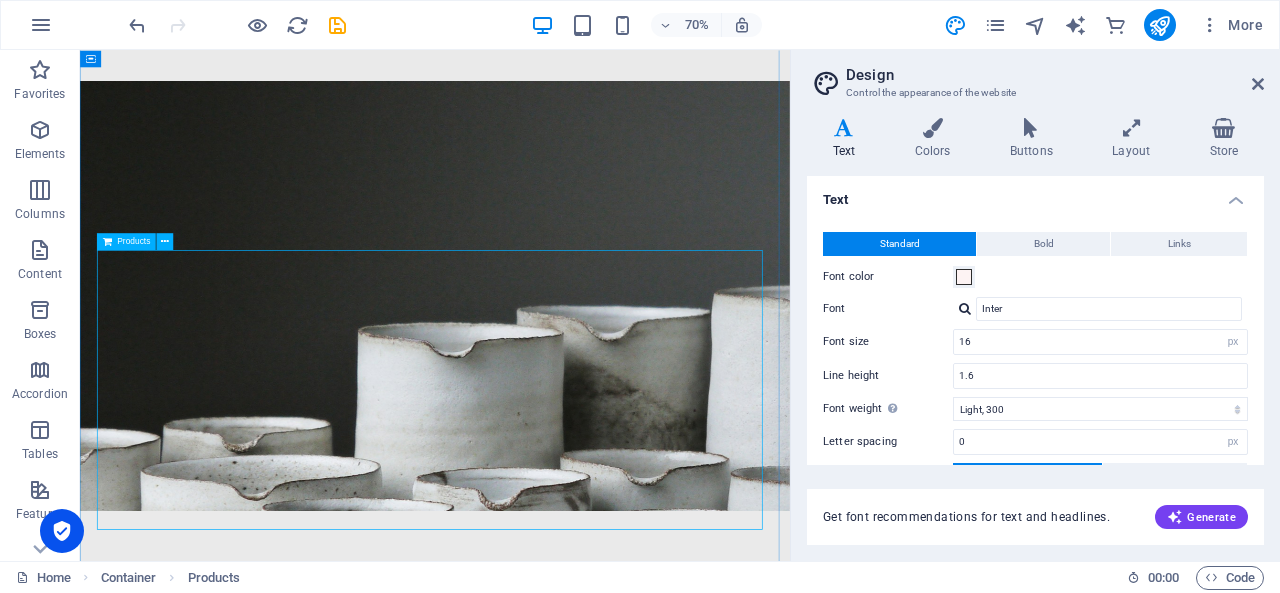 scroll, scrollTop: 60, scrollLeft: 0, axis: vertical 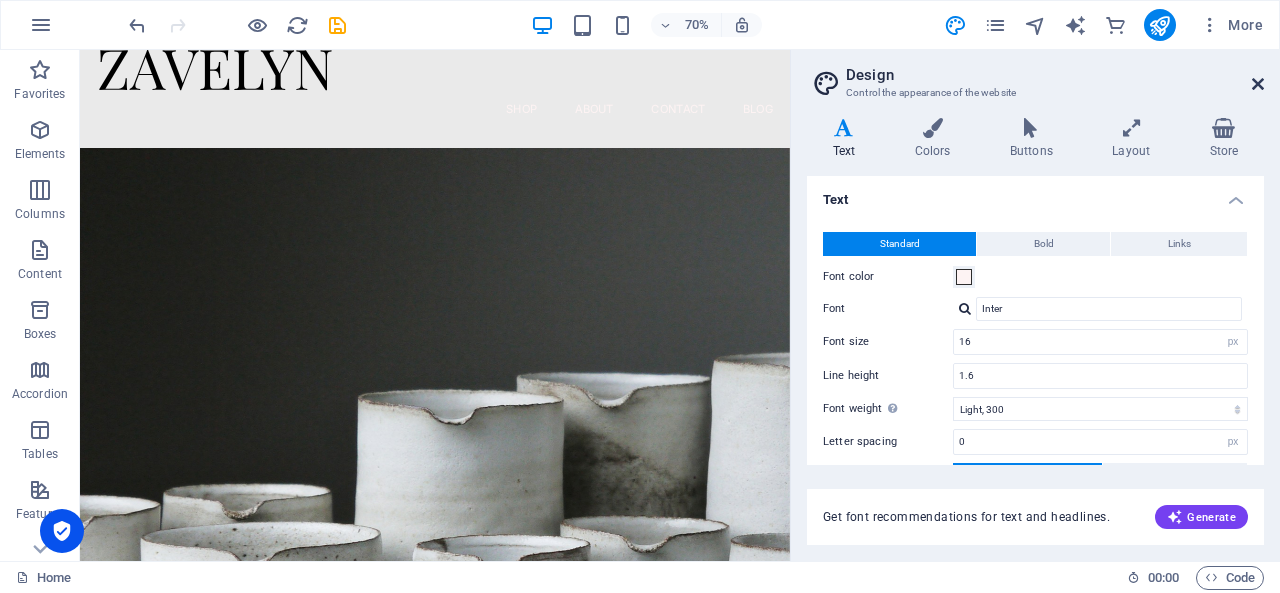 click at bounding box center (1258, 84) 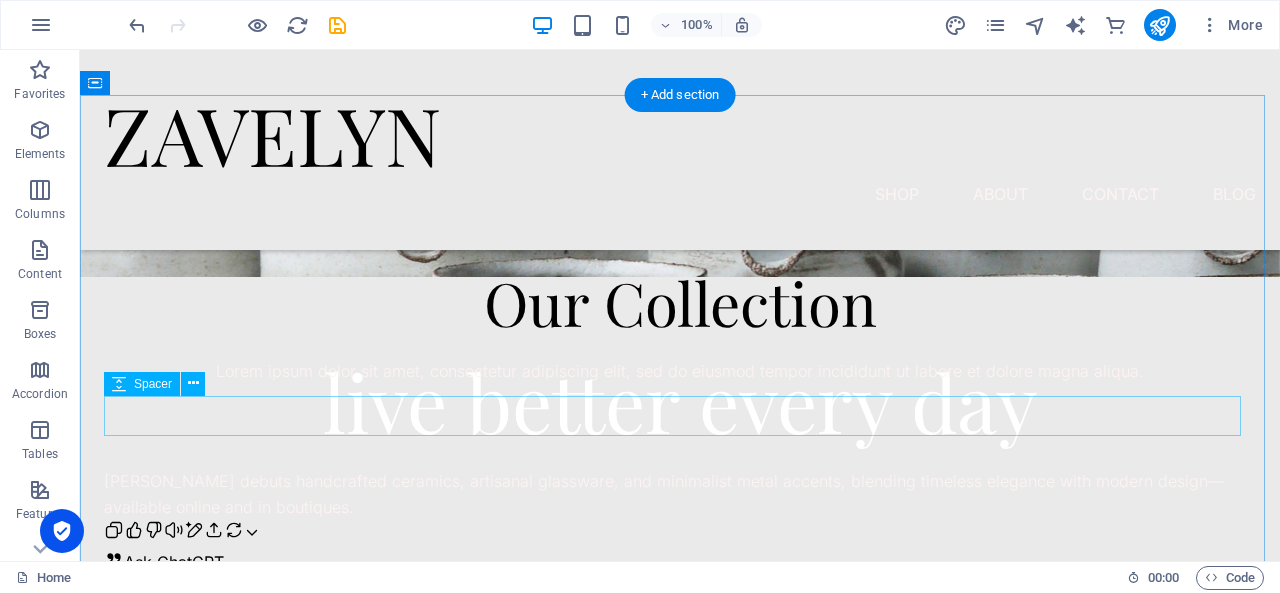 scroll, scrollTop: 569, scrollLeft: 0, axis: vertical 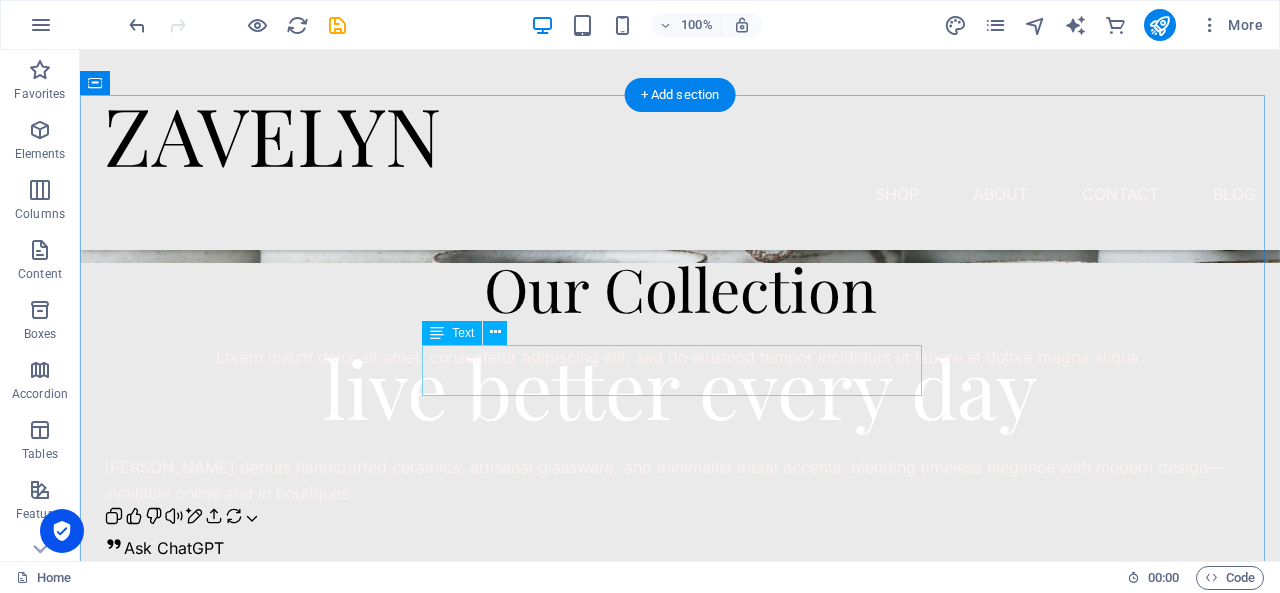 click on "Lorem ipsum dolor sit amet, consectetur adipiscing elit, sed do eiusmod tempor incididunt ut labore et dolore magna aliqua." at bounding box center (680, 358) 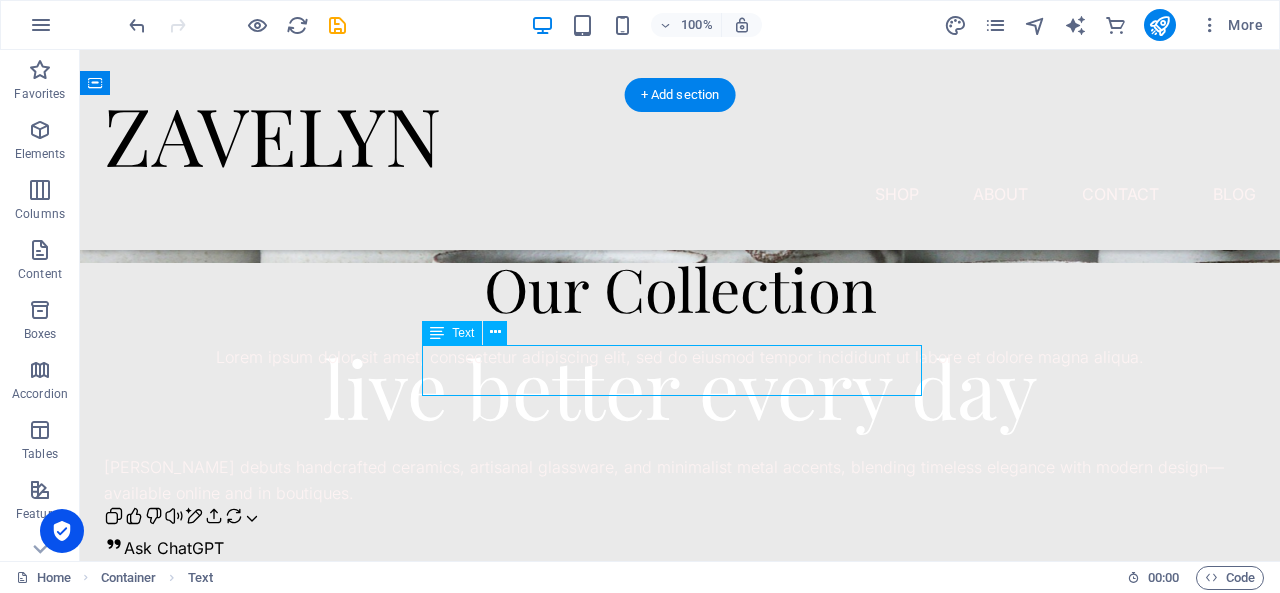click on "Lorem ipsum dolor sit amet, consectetur adipiscing elit, sed do eiusmod tempor incididunt ut labore et dolore magna aliqua." at bounding box center [680, 358] 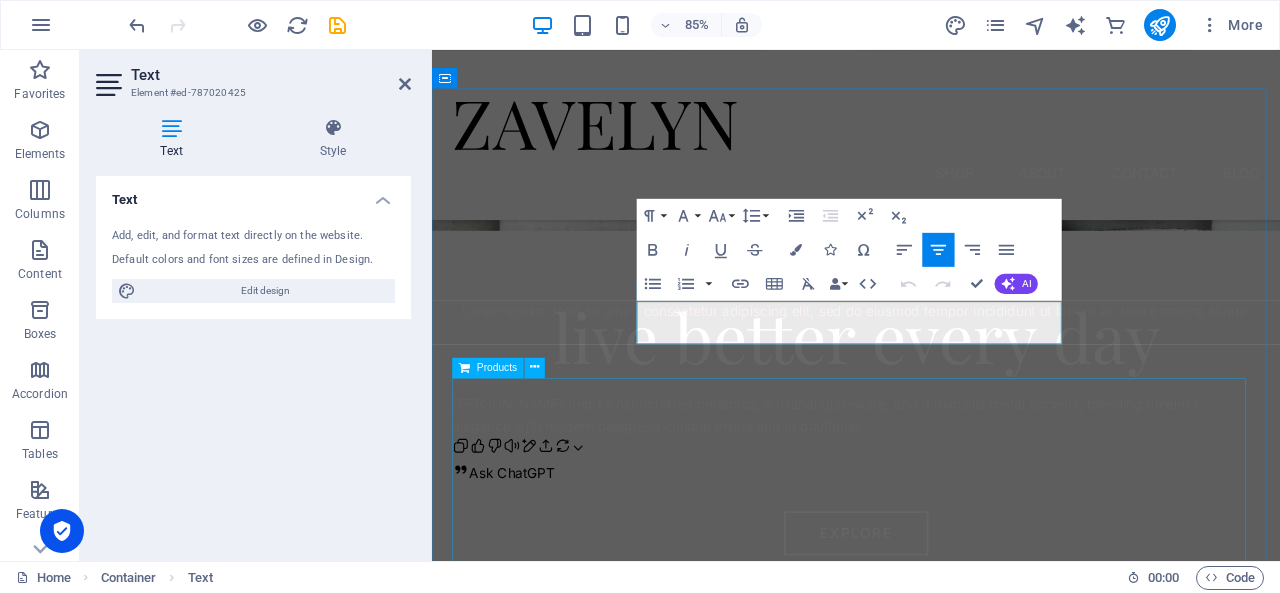 click at bounding box center [931, 611] 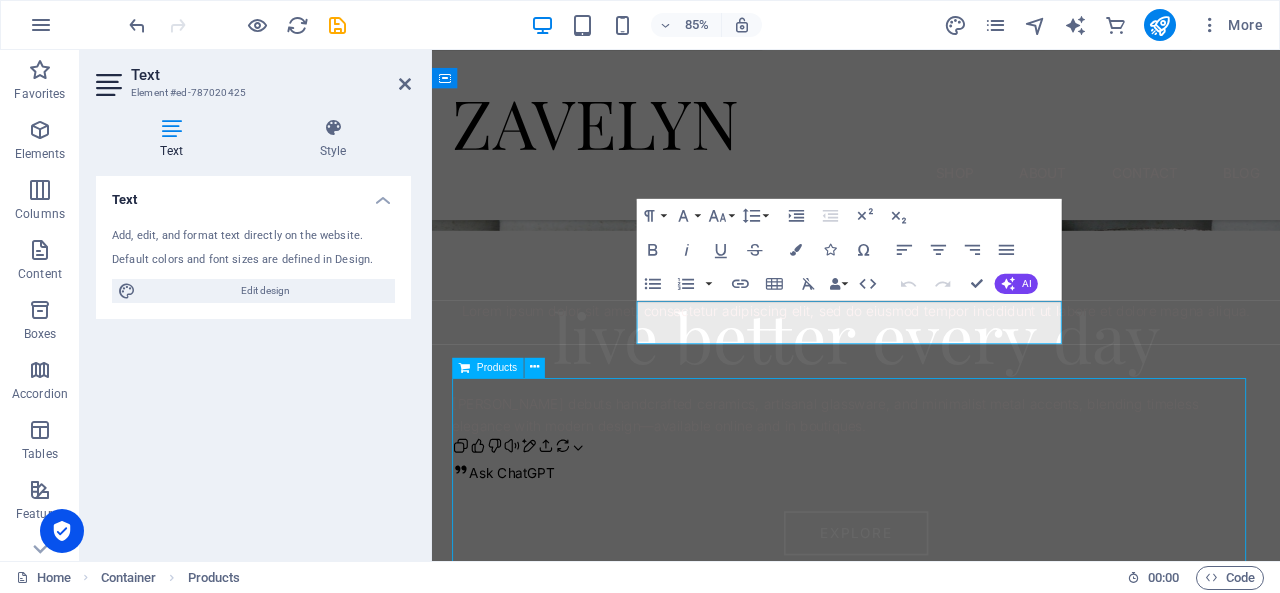 drag, startPoint x: 1140, startPoint y: 381, endPoint x: 851, endPoint y: 439, distance: 294.7626 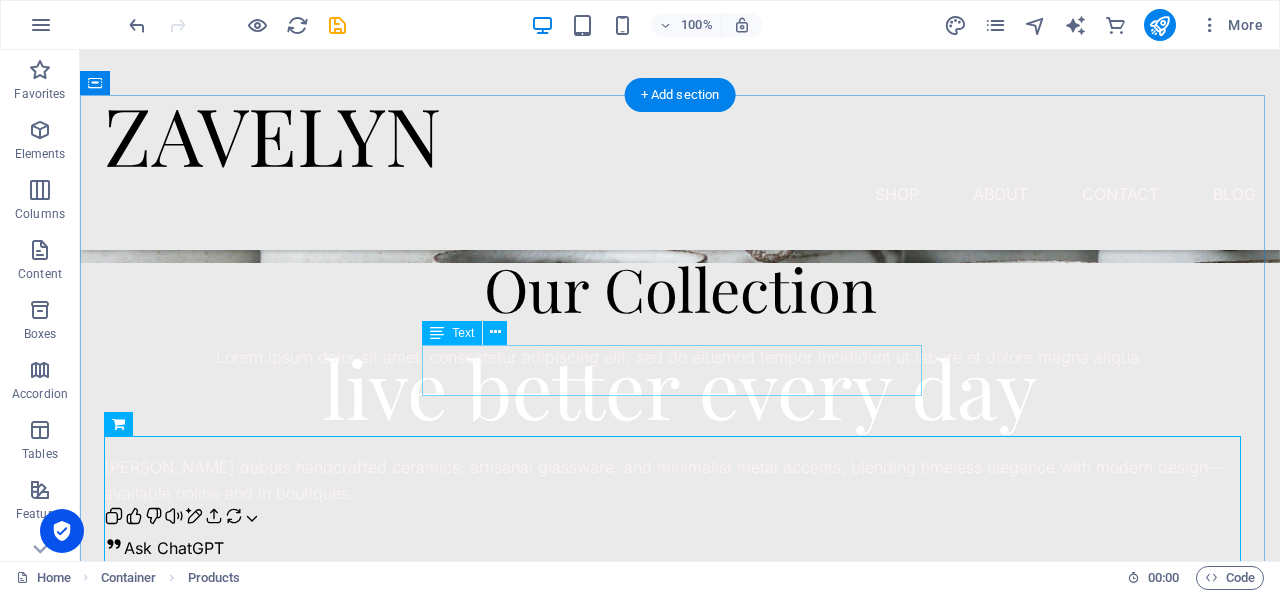 click on "Lorem ipsum dolor sit amet, consectetur adipiscing elit, sed do eiusmod tempor incididunt ut labore et dolore magna aliqua." at bounding box center [680, 358] 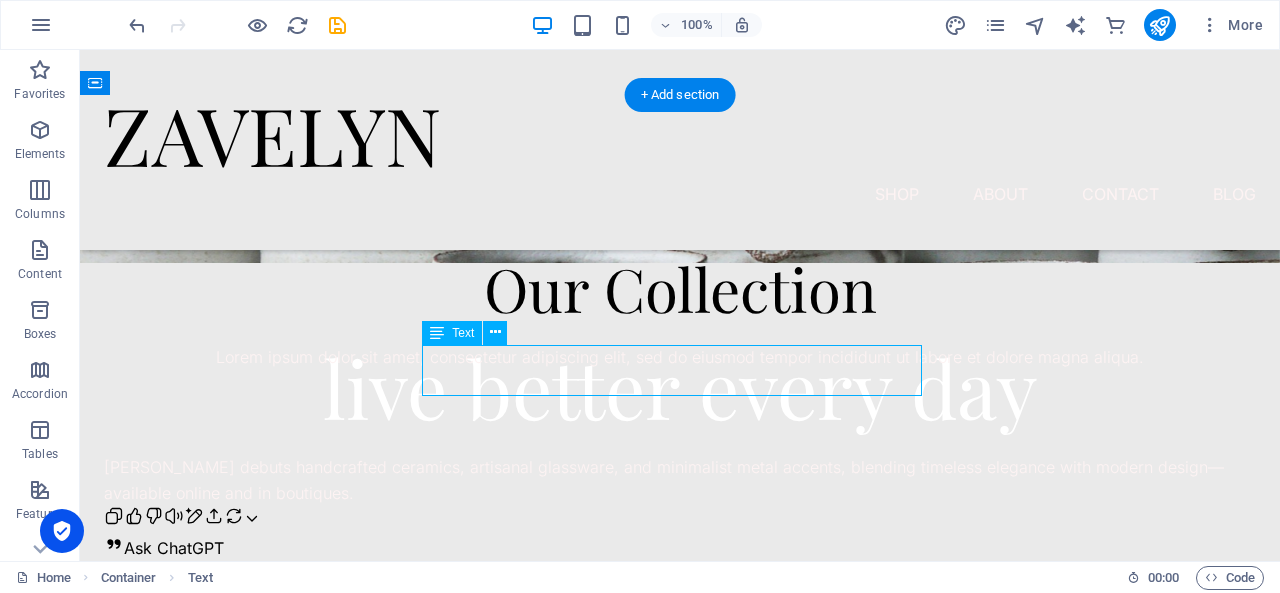 click on "Lorem ipsum dolor sit amet, consectetur adipiscing elit, sed do eiusmod tempor incididunt ut labore et dolore magna aliqua." at bounding box center (680, 358) 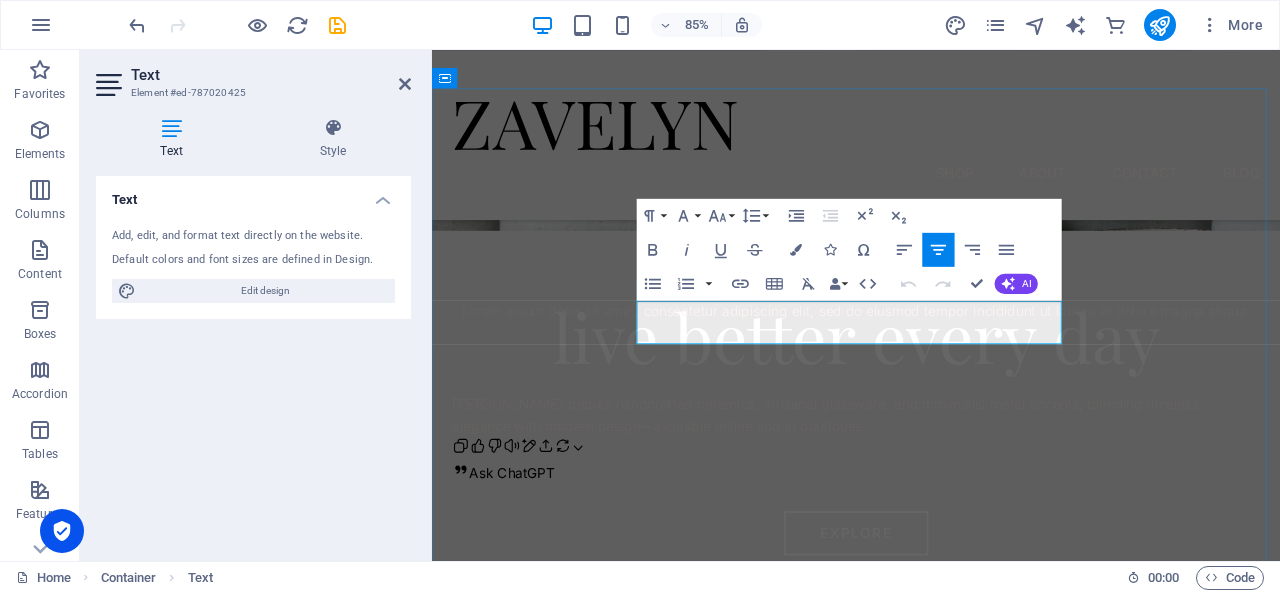 click on "Lorem ipsum dolor sit amet, consectetur adipiscing elit, sed do eiusmod tempor incididunt ut labore et dolore magna aliqua." at bounding box center [931, 358] 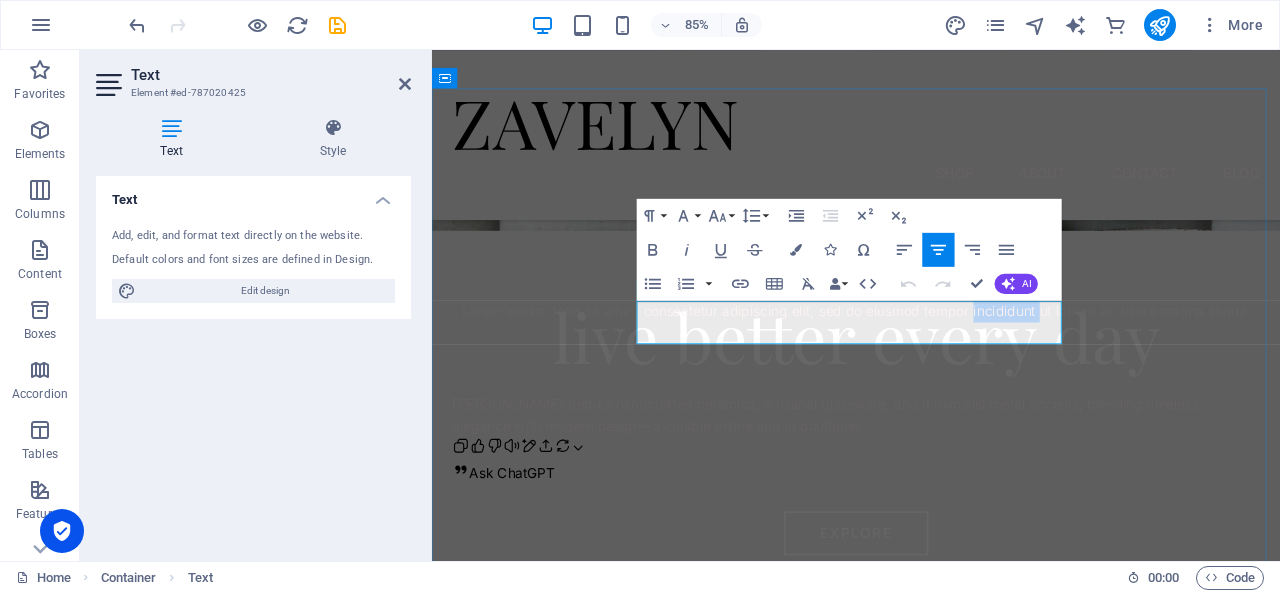 click on "Lorem ipsum dolor sit amet, consectetur adipiscing elit, sed do eiusmod tempor incididunt ut labore et dolore magna aliqua." at bounding box center (931, 358) 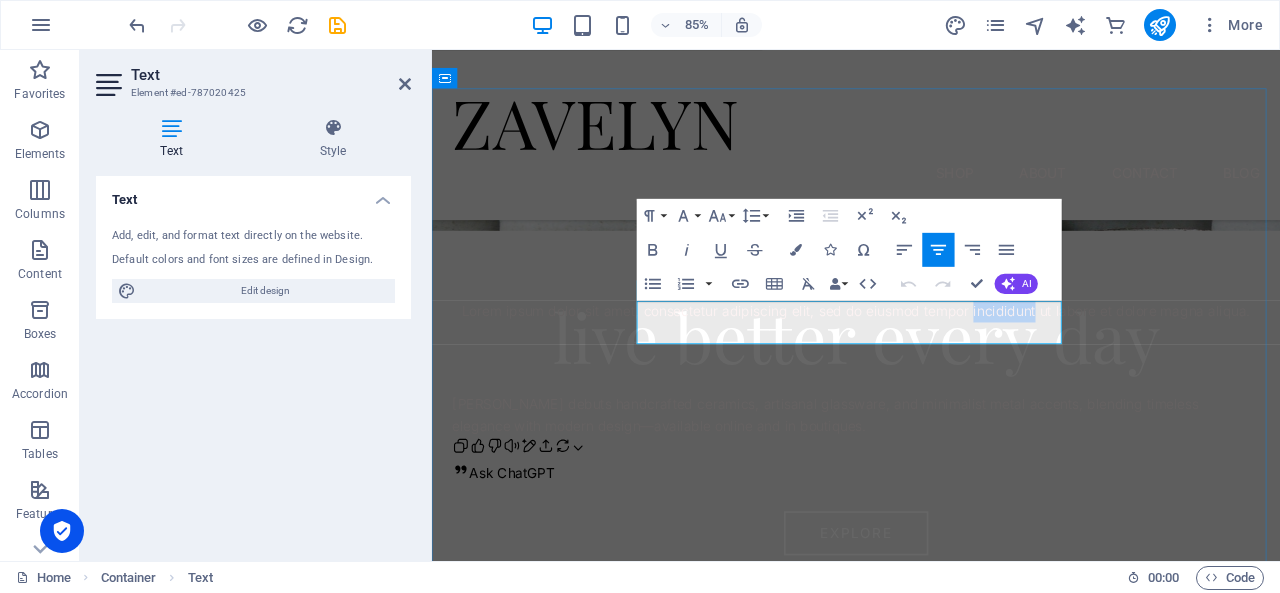 click on "Lorem ipsum dolor sit amet, consectetur adipiscing elit, sed do eiusmod tempor incididunt ut labore et dolore magna aliqua." at bounding box center [931, 358] 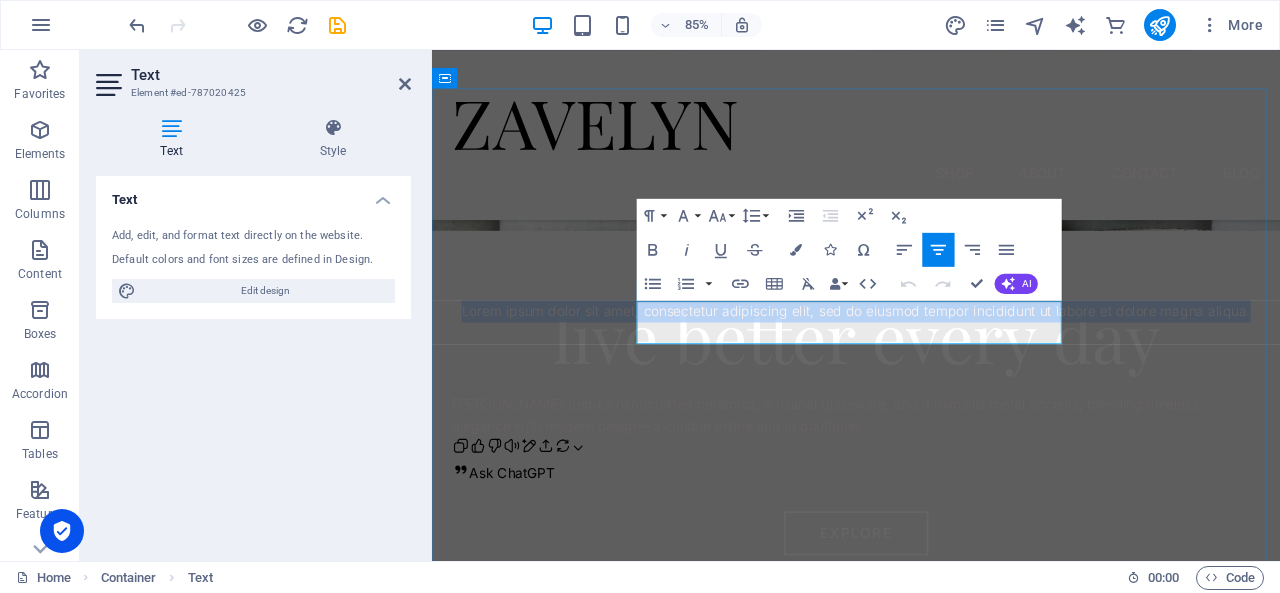 click on "Lorem ipsum dolor sit amet, consectetur adipiscing elit, sed do eiusmod tempor incididunt ut labore et dolore magna aliqua." at bounding box center [931, 358] 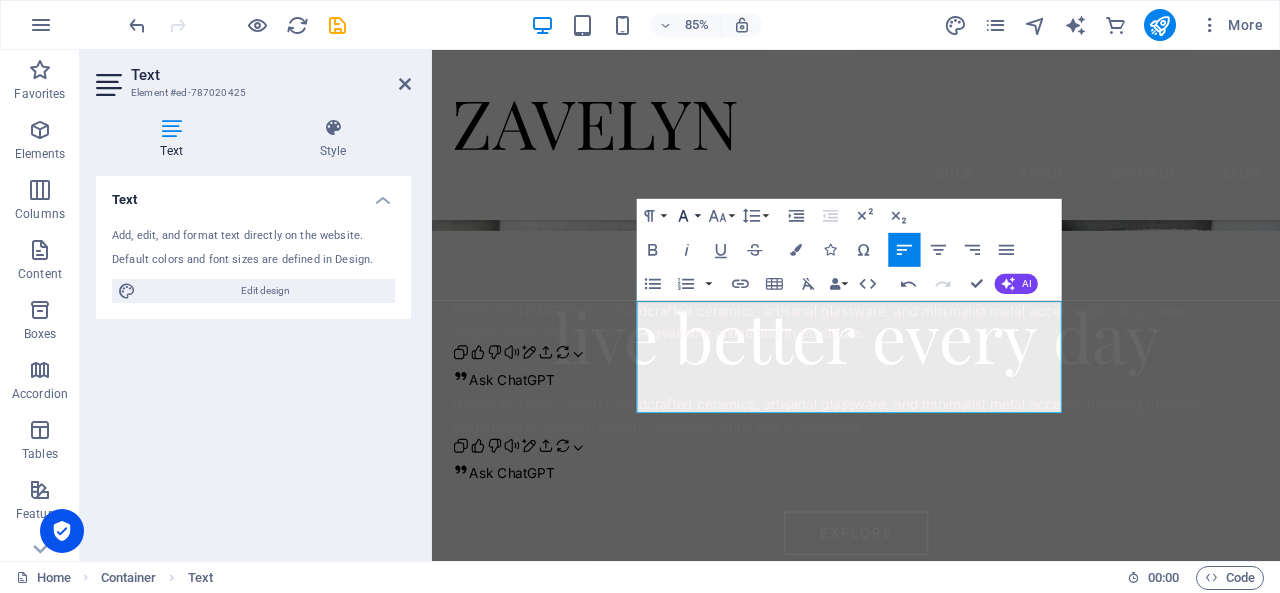 click on "Font Family" at bounding box center [687, 215] 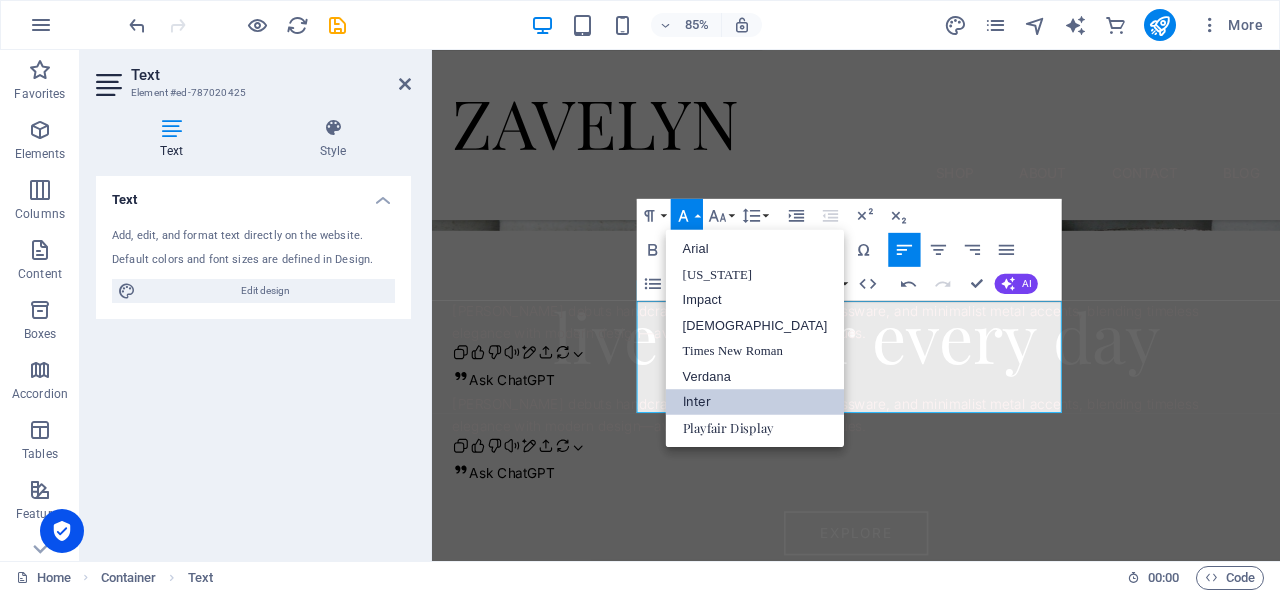scroll, scrollTop: 0, scrollLeft: 0, axis: both 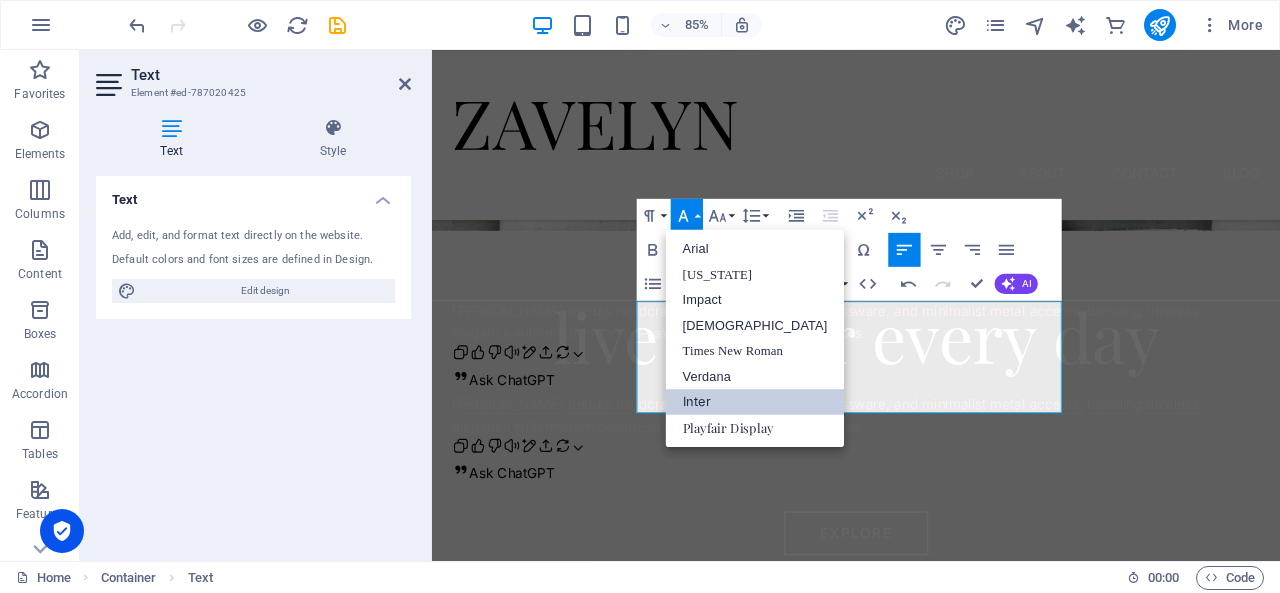 click on "Paragraph Format Normal Heading 1 Heading 2 Heading 3 Heading 4 Heading 5 Heading 6 Code Font Family Arial [US_STATE] Impact Tahoma Times New Roman Verdana Inter Playfair Display Font Size 8 9 10 11 12 14 18 24 30 36 48 60 72 96 Line Height Default Single 1.15 1.5 Double Increase Indent Decrease Indent Superscript Subscript Bold Italic Underline Strikethrough Colors Icons Special Characters Align Left Align Center Align Right Align Justify Unordered List   Default Circle Disc Square    Ordered List   Default Lower Alpha Lower Greek Lower Roman Upper Alpha Upper Roman    Insert Link Insert Table Clear Formatting Data Bindings Company First name Last name Street ZIP code City Email Phone Mobile Fax Custom field 1 Custom field 2 Custom field 3 Custom field 4 Custom field 5 Custom field 6 HTML Undo Redo Confirm (Ctrl+⏎) AI Improve Make shorter Make longer Fix spelling & grammar Translate to English Generate text" at bounding box center [849, 249] 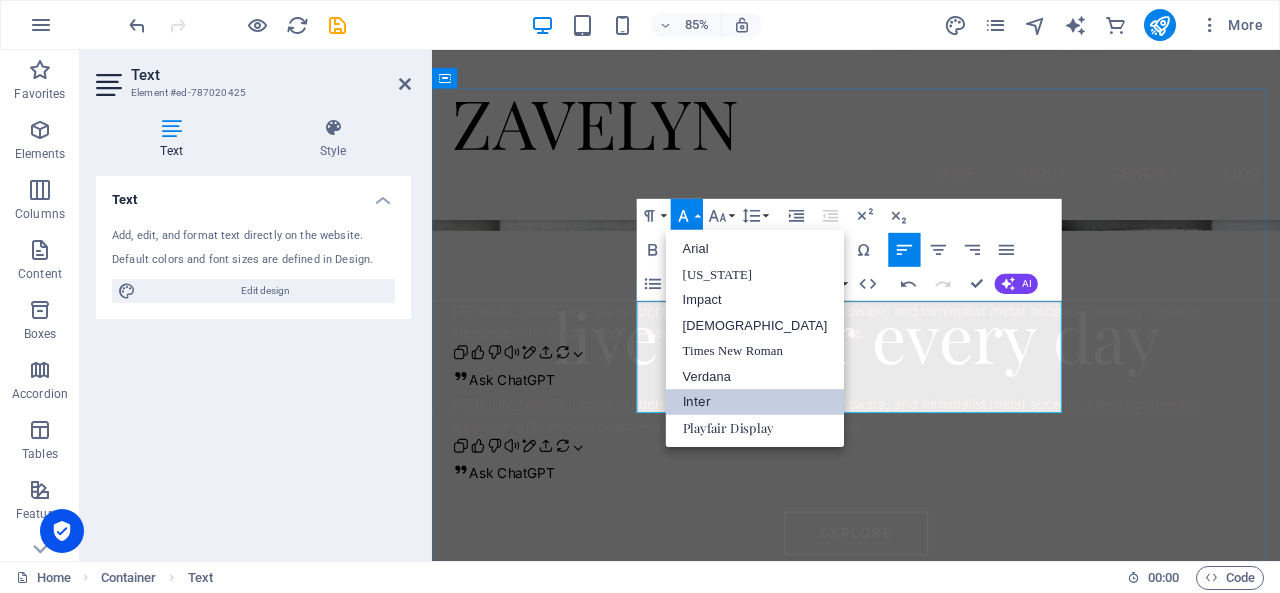 click on "Ask ChatGPT" at bounding box center [931, 438] 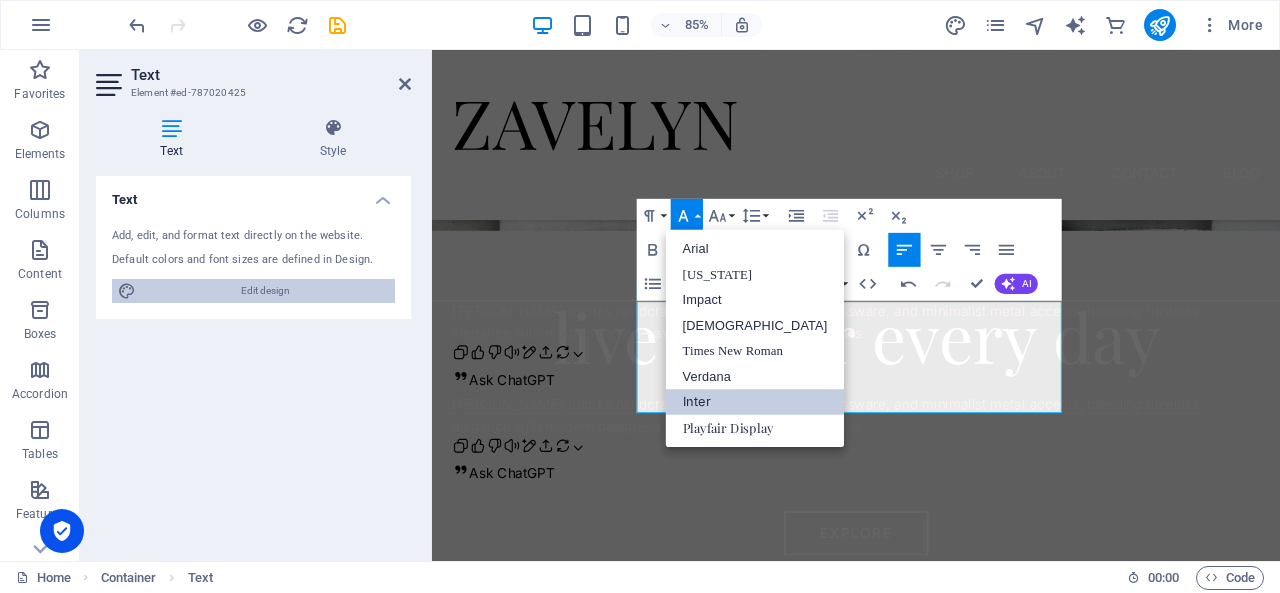 click on "Edit design" at bounding box center (265, 291) 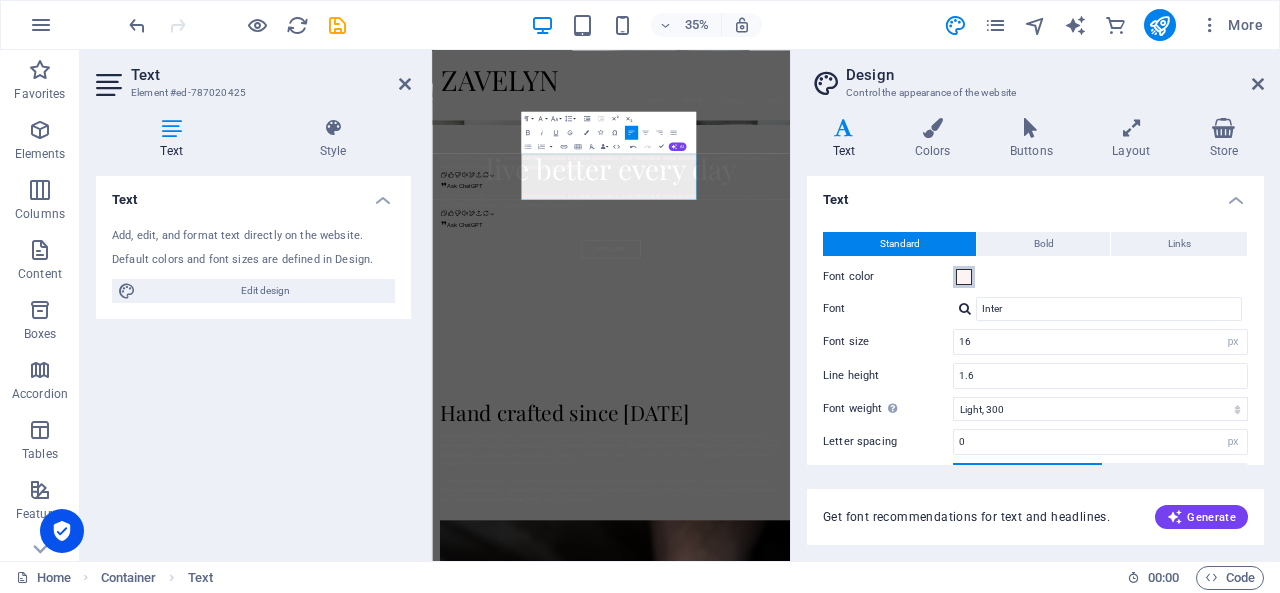 click at bounding box center (964, 277) 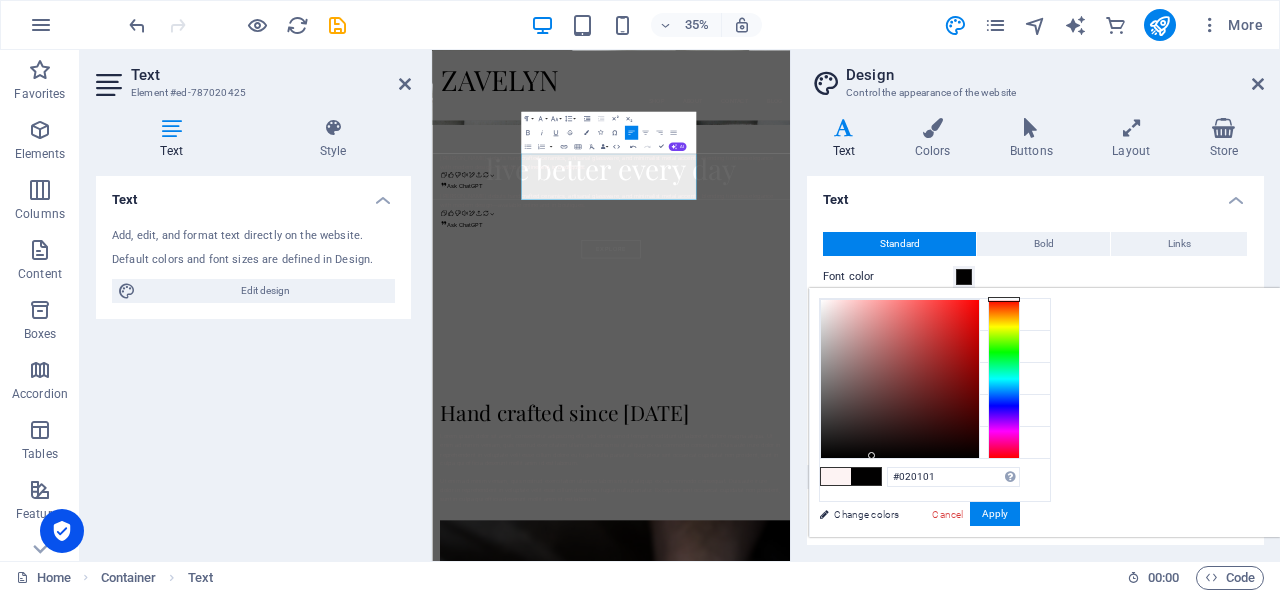 type on "#000000" 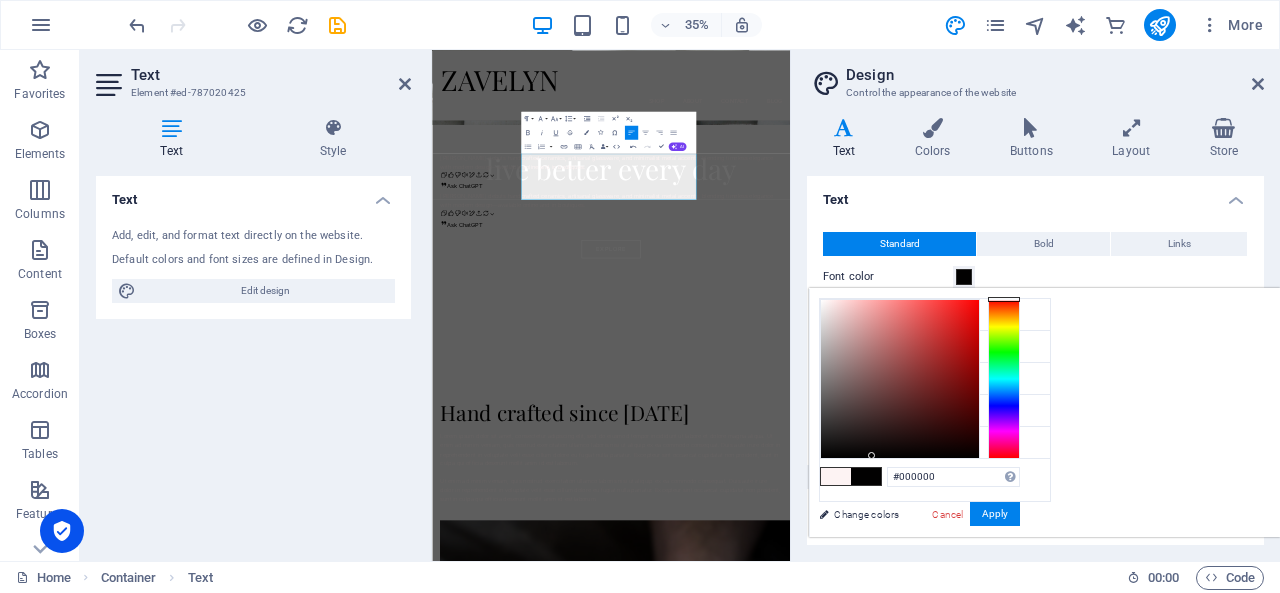 drag, startPoint x: 1072, startPoint y: 297, endPoint x: 1122, endPoint y: 456, distance: 166.67633 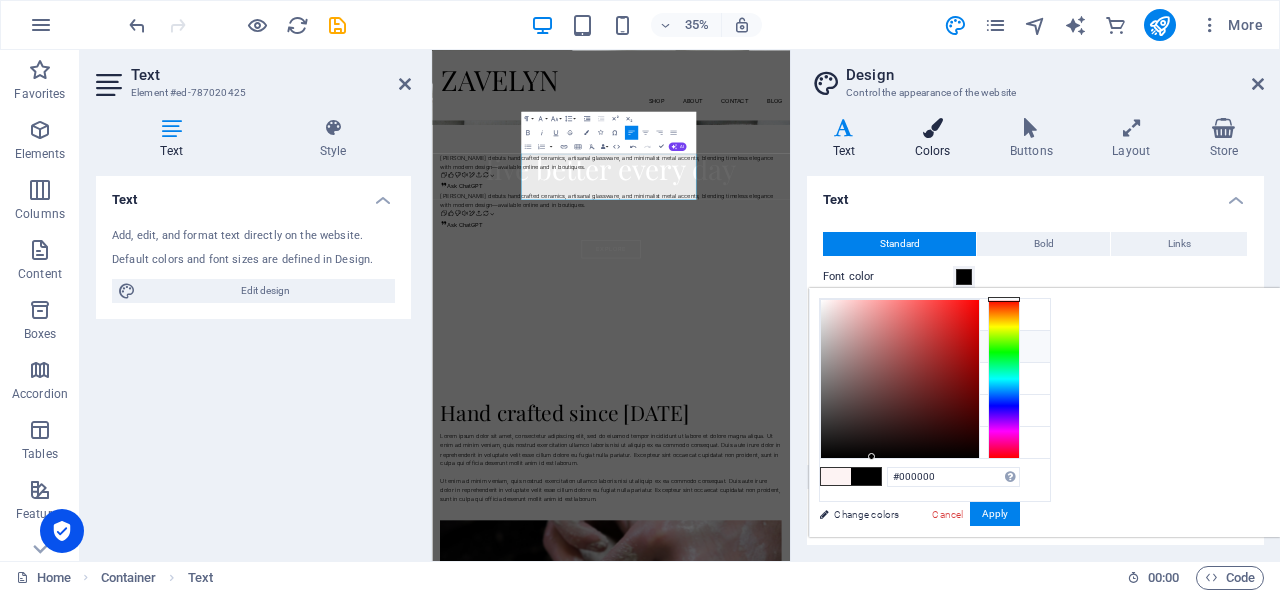 click at bounding box center (932, 128) 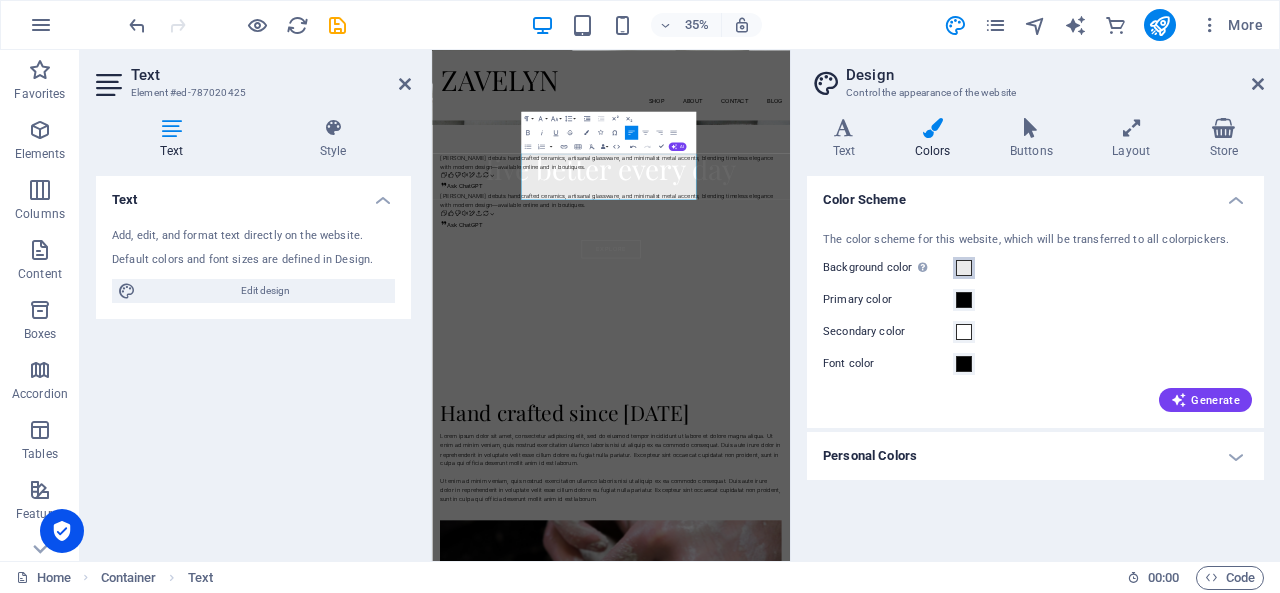 click at bounding box center (964, 268) 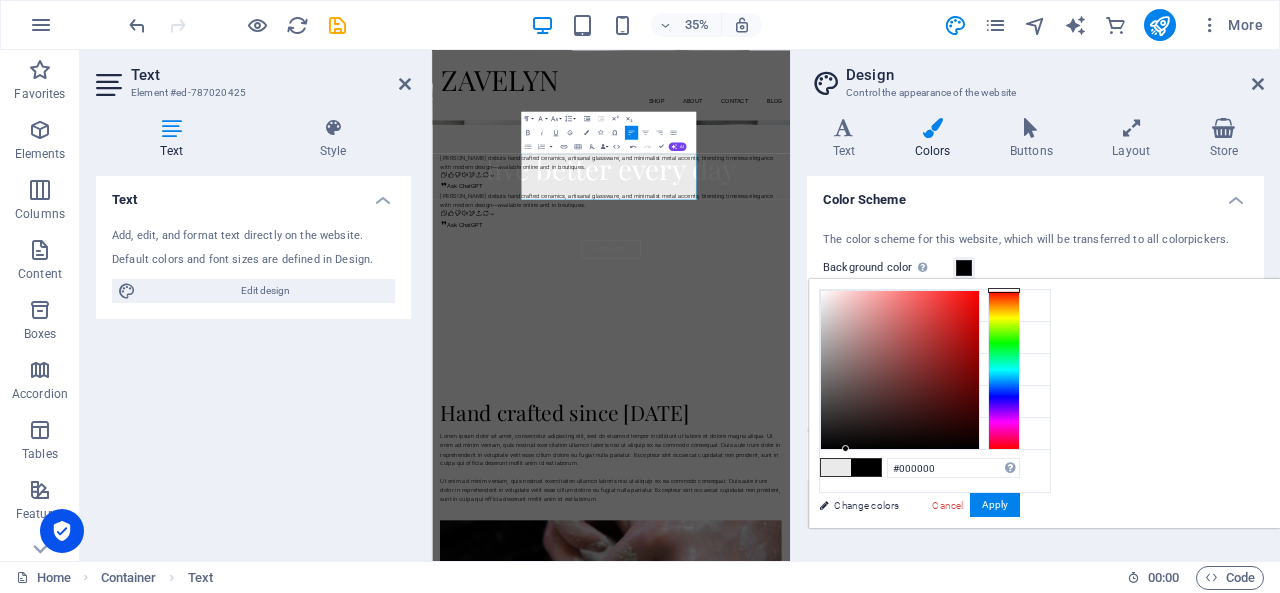 click on "#000000 Supported formats #0852ed rgb(8, 82, 237) rgba(8, 82, 237, 90%) hsv(221,97,93) hsl(221, 93%, 48%) Cancel Apply" at bounding box center [919, 549] 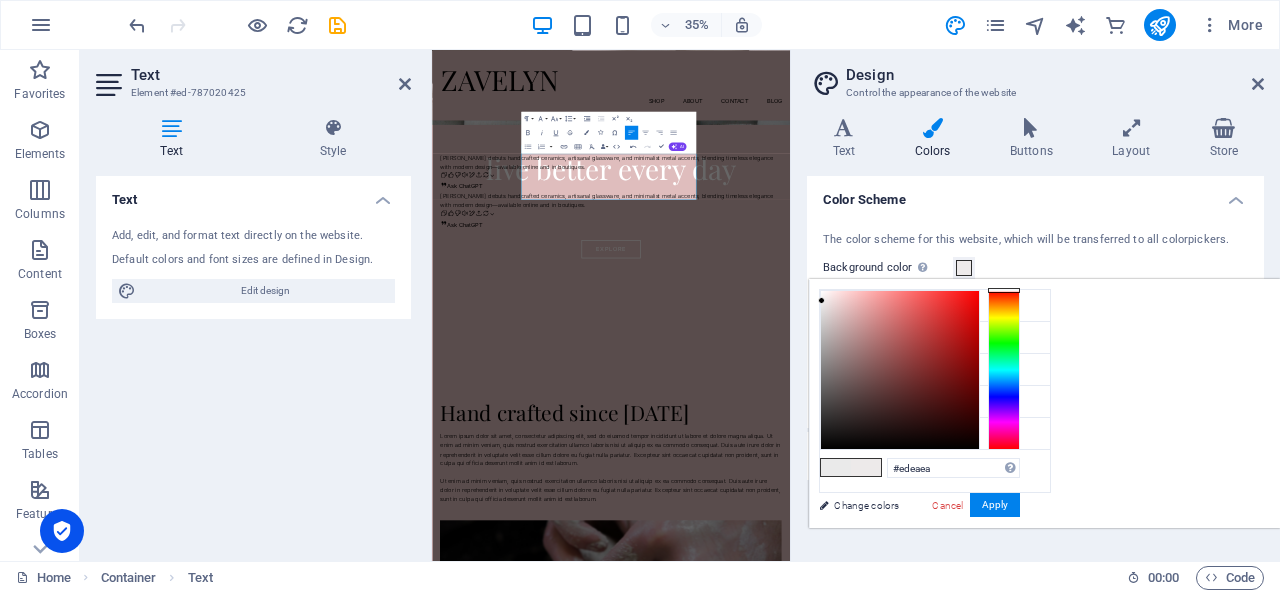 drag, startPoint x: 1093, startPoint y: 443, endPoint x: 1072, endPoint y: 300, distance: 144.53374 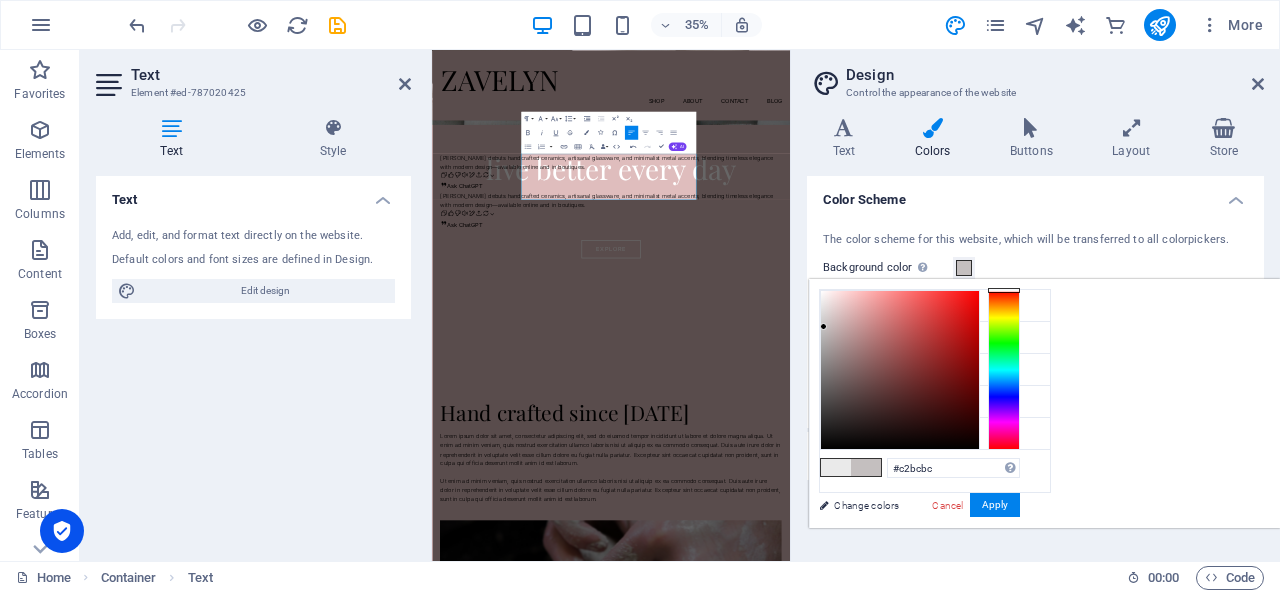 type on "#bfb6b6" 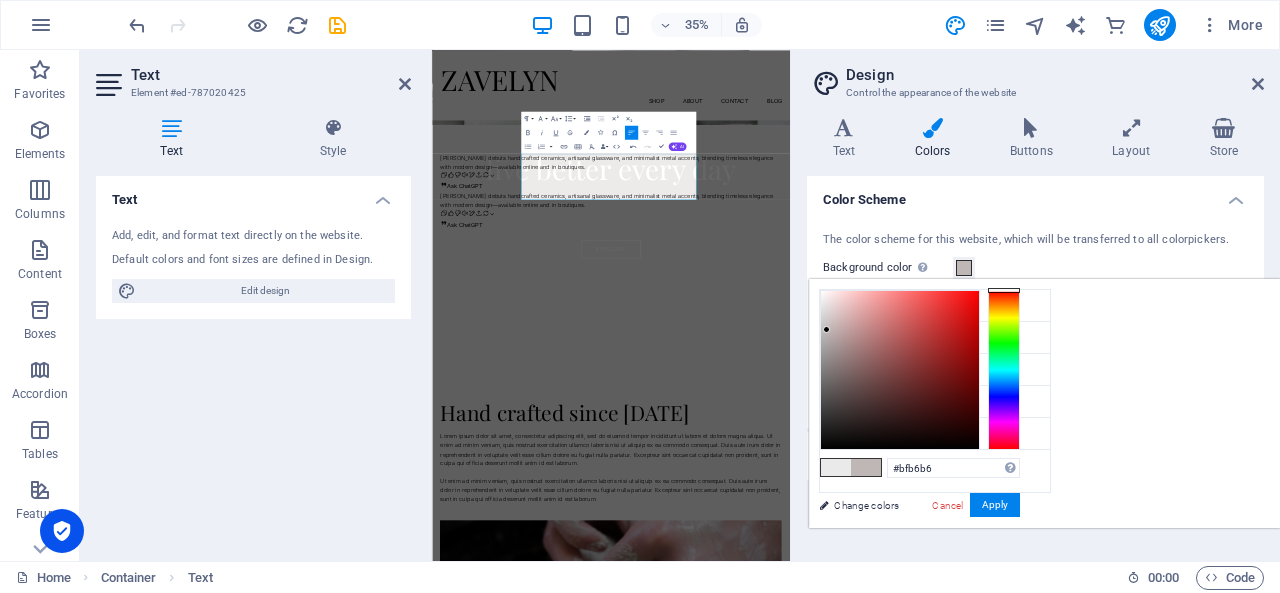 drag, startPoint x: 1072, startPoint y: 299, endPoint x: 1077, endPoint y: 329, distance: 30.413813 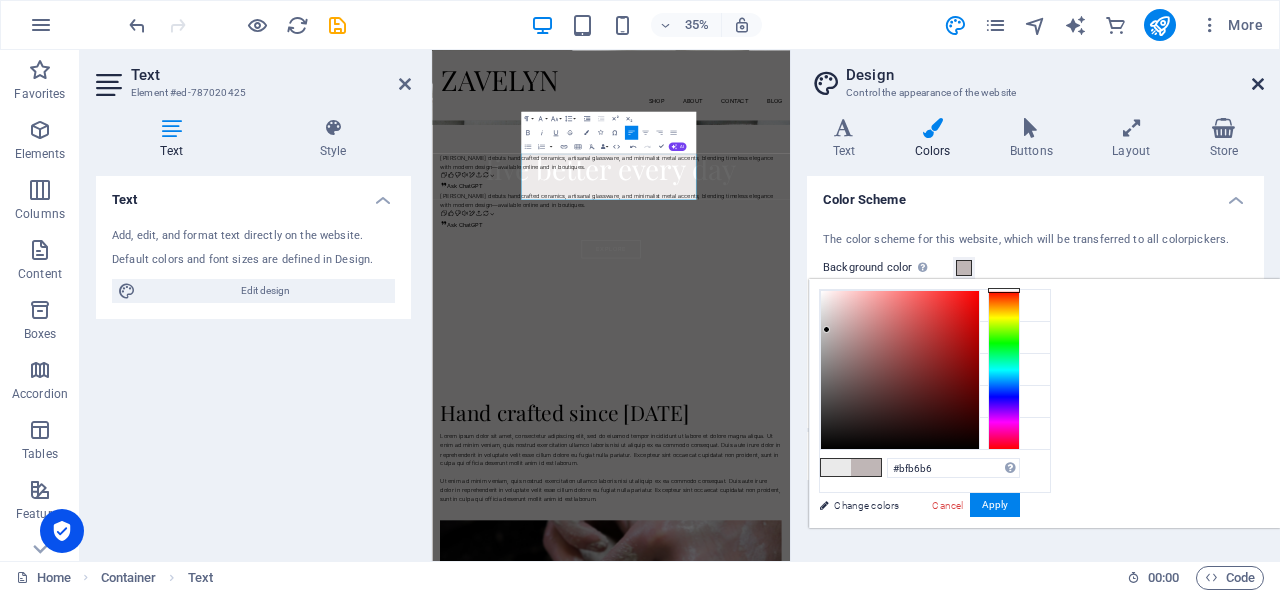 click at bounding box center (1258, 84) 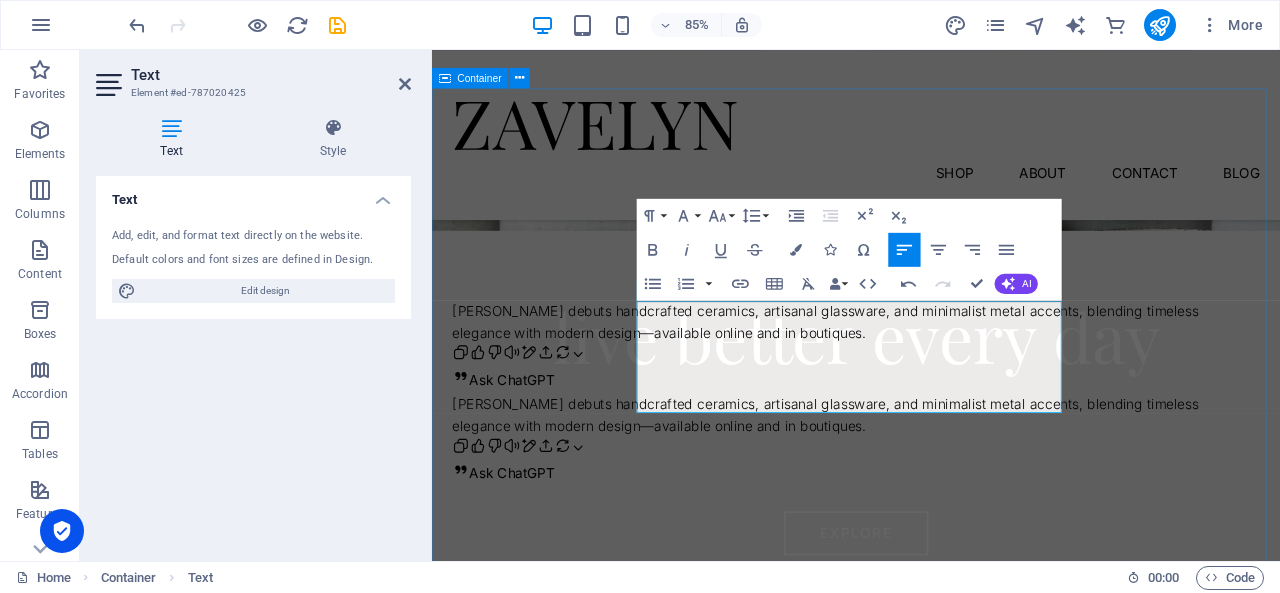 click on "Our Collection [PERSON_NAME] debuts handcrafted ceramics, artisanal glassware, and minimalist metal accents, blending timeless elegance with modern design—available online and in boutiques. Ask ChatGPT" at bounding box center (931, 533) 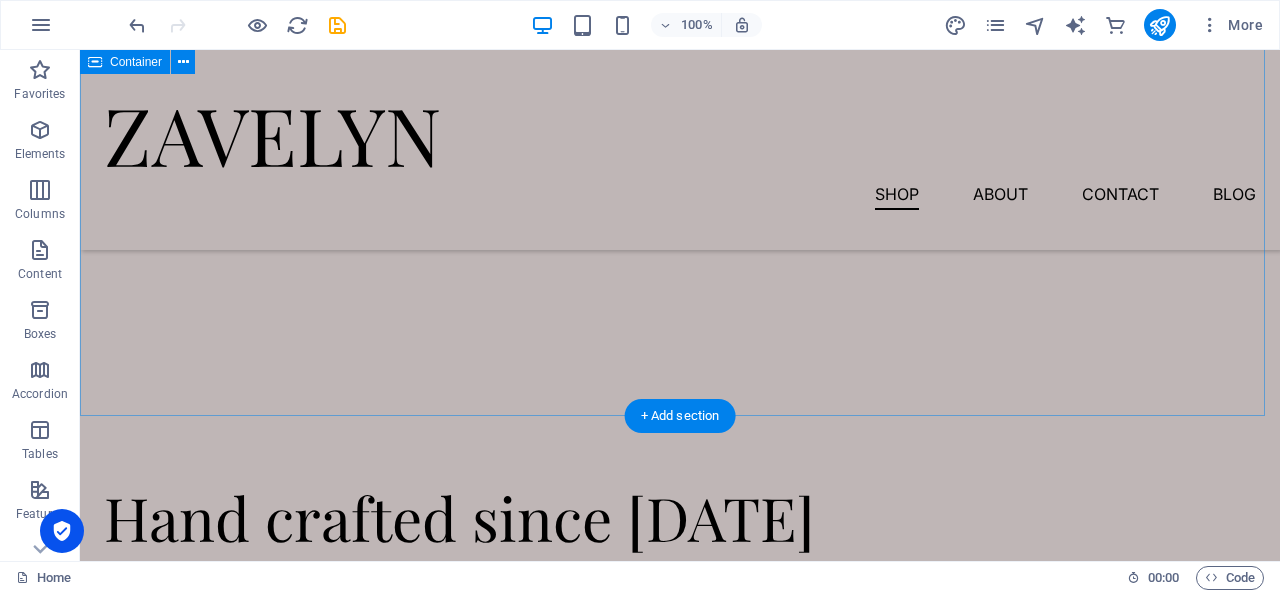 scroll, scrollTop: 1135, scrollLeft: 0, axis: vertical 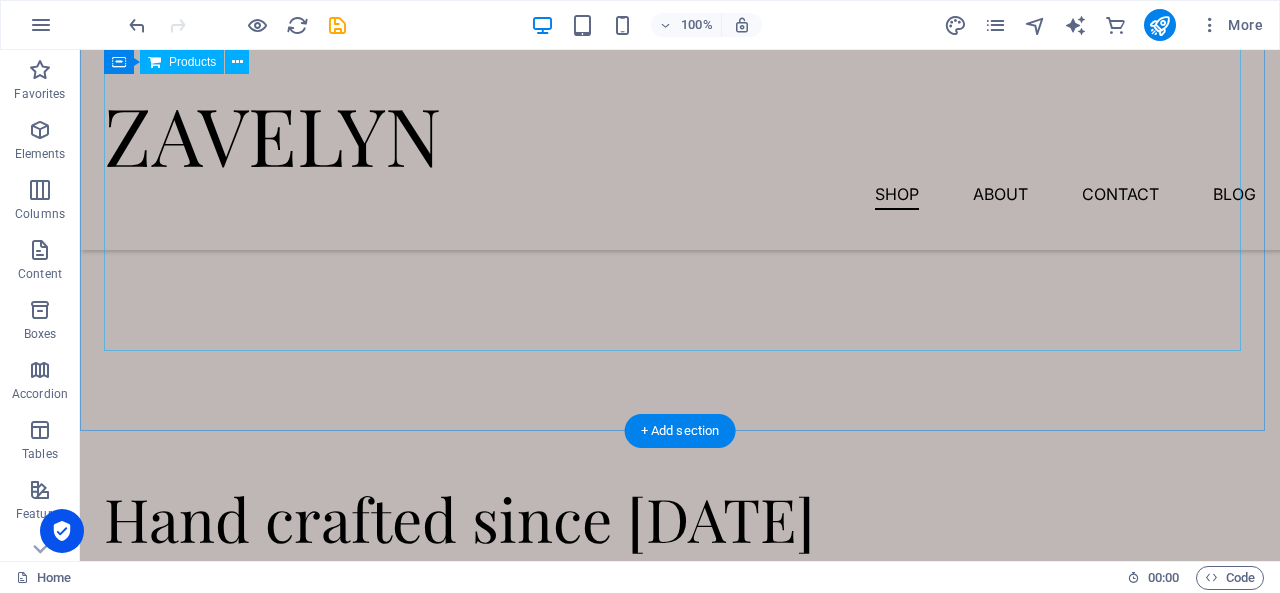 click at bounding box center [680, 125] 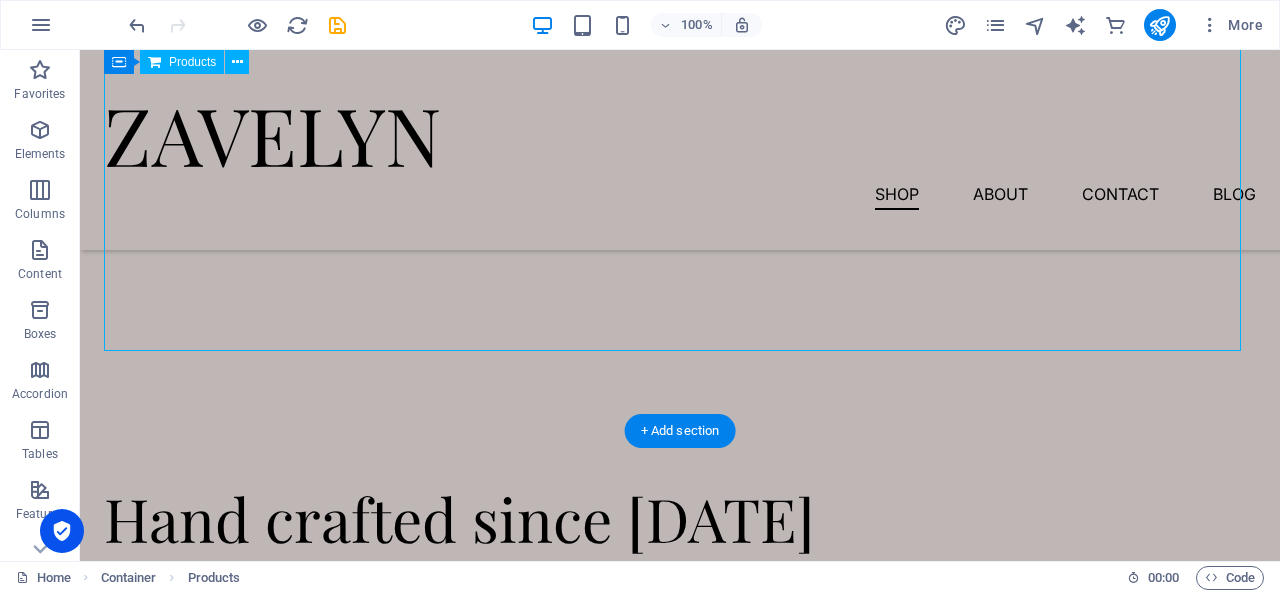 click at bounding box center [680, 125] 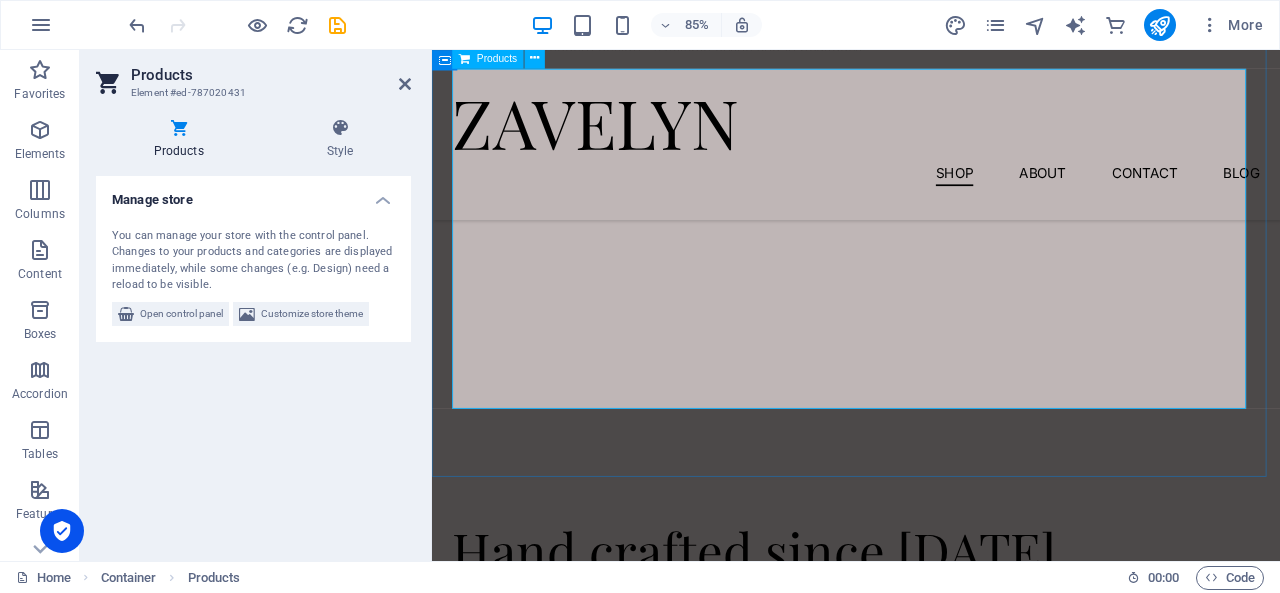 scroll, scrollTop: 1014, scrollLeft: 0, axis: vertical 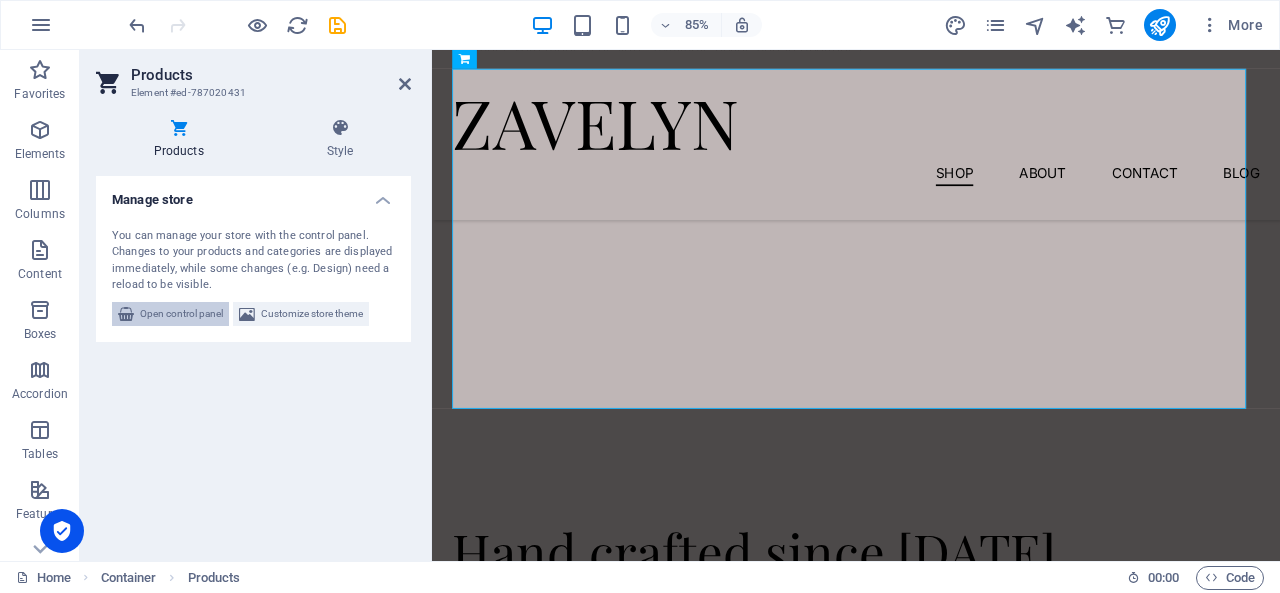 click on "Open control panel" at bounding box center [181, 314] 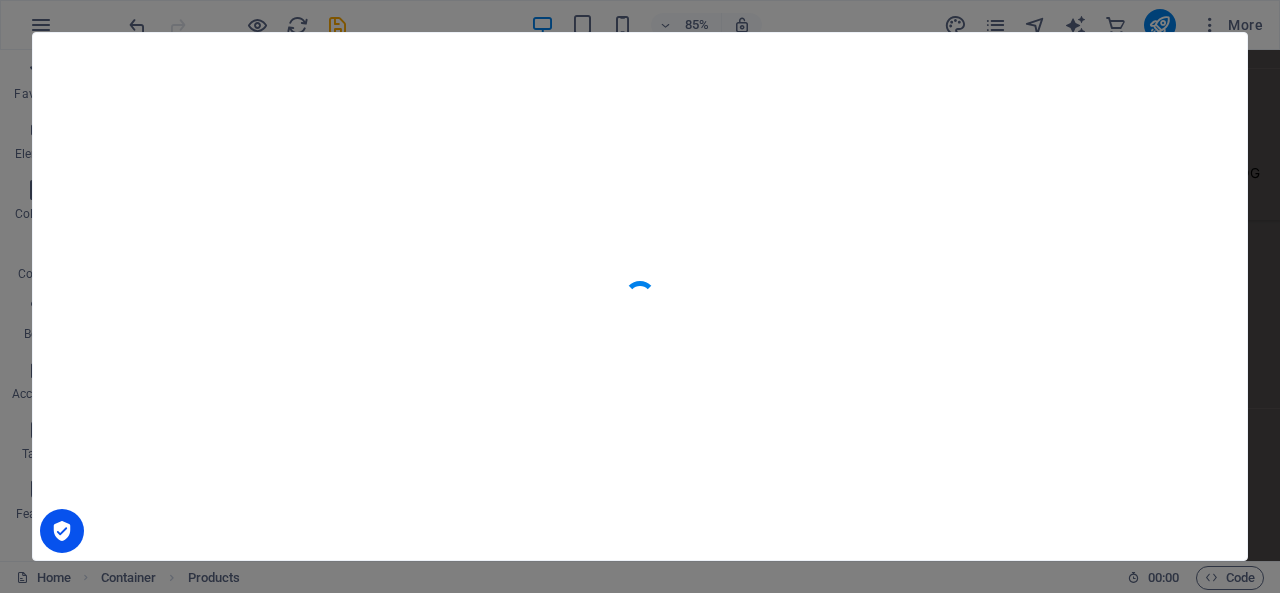 click at bounding box center [640, 296] 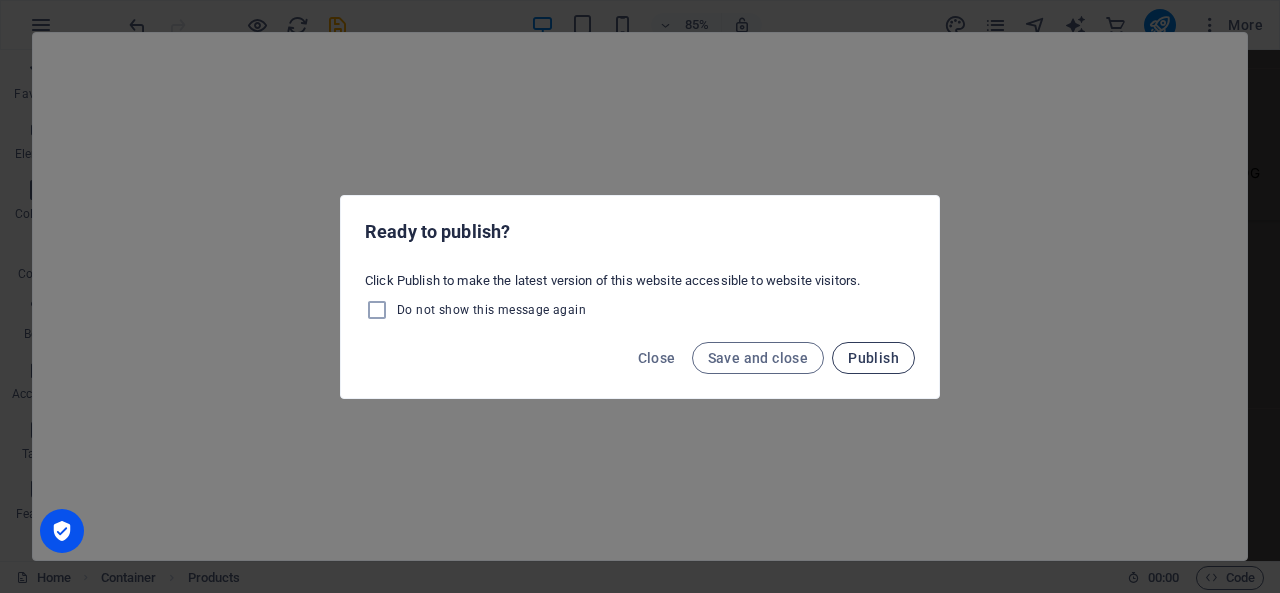 click on "Publish" at bounding box center [873, 358] 